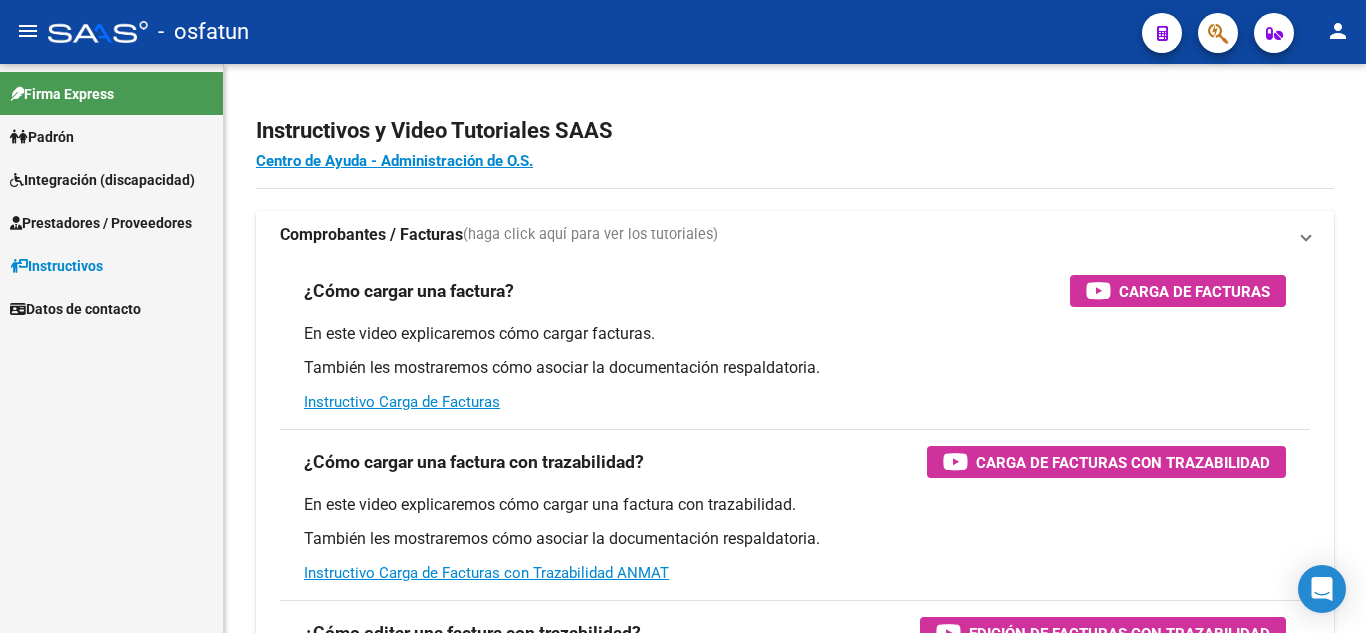 scroll, scrollTop: 0, scrollLeft: 0, axis: both 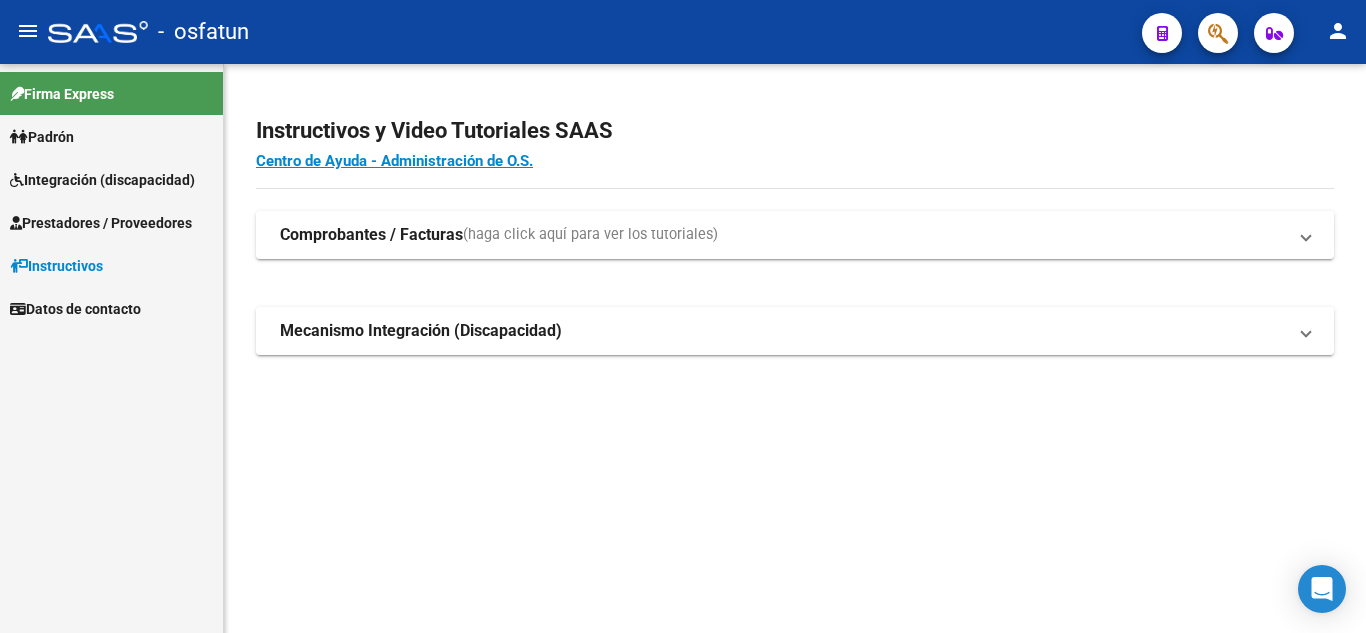 click on "Padrón" at bounding box center [42, 137] 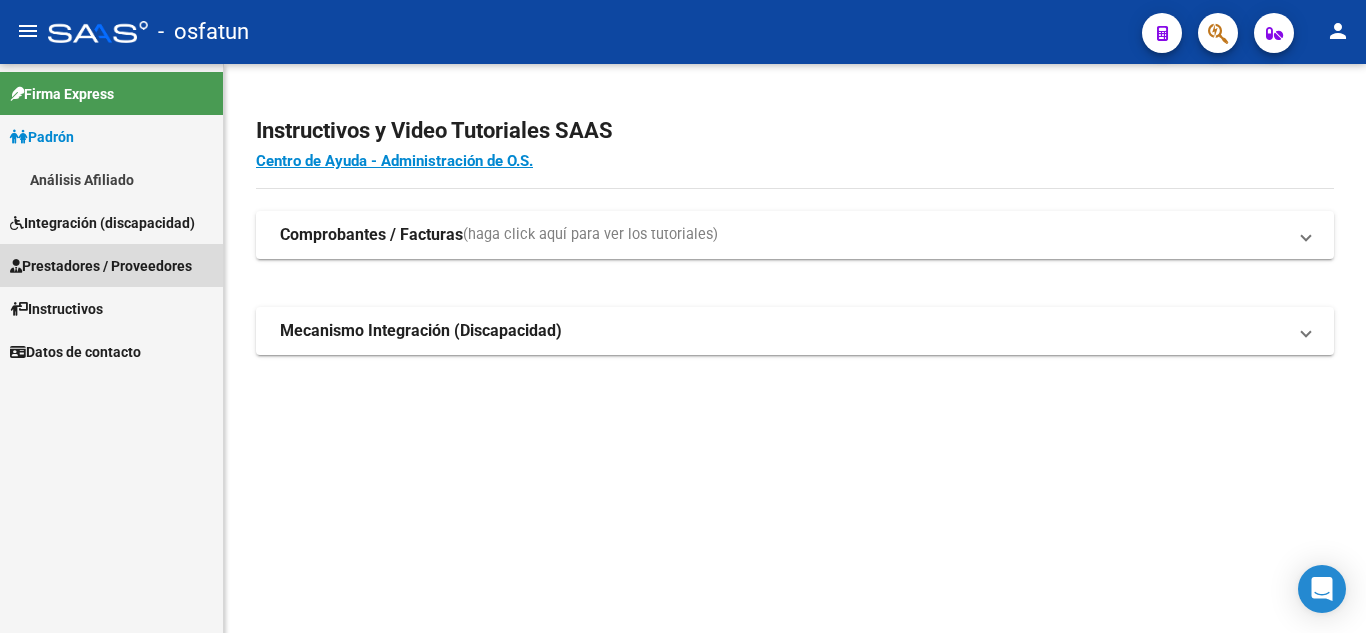 click on "Prestadores / Proveedores" at bounding box center (101, 266) 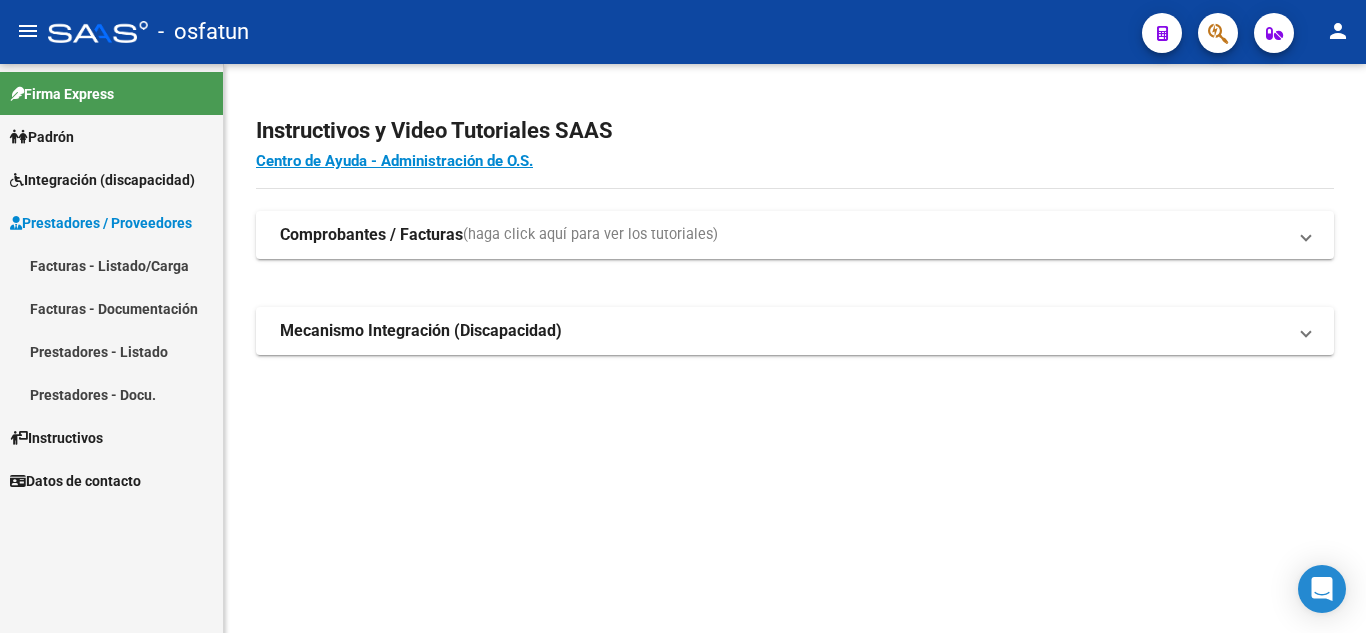 click on "Padrón" at bounding box center (42, 137) 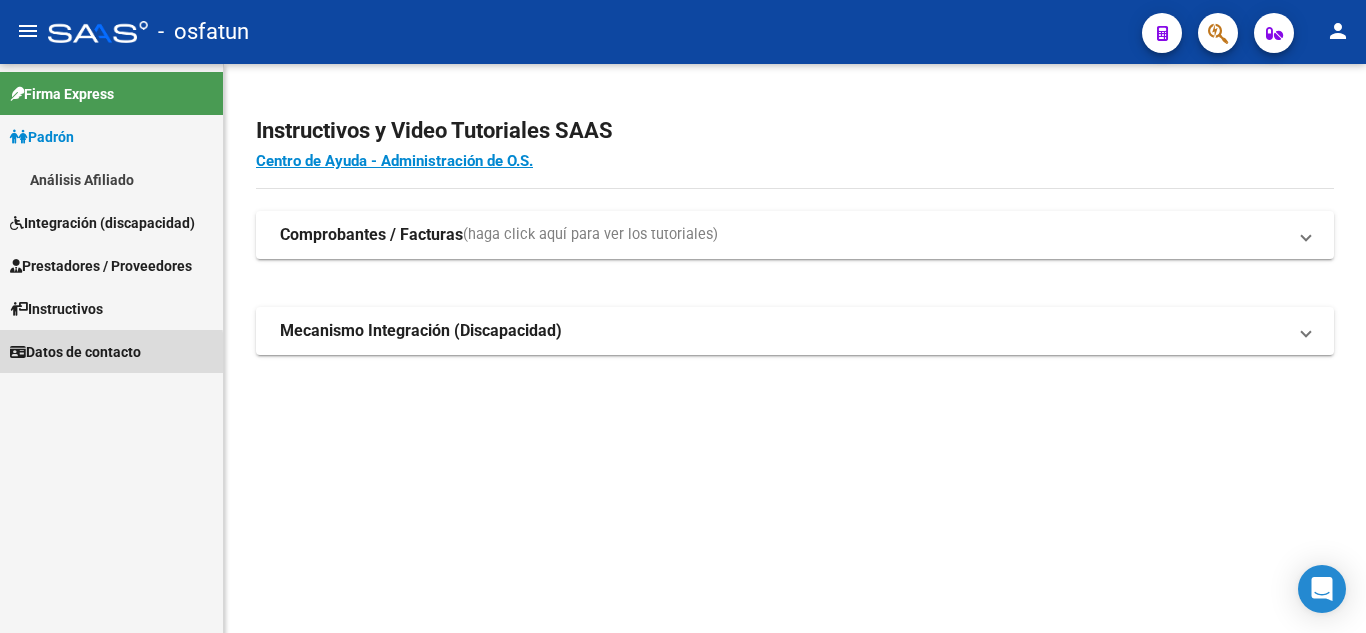 click on "Datos de contacto" at bounding box center (75, 352) 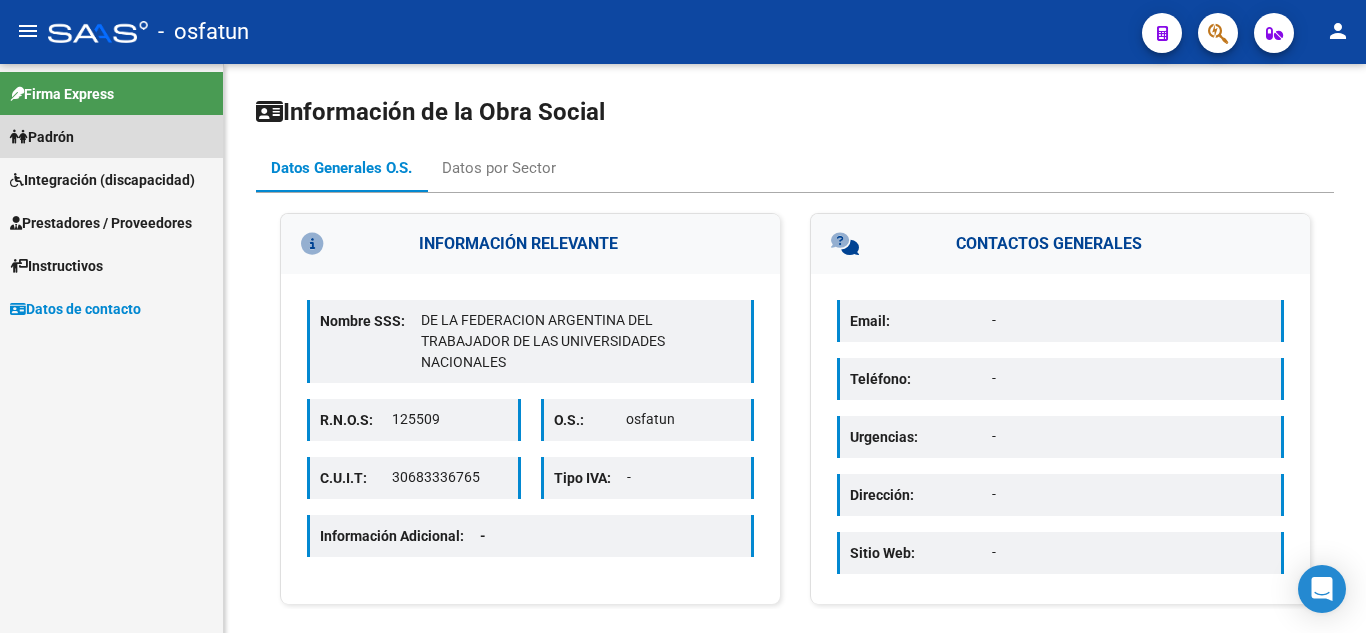 click on "Padrón" at bounding box center [42, 137] 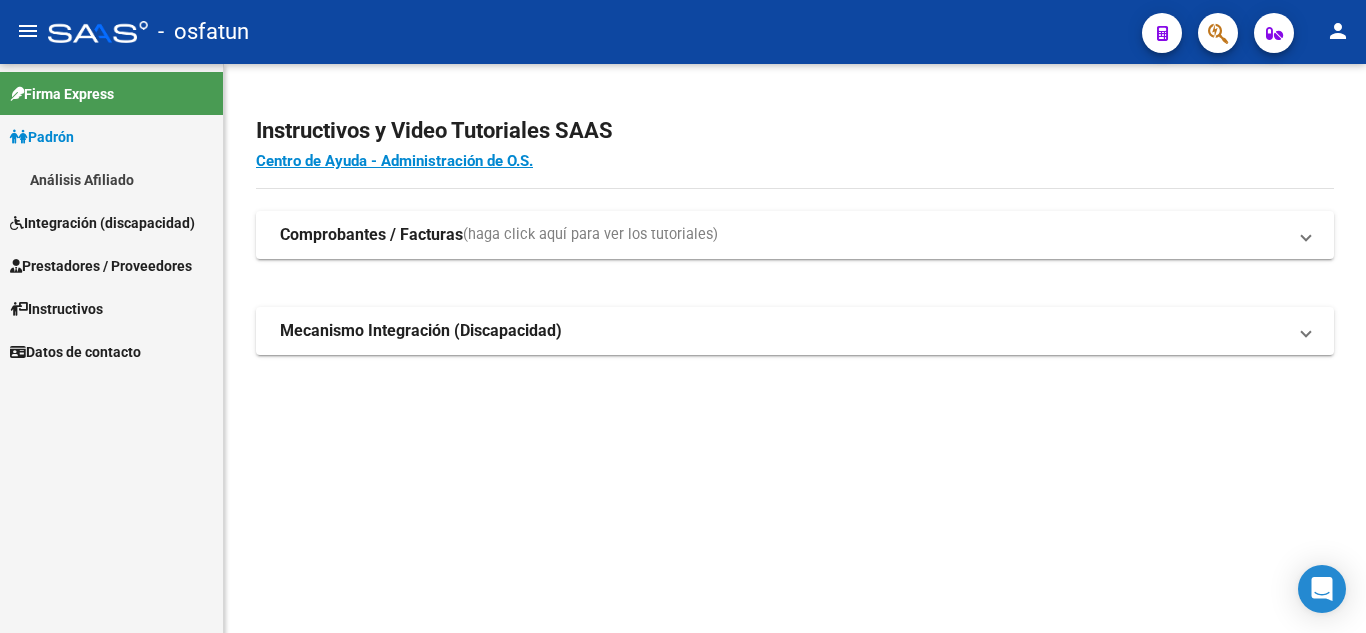 click on "Prestadores / Proveedores" at bounding box center (101, 266) 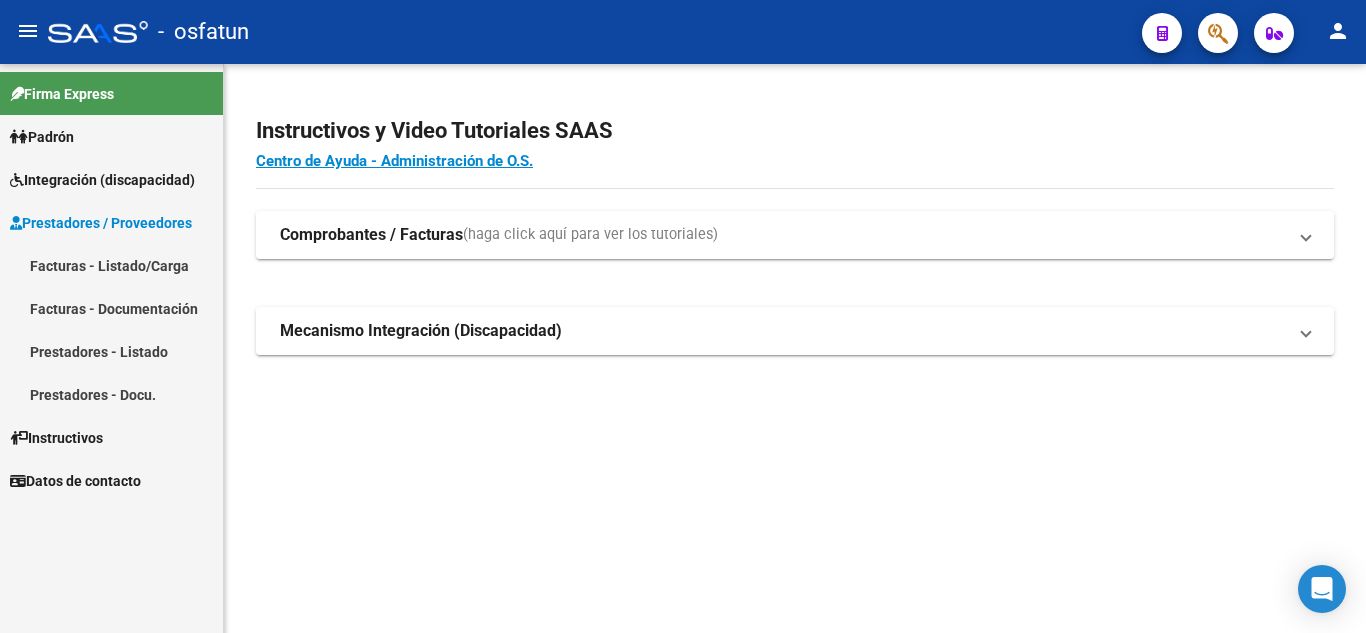 click on "Padrón" at bounding box center (111, 136) 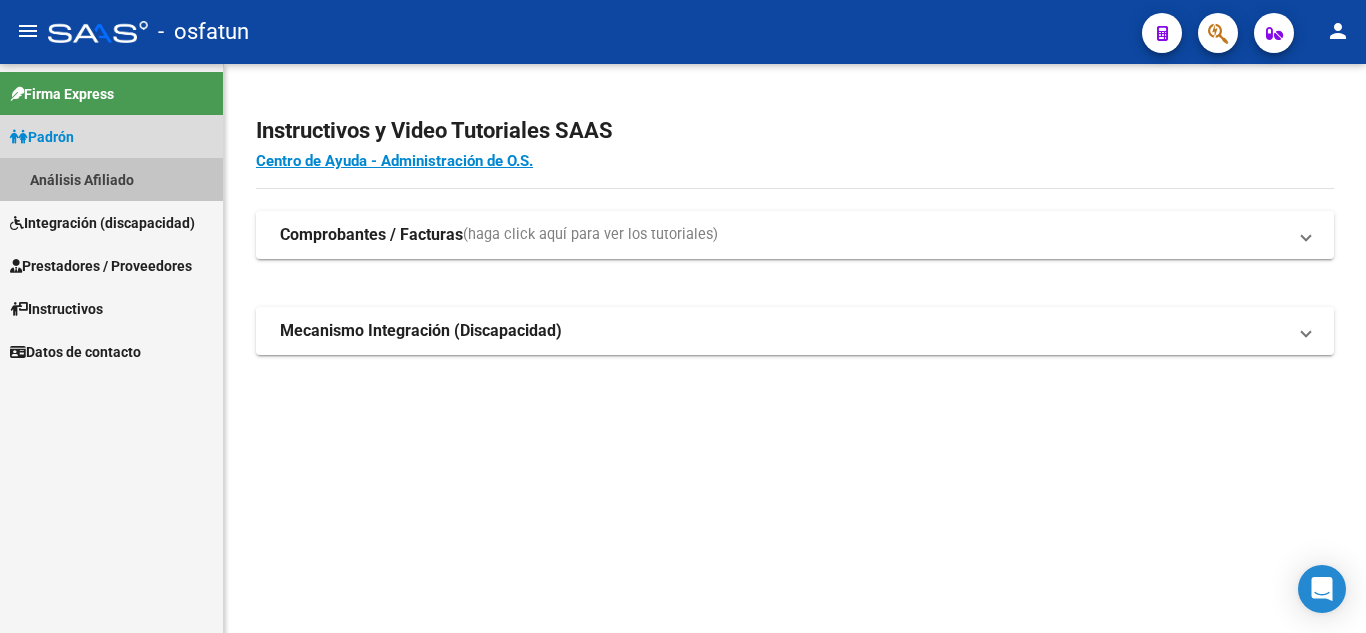 click on "Análisis Afiliado" at bounding box center [111, 179] 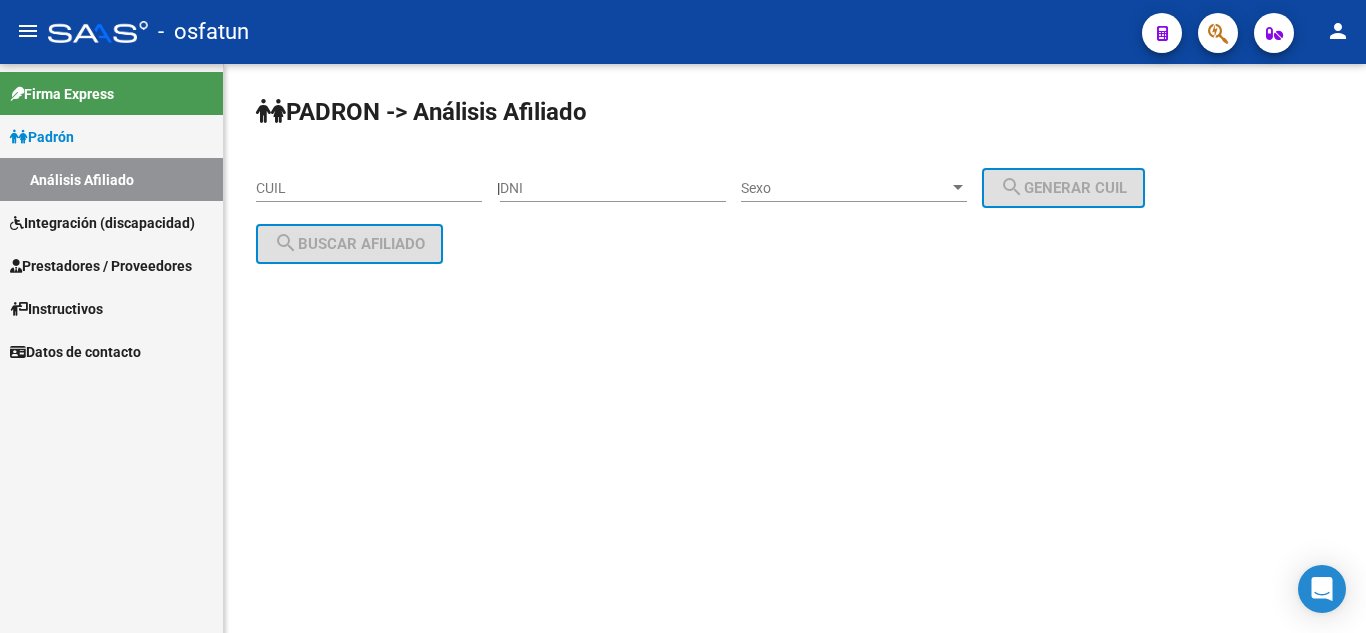 click on "Integración (discapacidad)" at bounding box center [102, 223] 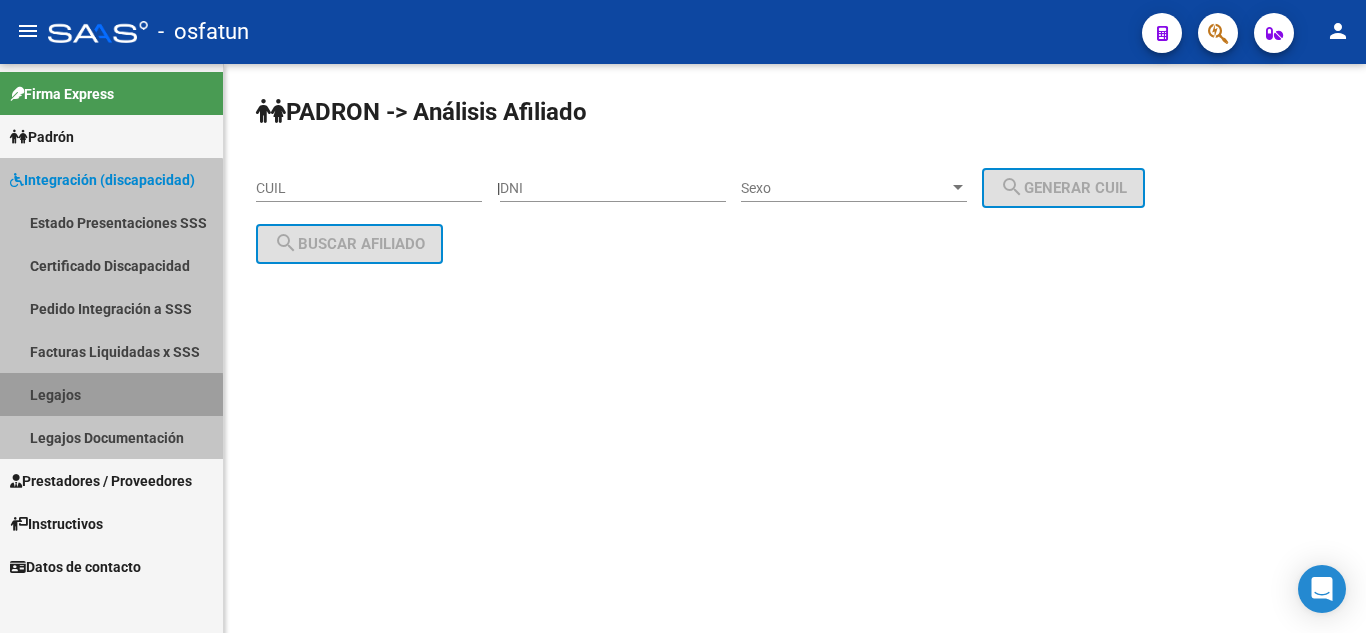 click on "Legajos" at bounding box center [111, 394] 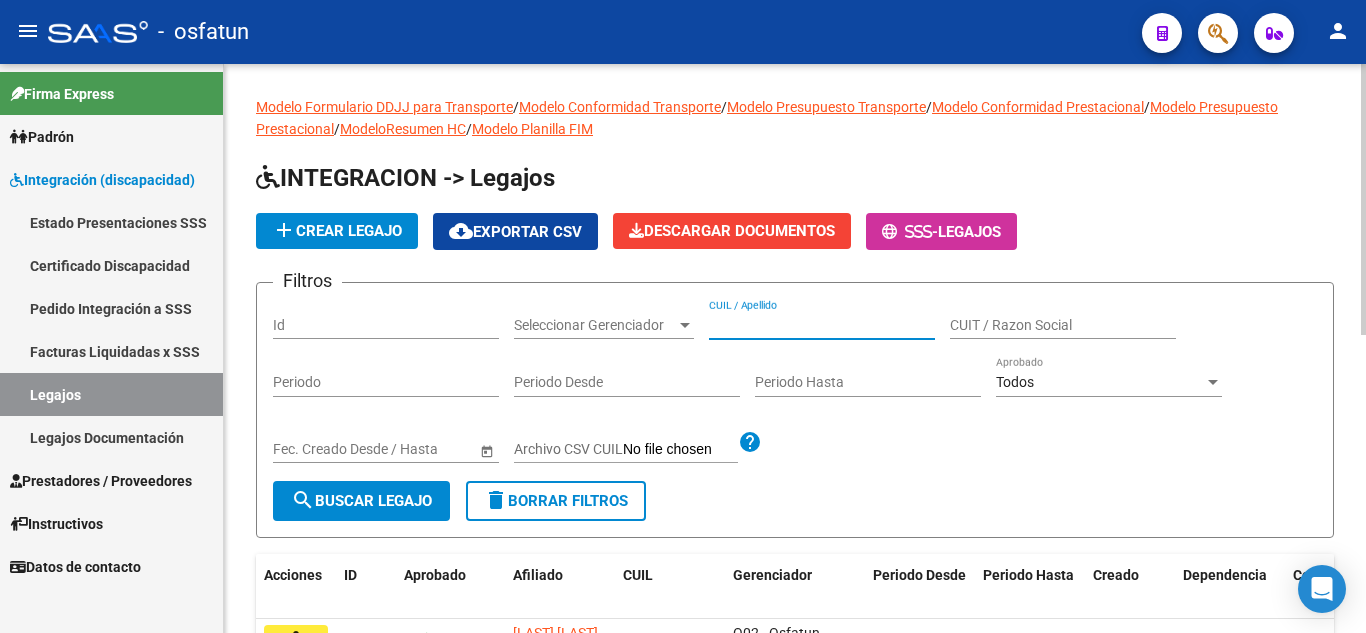 click on "CUIL / Apellido" at bounding box center (822, 325) 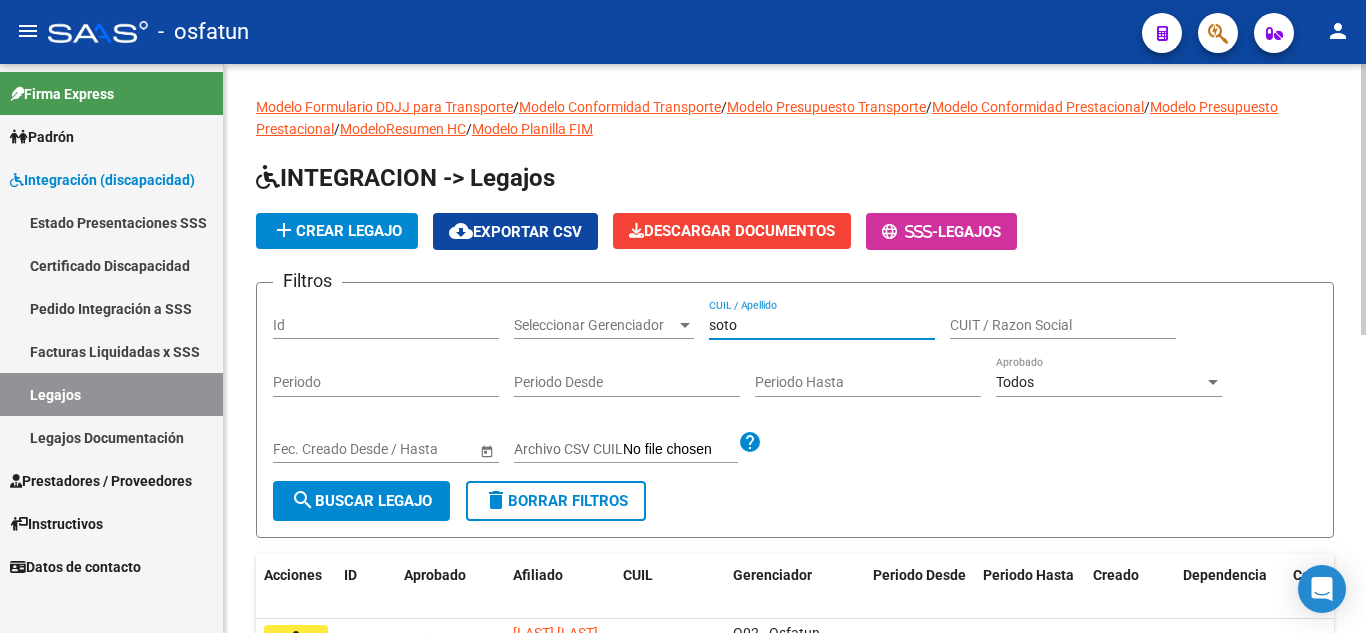 type on "soto" 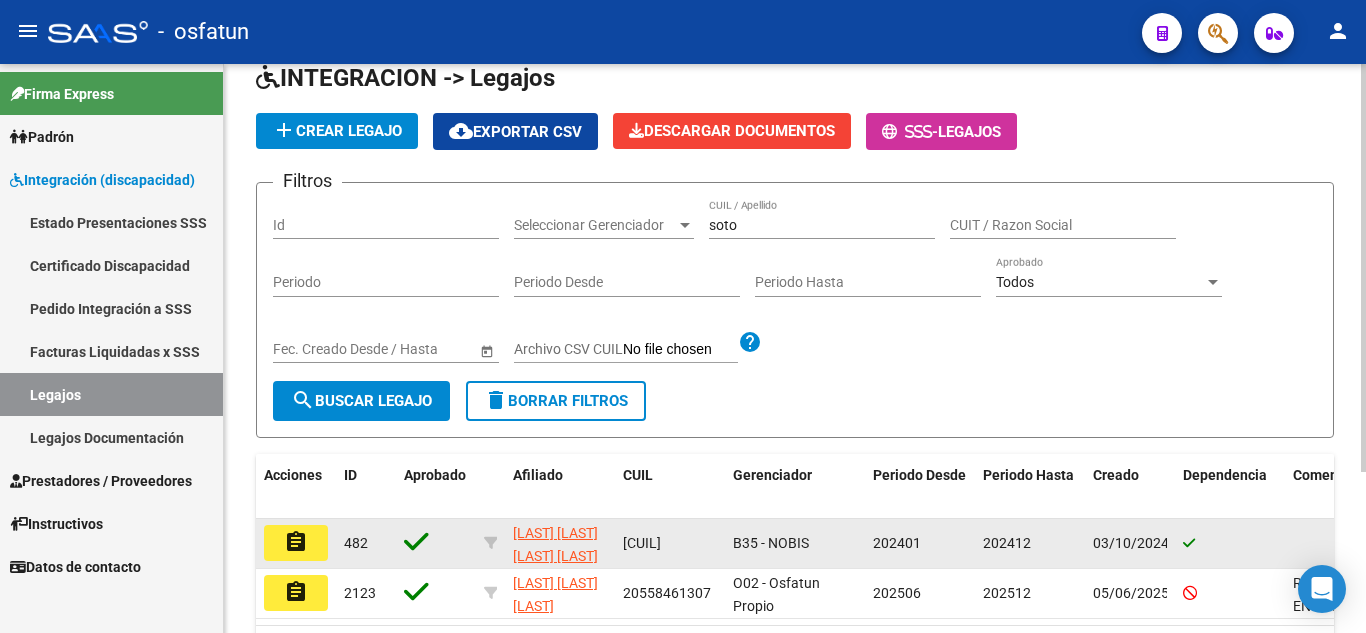 scroll, scrollTop: 200, scrollLeft: 0, axis: vertical 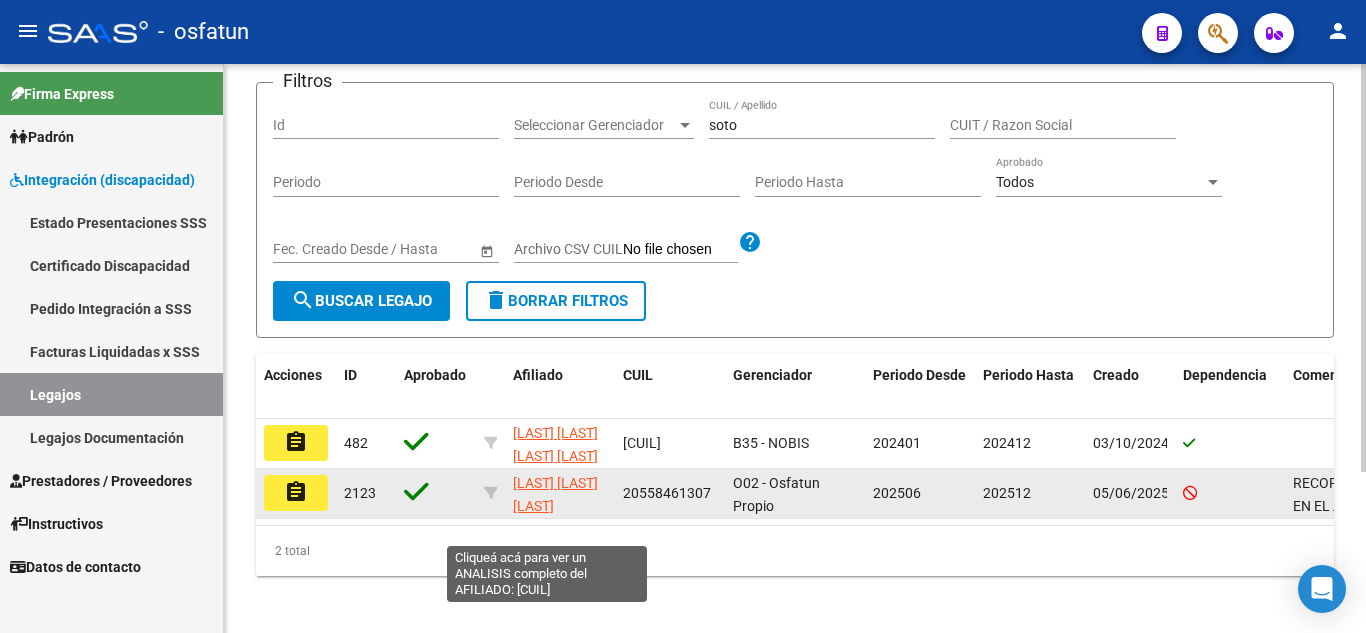 click on "[LAST] [LAST] [LAST]" 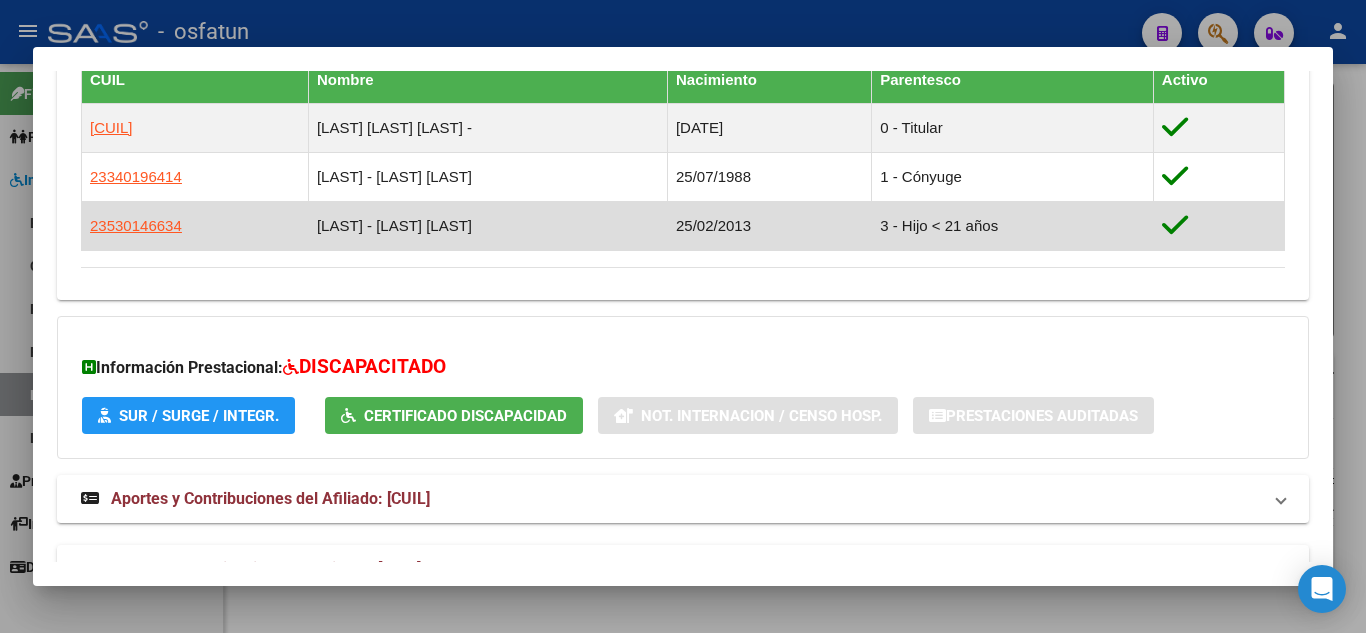 scroll, scrollTop: 1200, scrollLeft: 0, axis: vertical 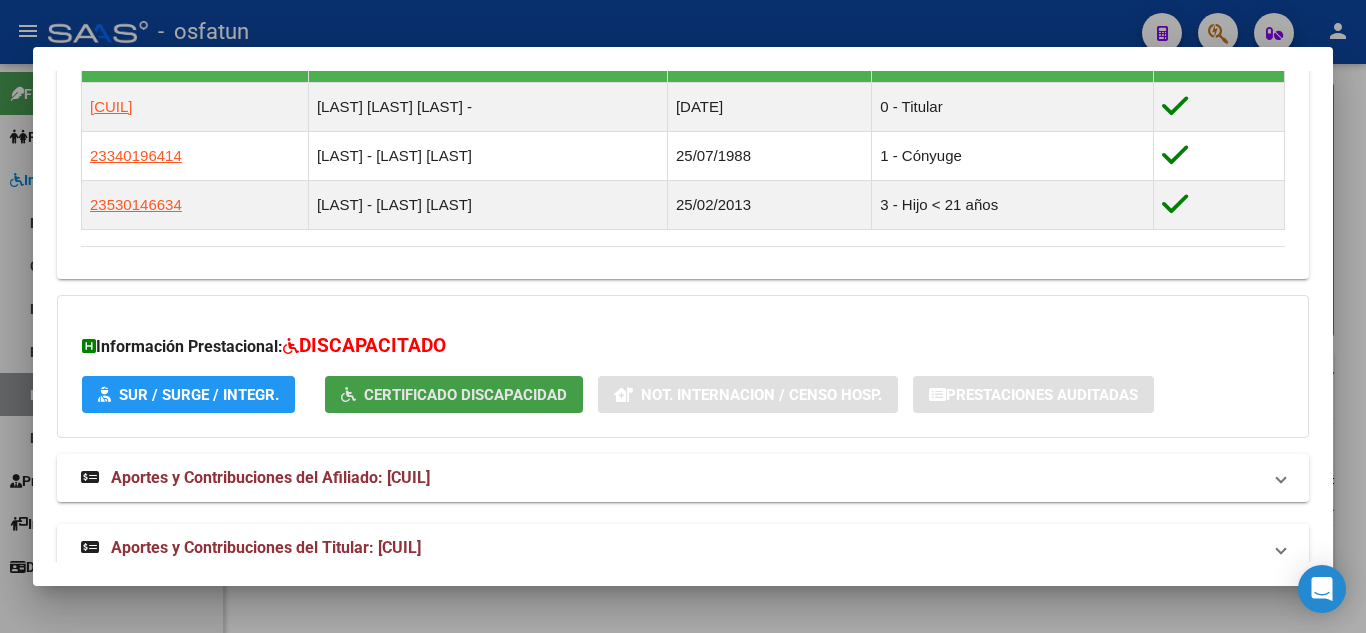 click on "Certificado Discapacidad" 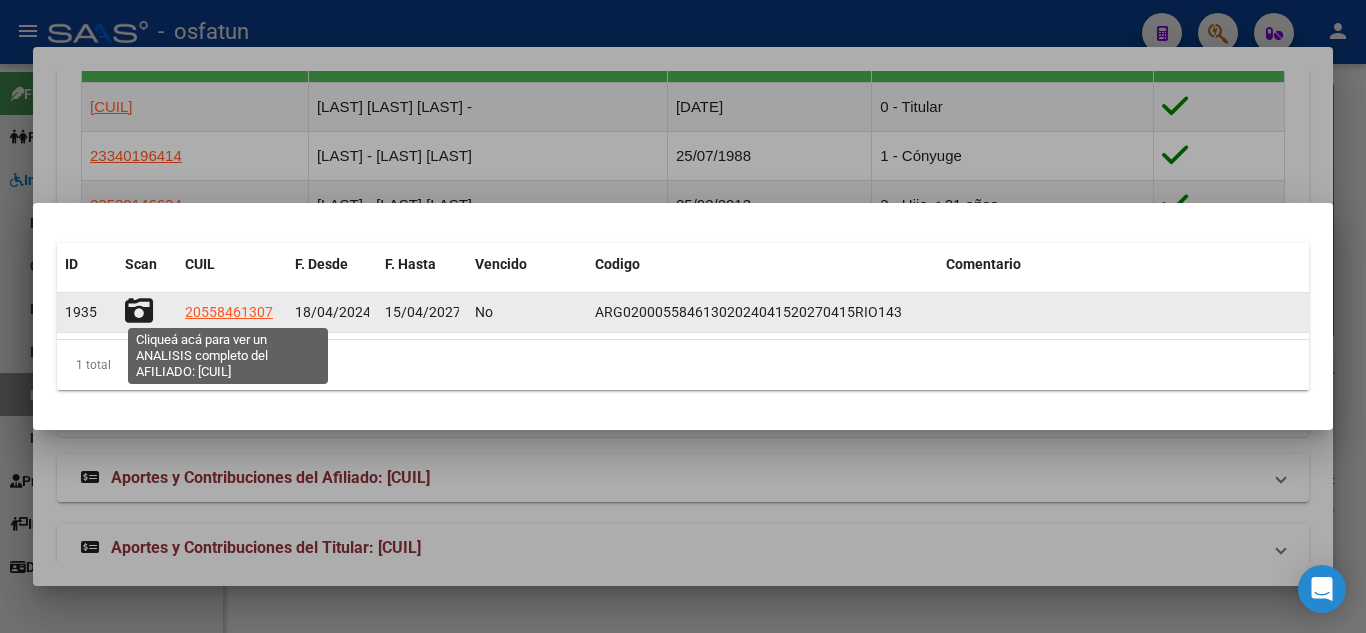 click on "20558461307" 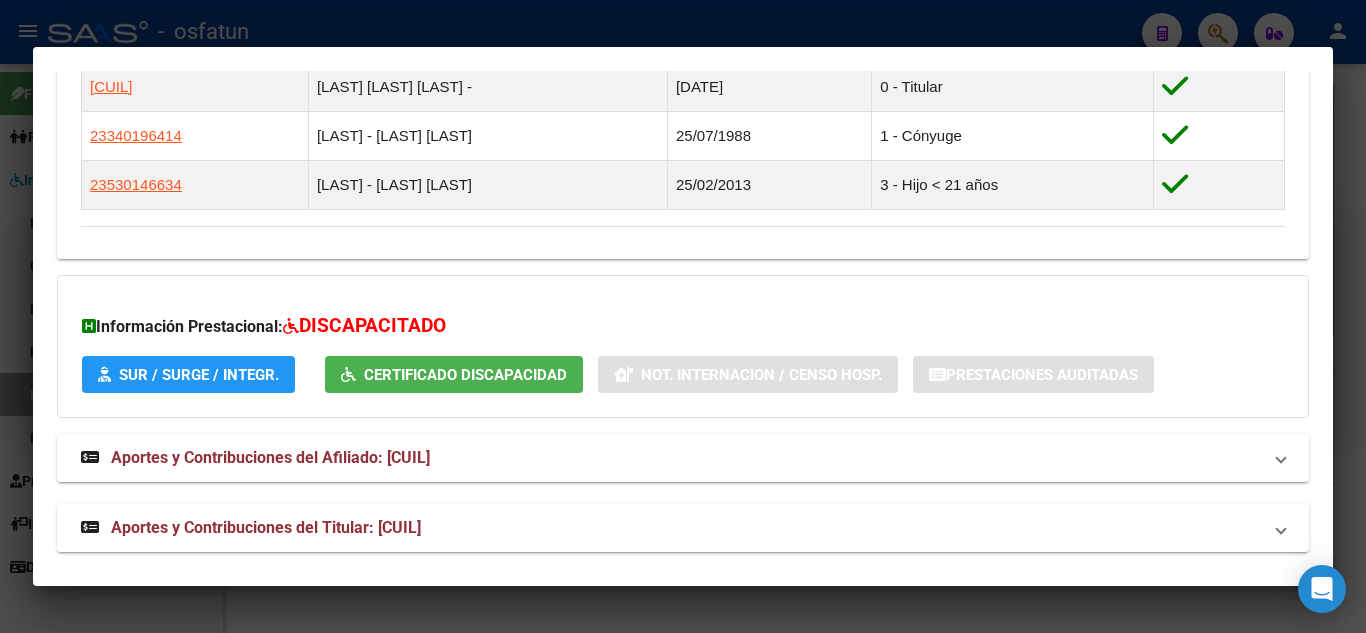 scroll, scrollTop: 1233, scrollLeft: 0, axis: vertical 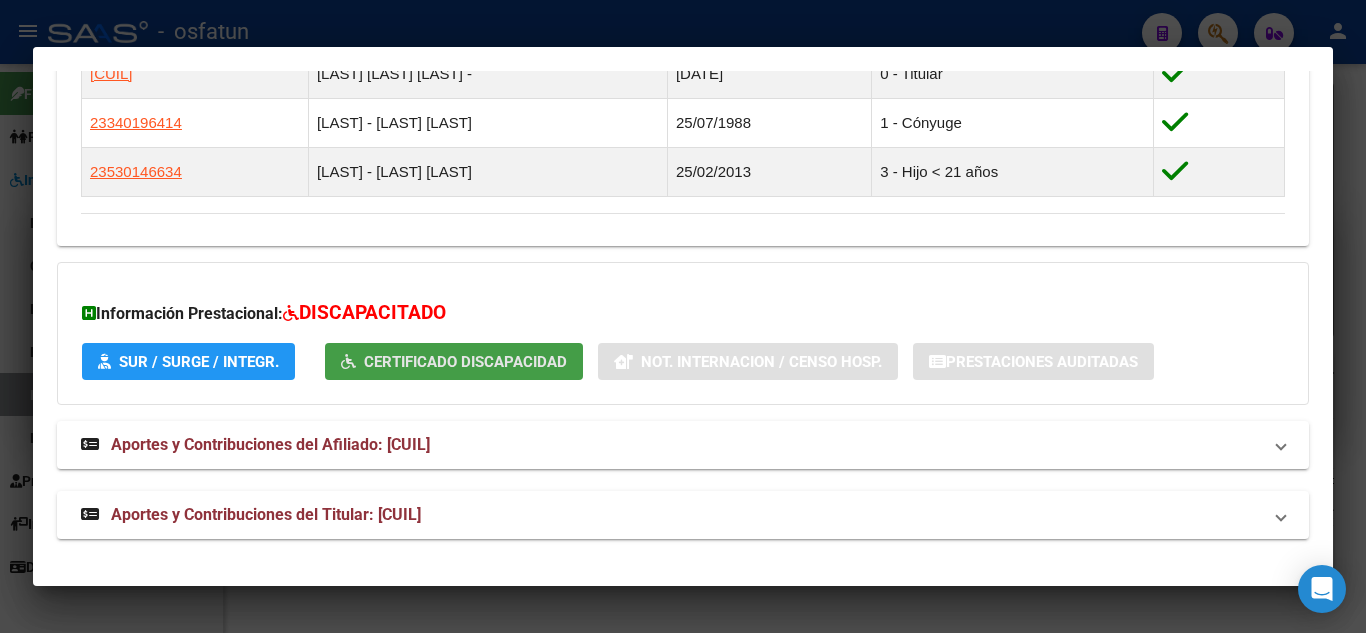 click on "Certificado Discapacidad" 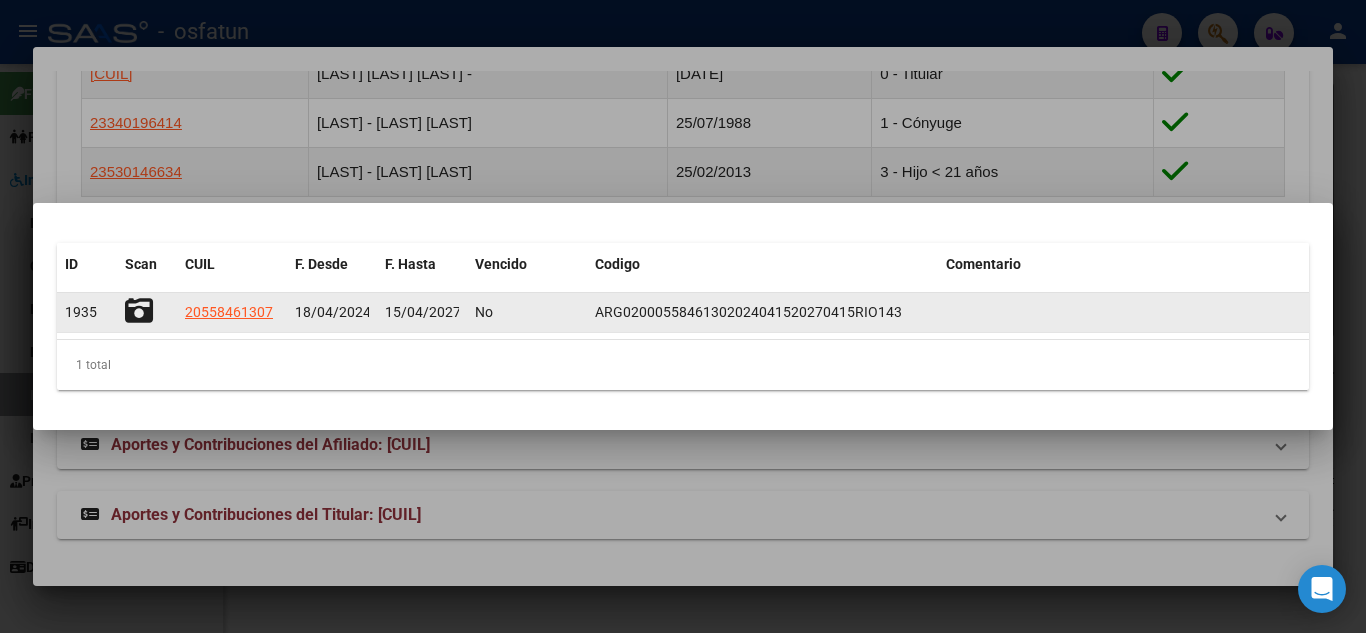 click 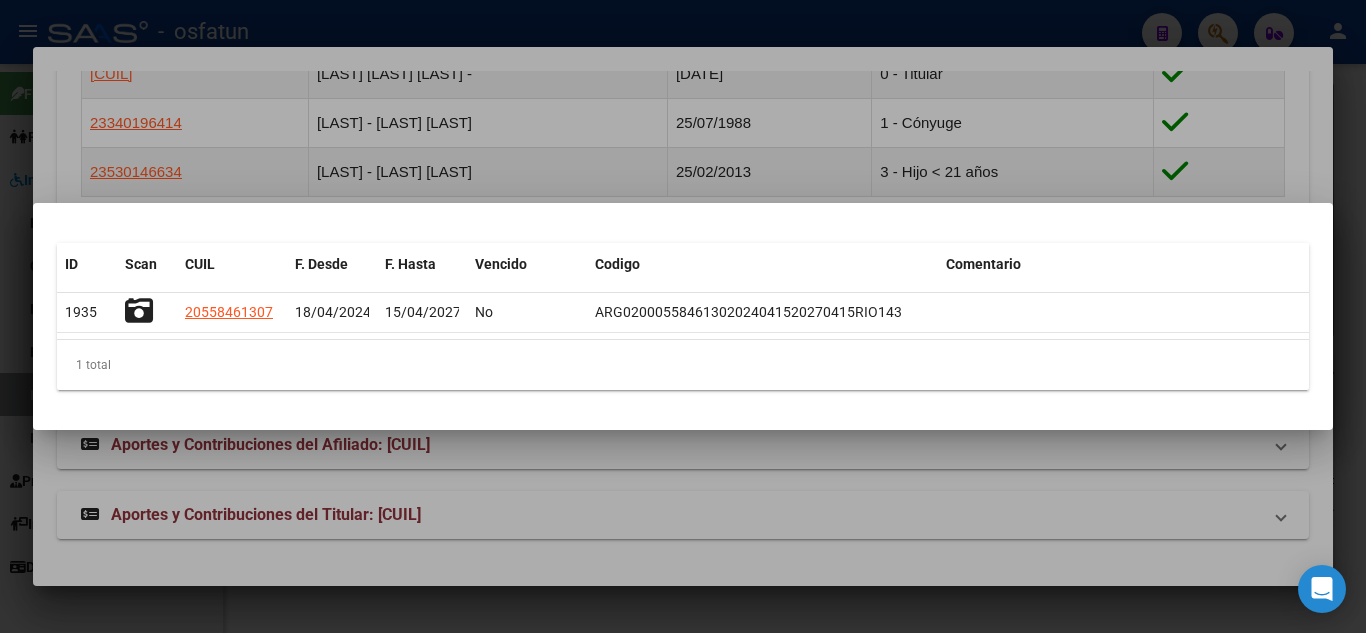 click at bounding box center (683, 316) 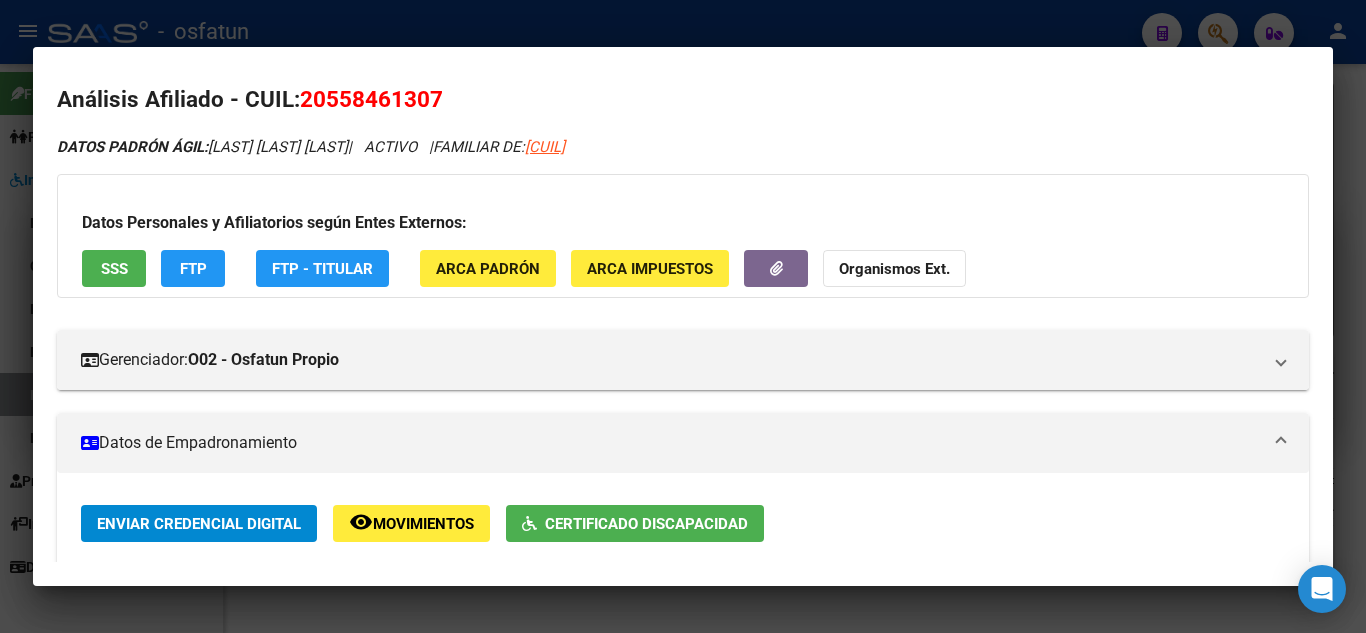 scroll, scrollTop: 0, scrollLeft: 0, axis: both 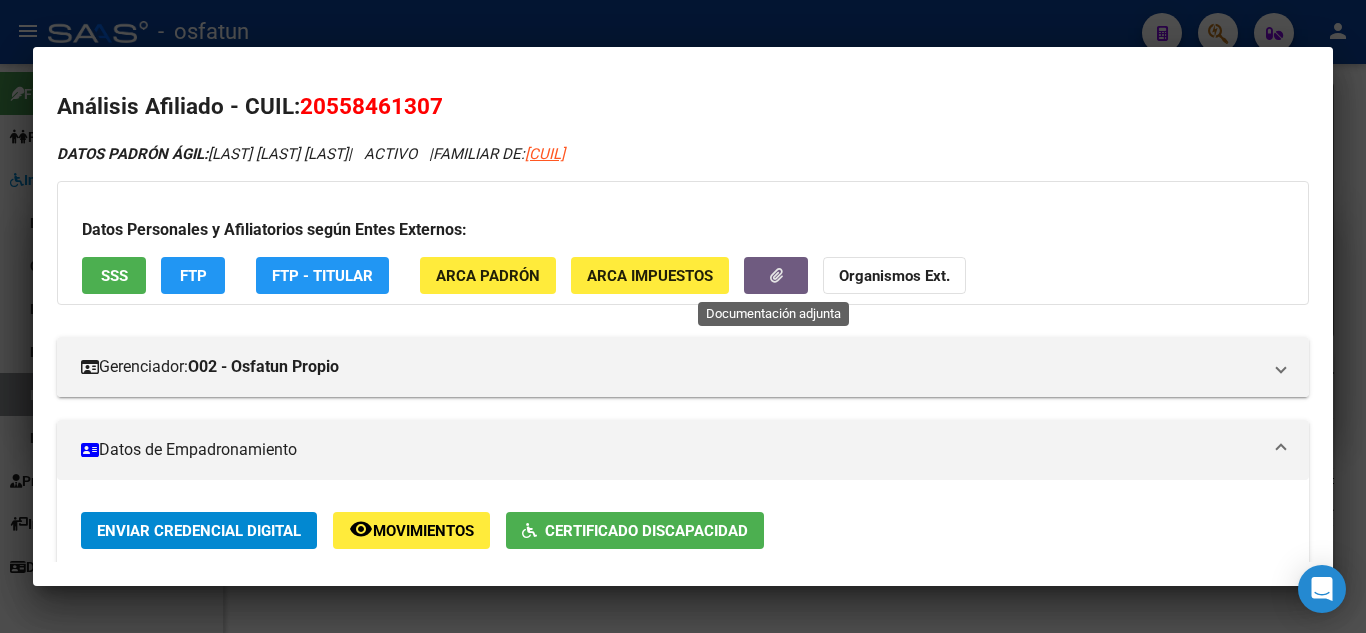 click 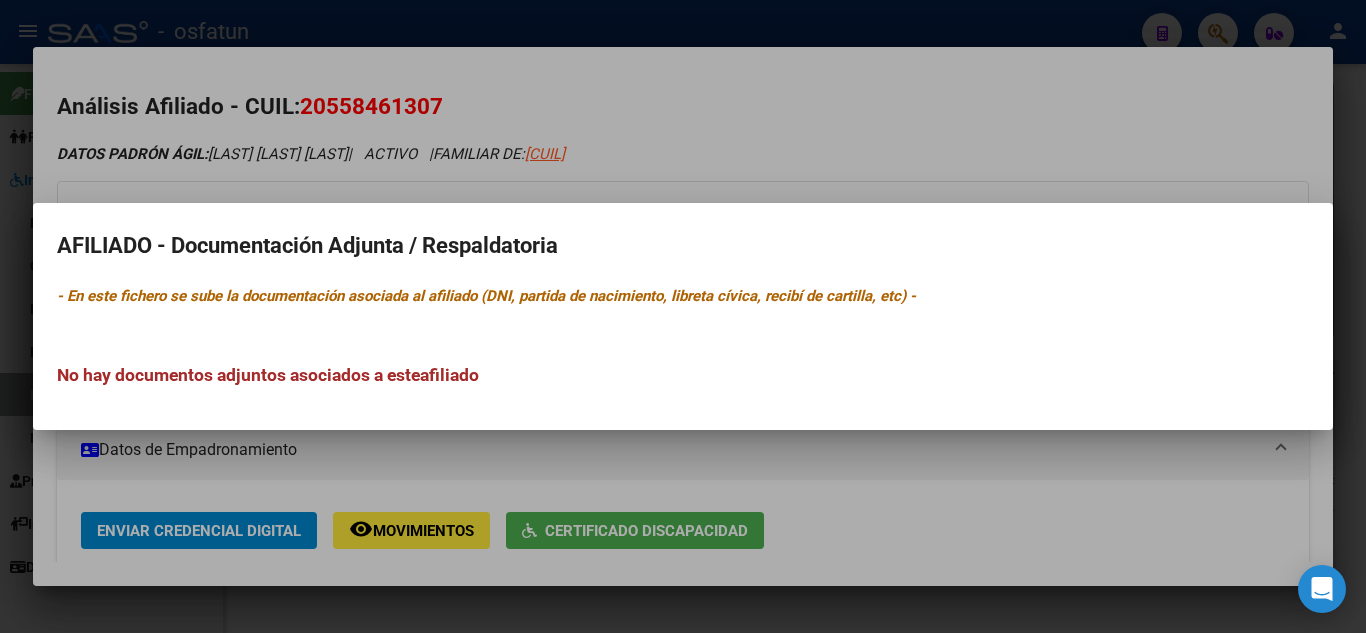 click on "- En este fichero se sube la documentación asociada al afiliado (DNI, partida de nacimiento, libreta cívica, recibí de cartilla, etc) -" at bounding box center (486, 296) 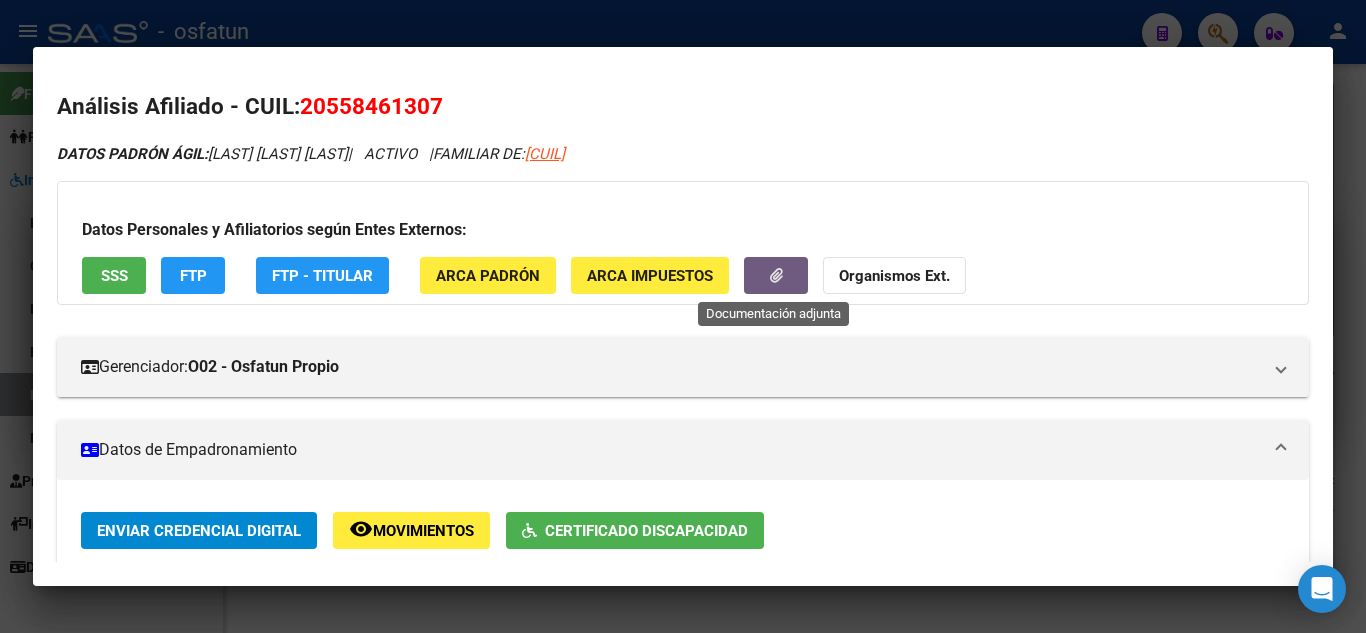 click 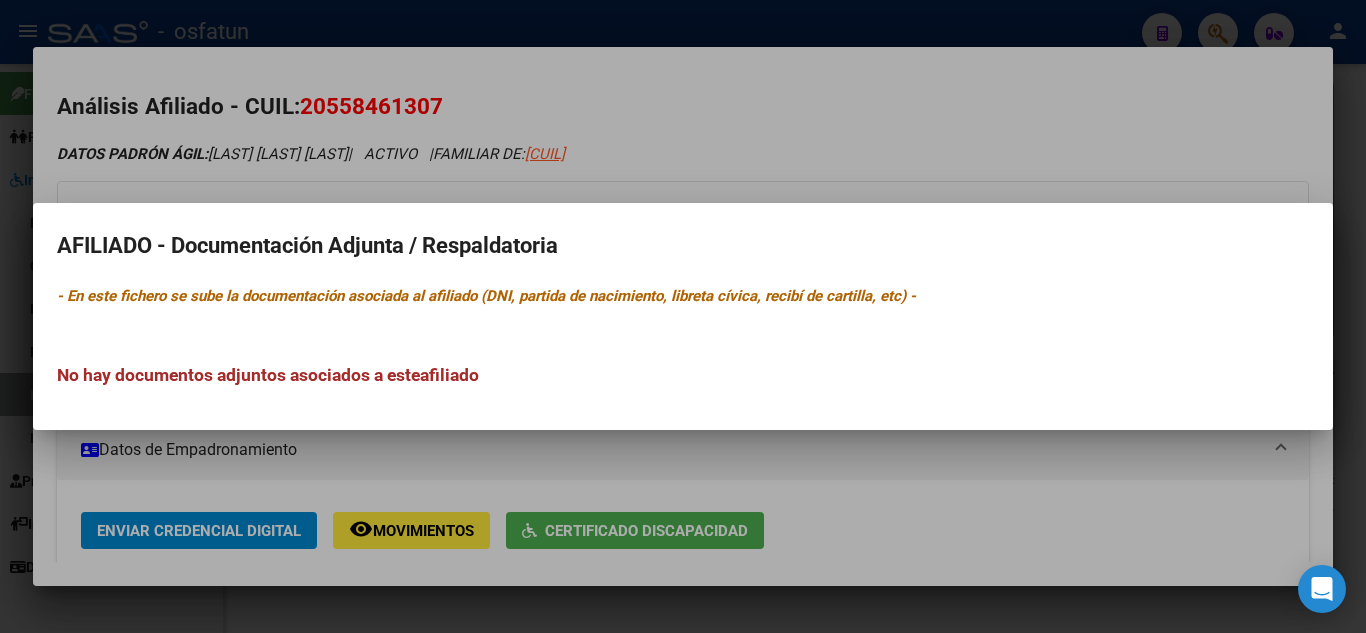 click at bounding box center [683, 316] 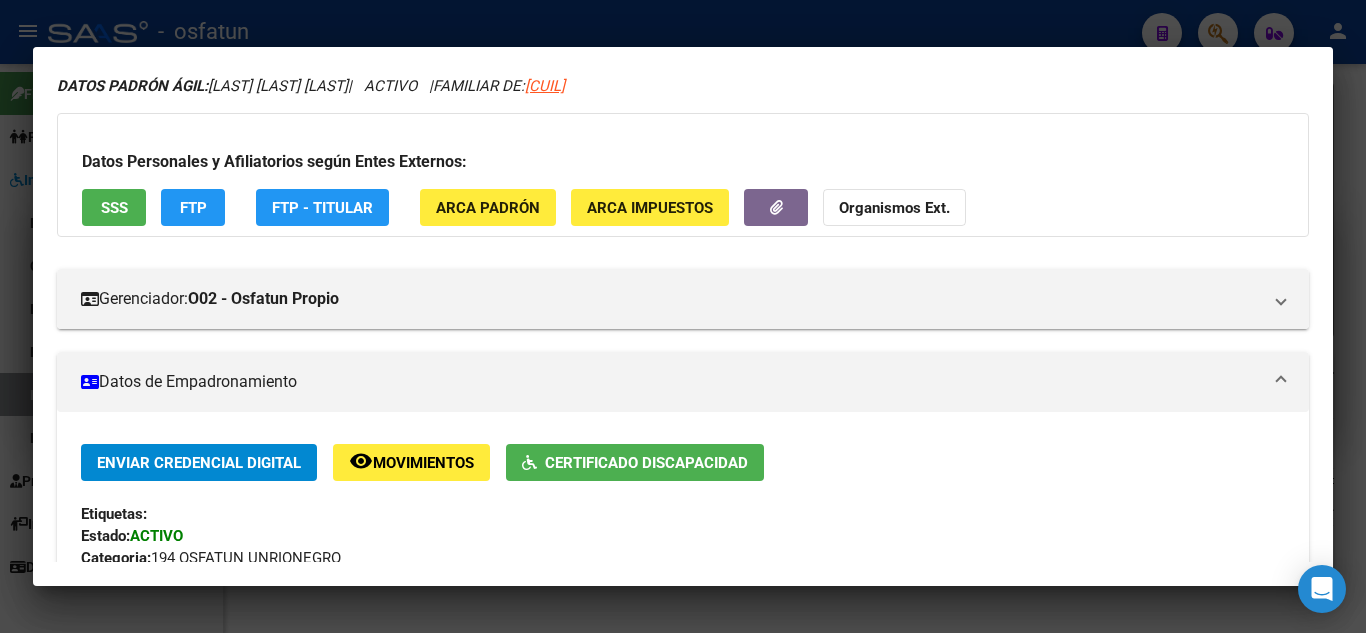 scroll, scrollTop: 0, scrollLeft: 0, axis: both 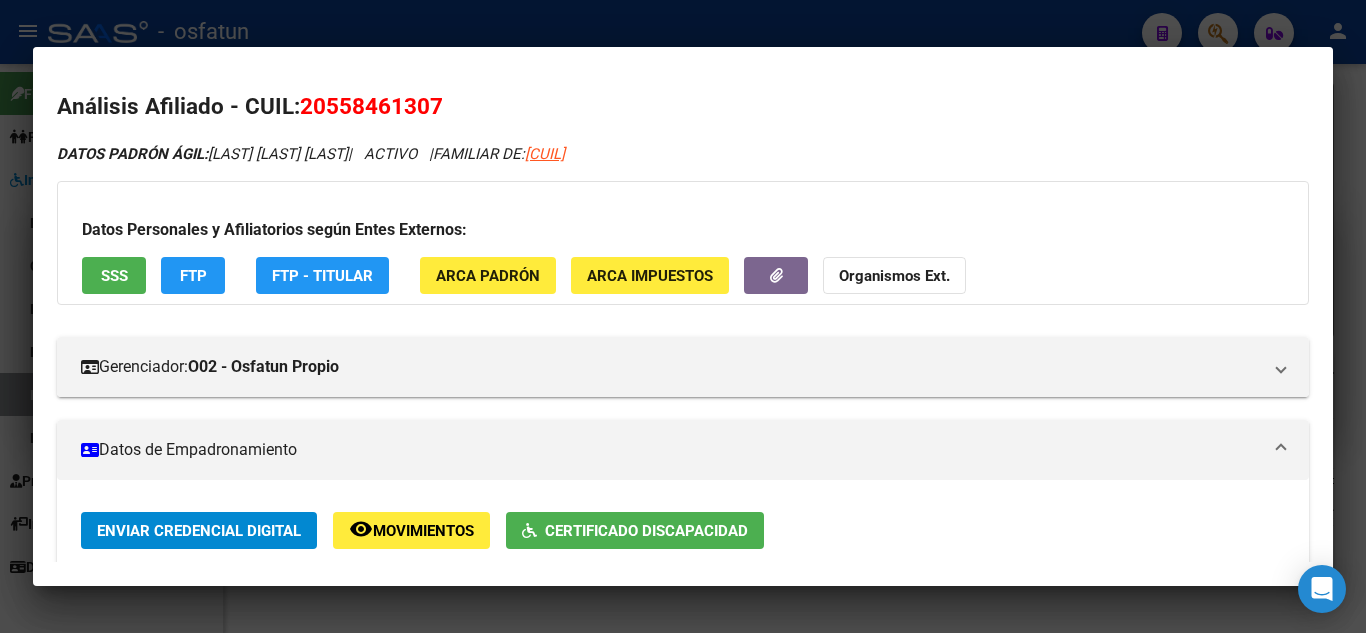 click at bounding box center [683, 316] 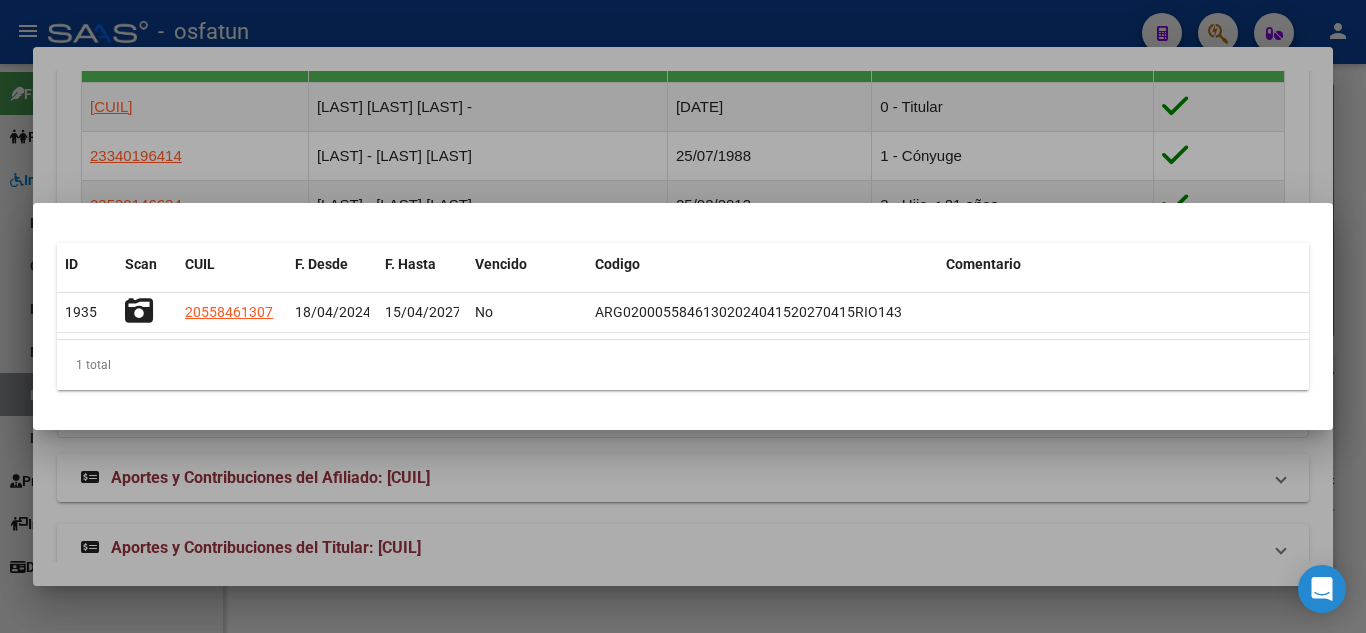 click at bounding box center (683, 316) 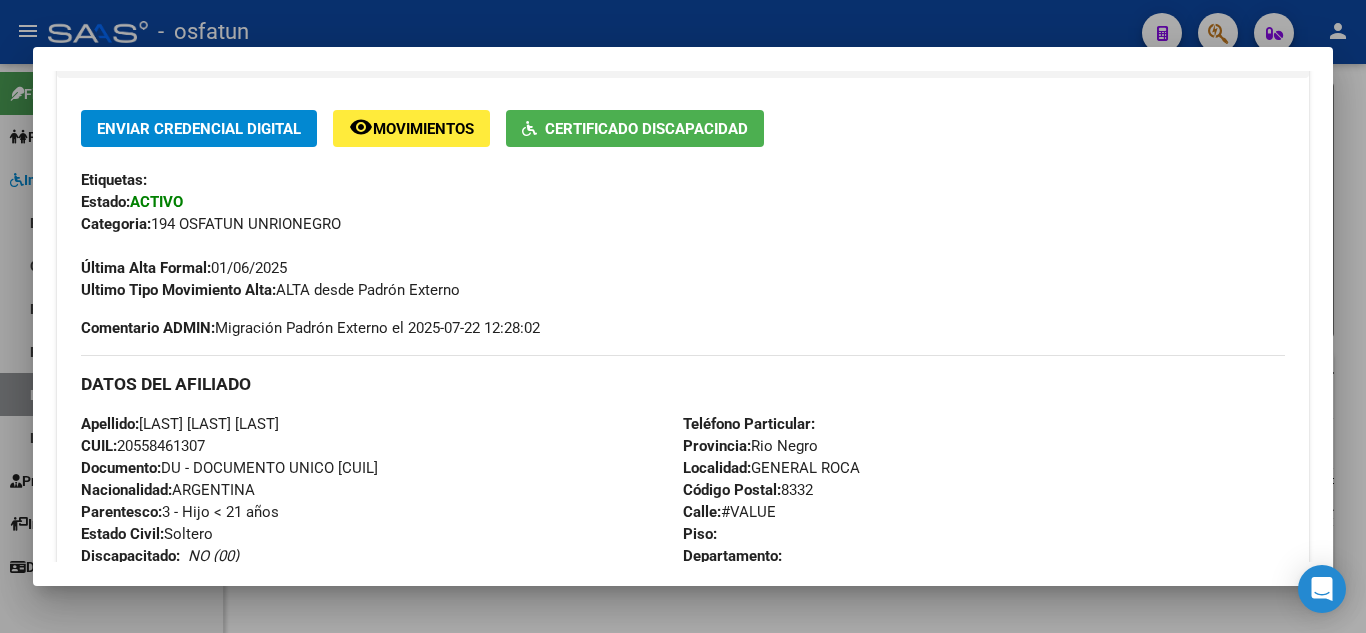 scroll, scrollTop: 333, scrollLeft: 0, axis: vertical 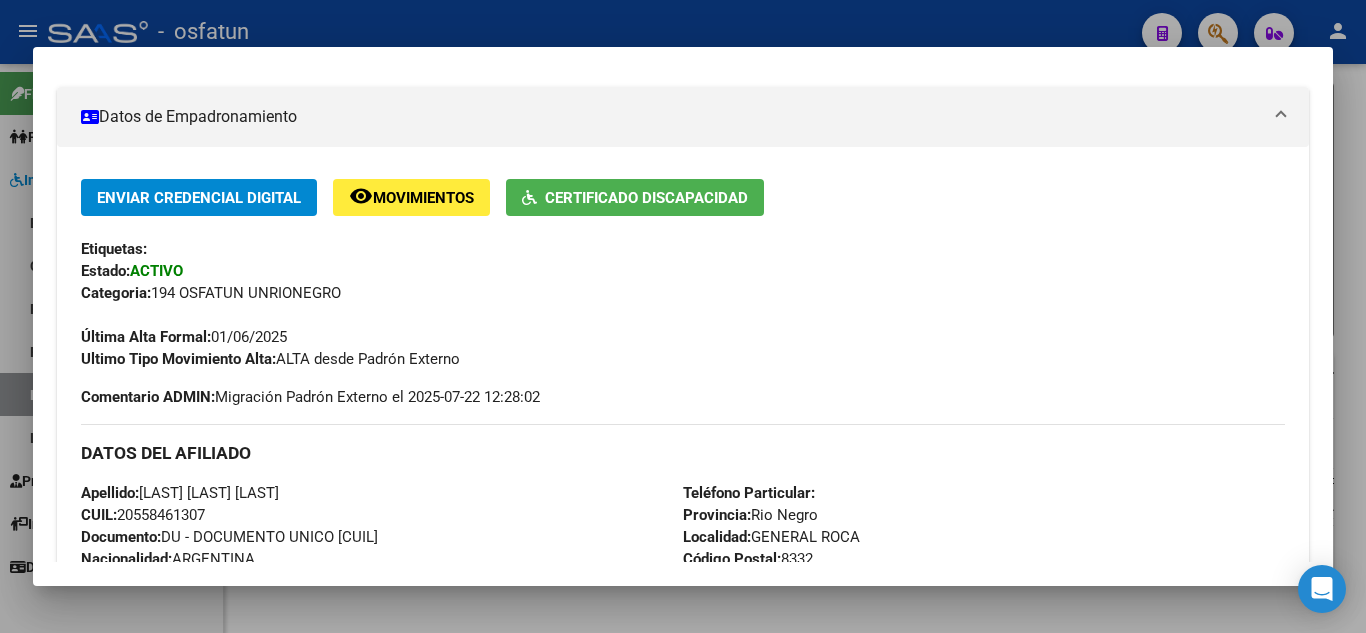 click at bounding box center [683, 316] 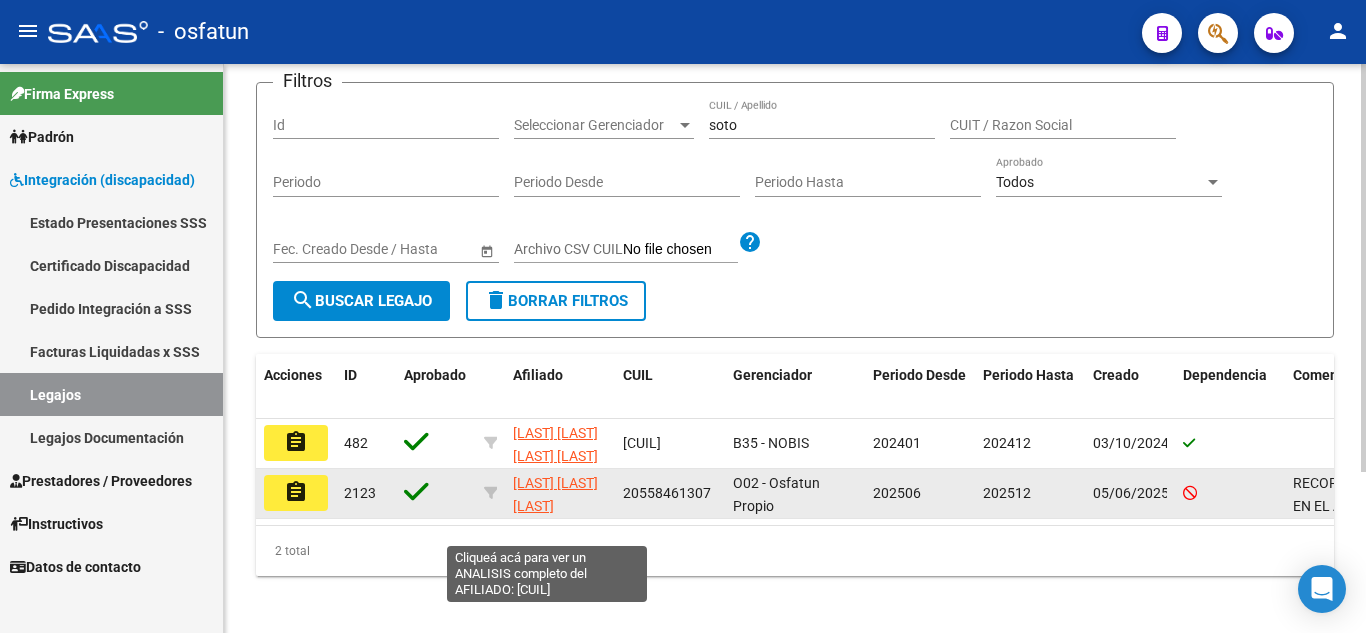 click on "[LAST] [LAST] [LAST]" 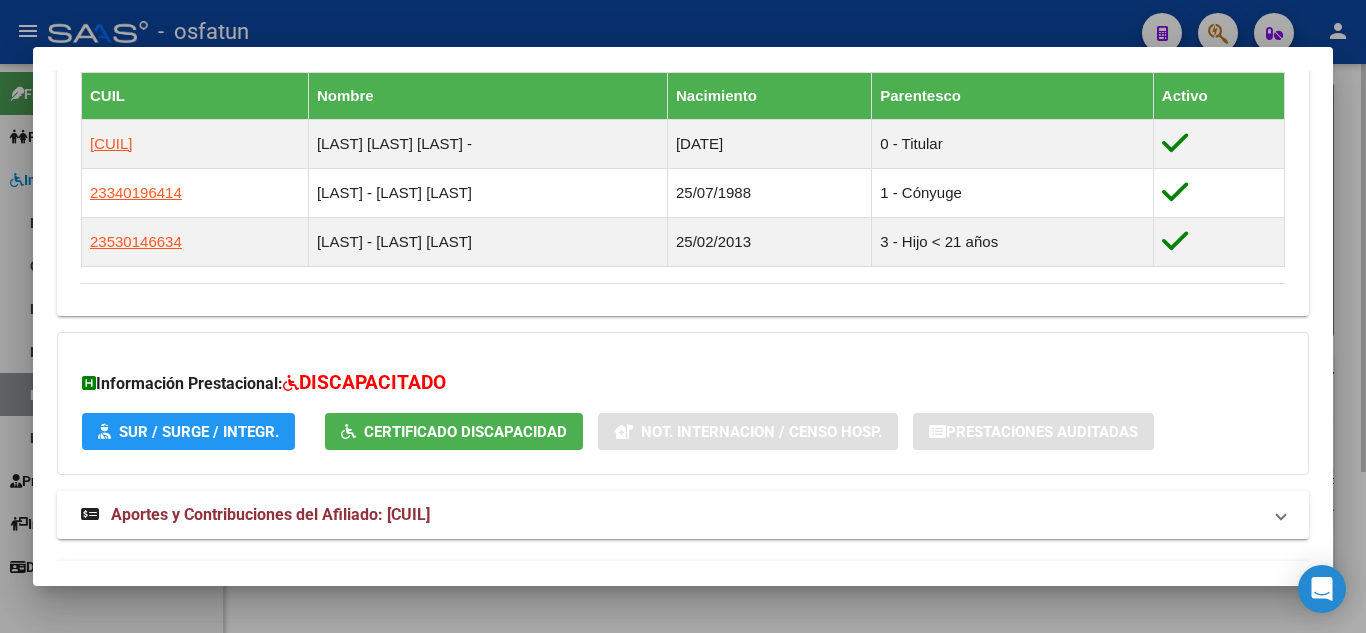 scroll, scrollTop: 1233, scrollLeft: 0, axis: vertical 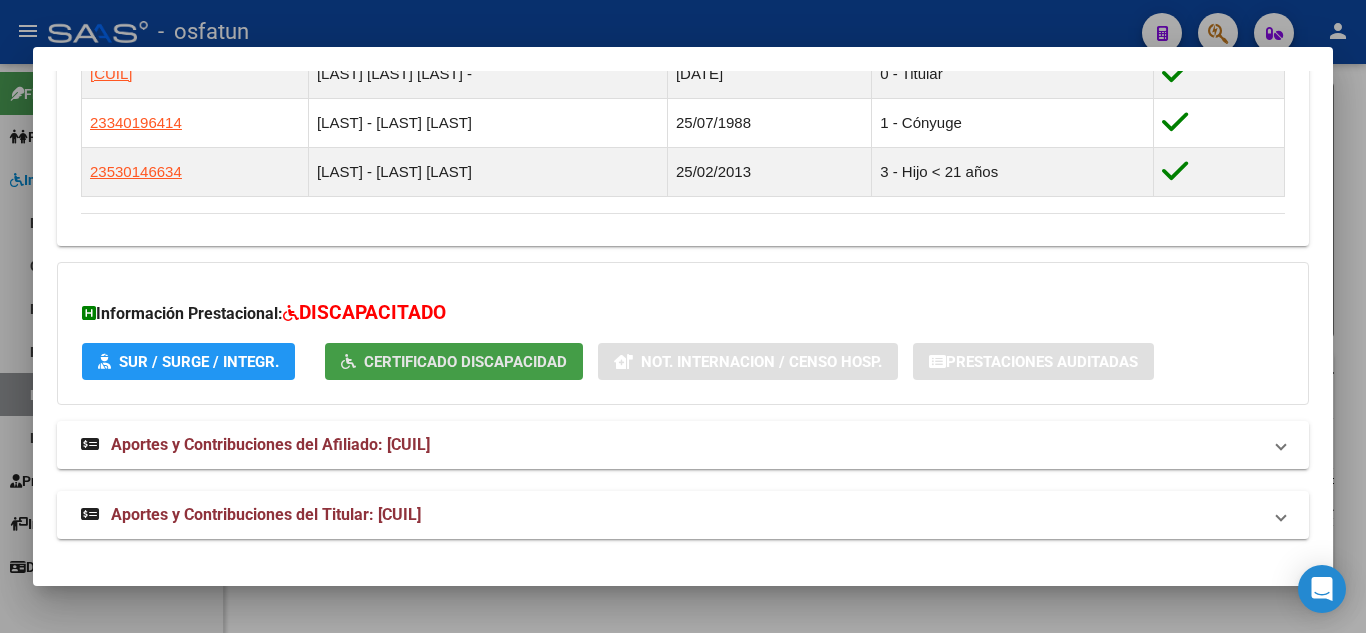 click on "Certificado Discapacidad" 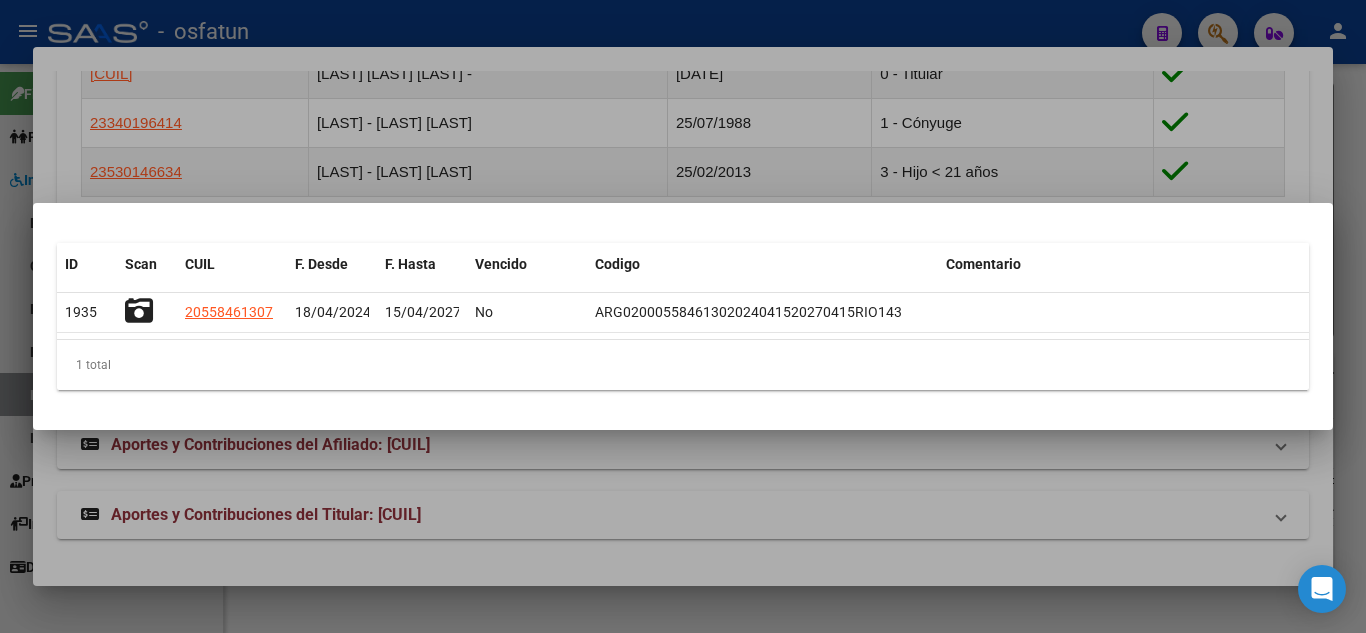 click at bounding box center [683, 316] 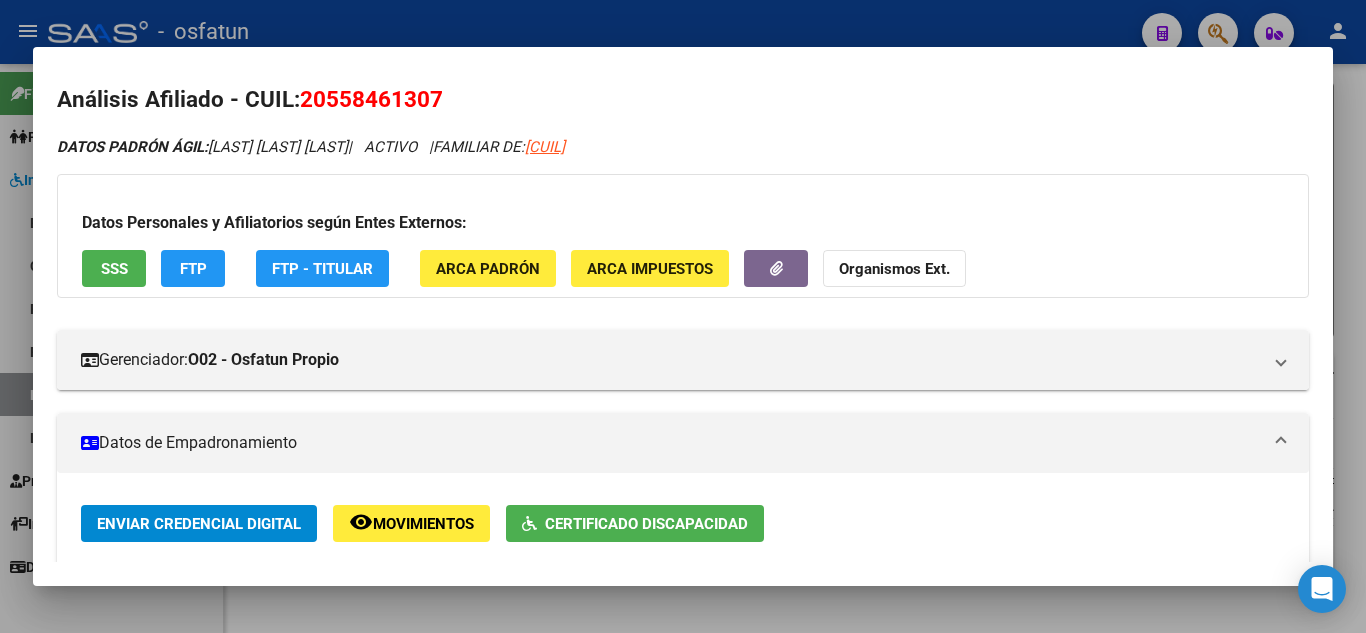 scroll, scrollTop: 0, scrollLeft: 0, axis: both 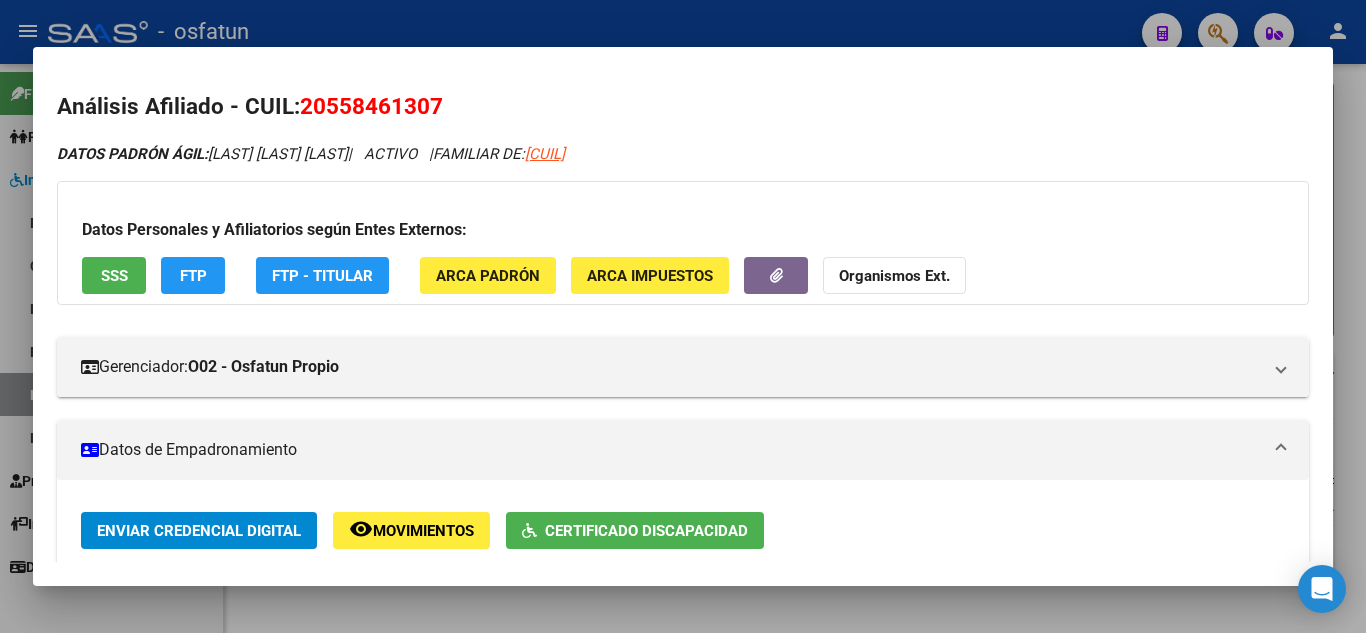 click at bounding box center [683, 316] 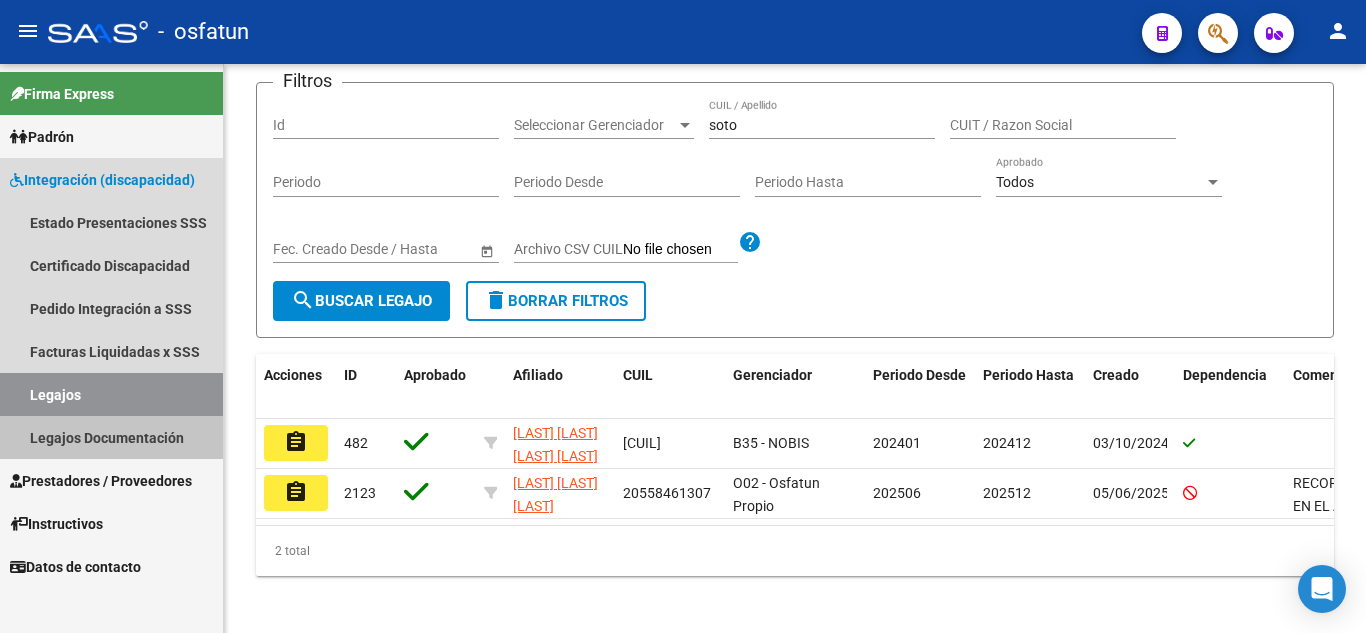 click on "Legajos Documentación" at bounding box center (111, 437) 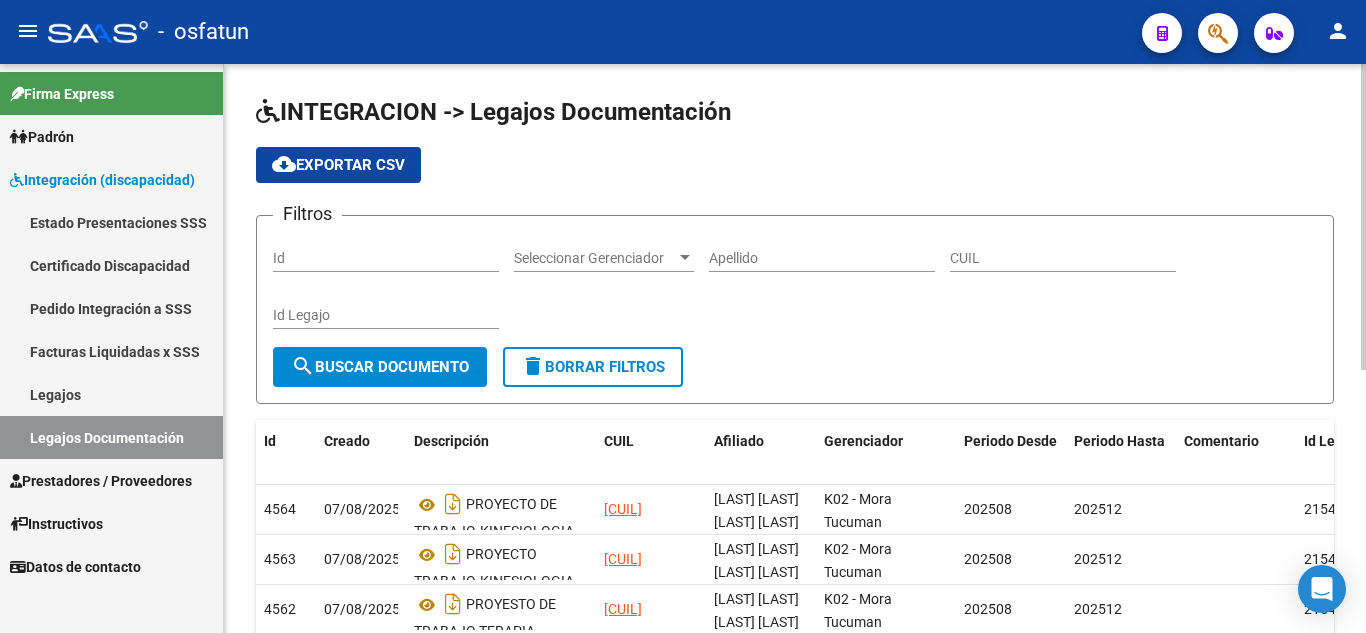 click on "Apellido" at bounding box center [822, 258] 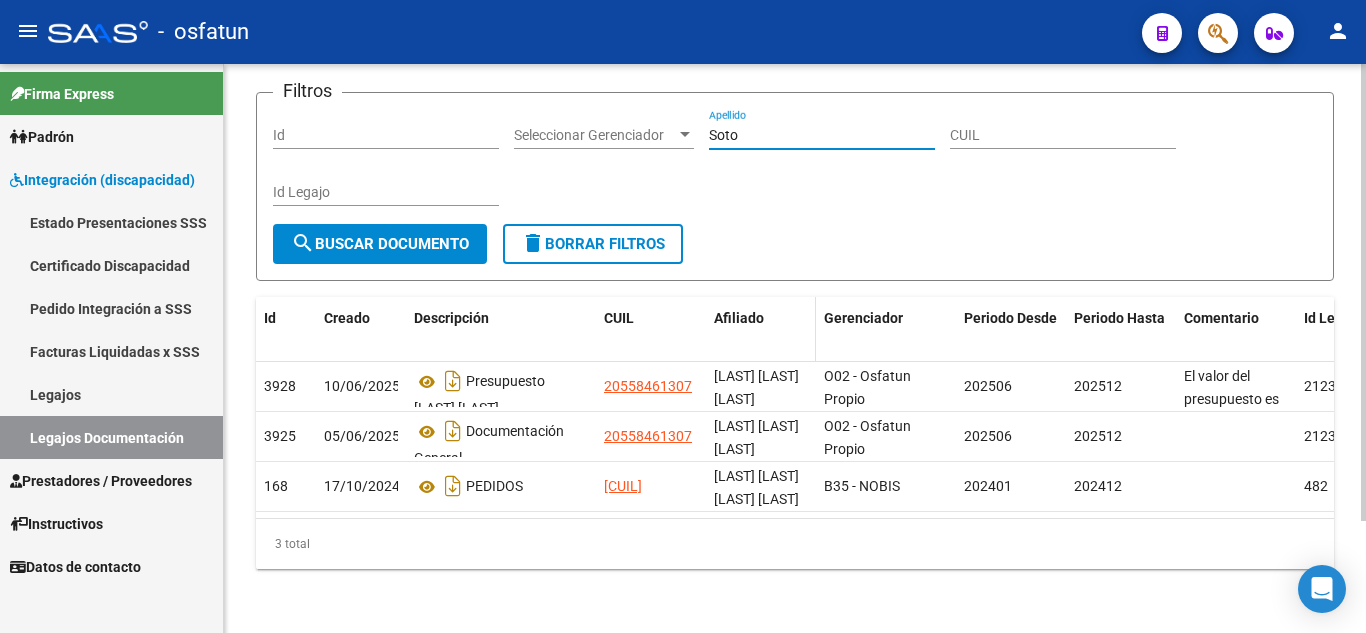 scroll, scrollTop: 139, scrollLeft: 0, axis: vertical 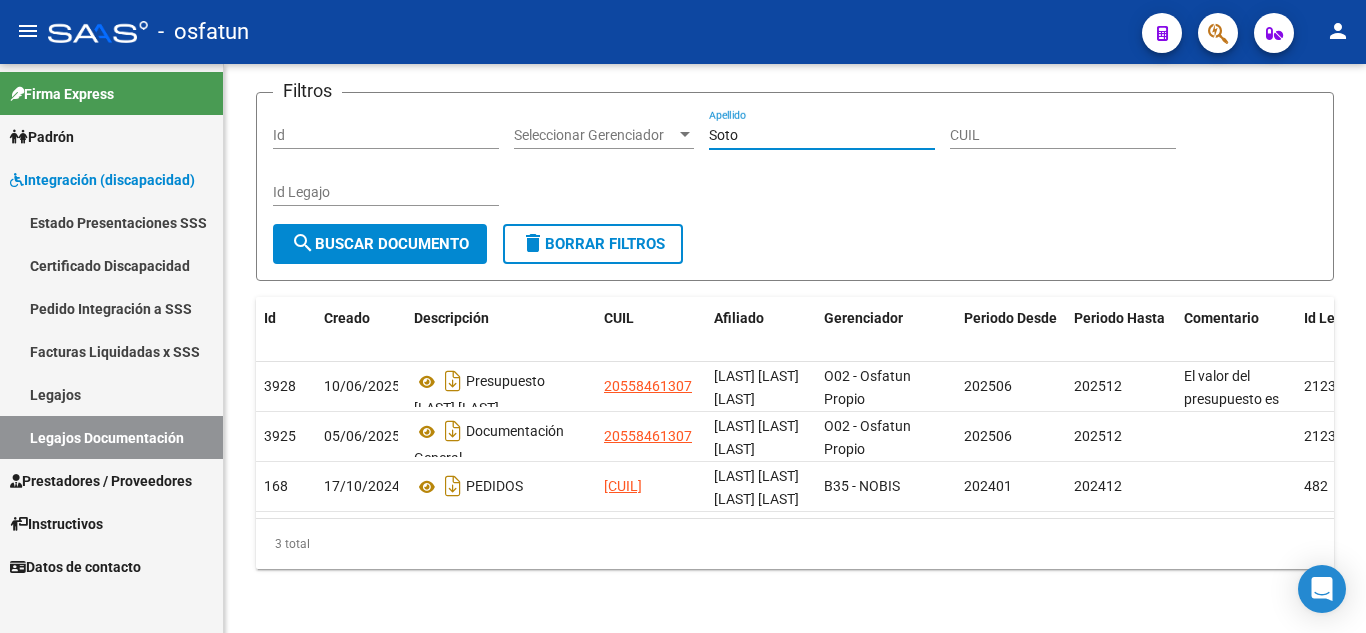 type on "Soto" 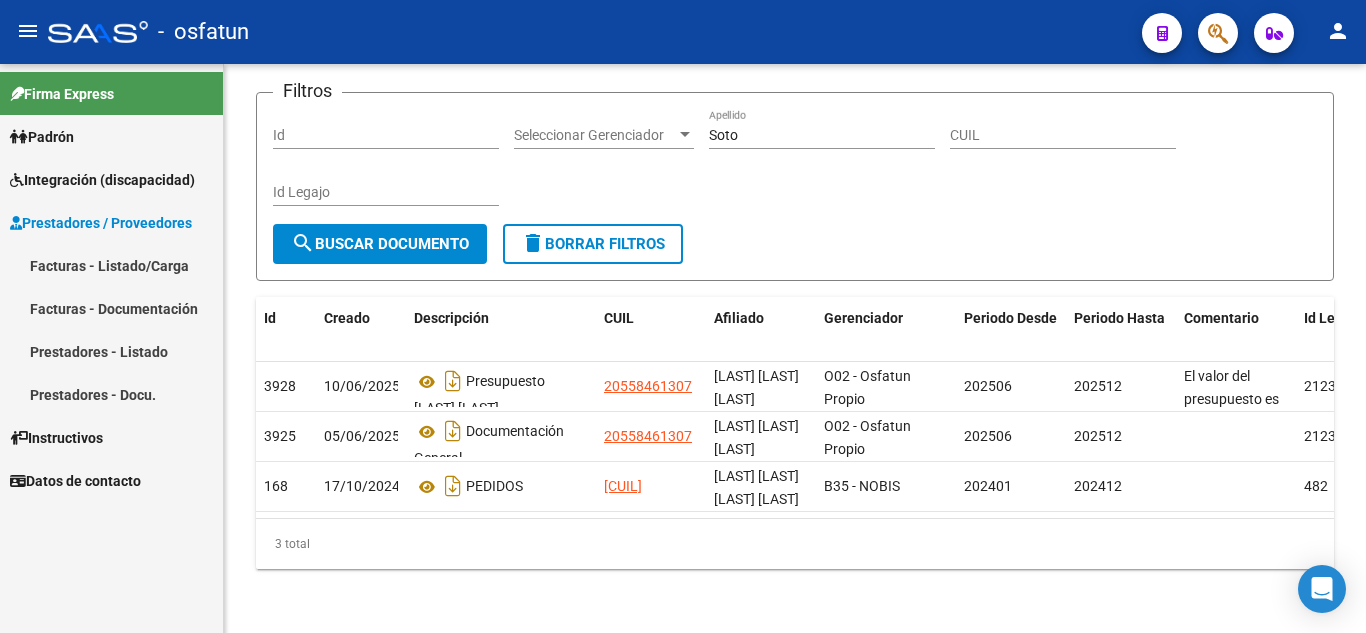 click on "Prestadores - Docu." at bounding box center [111, 394] 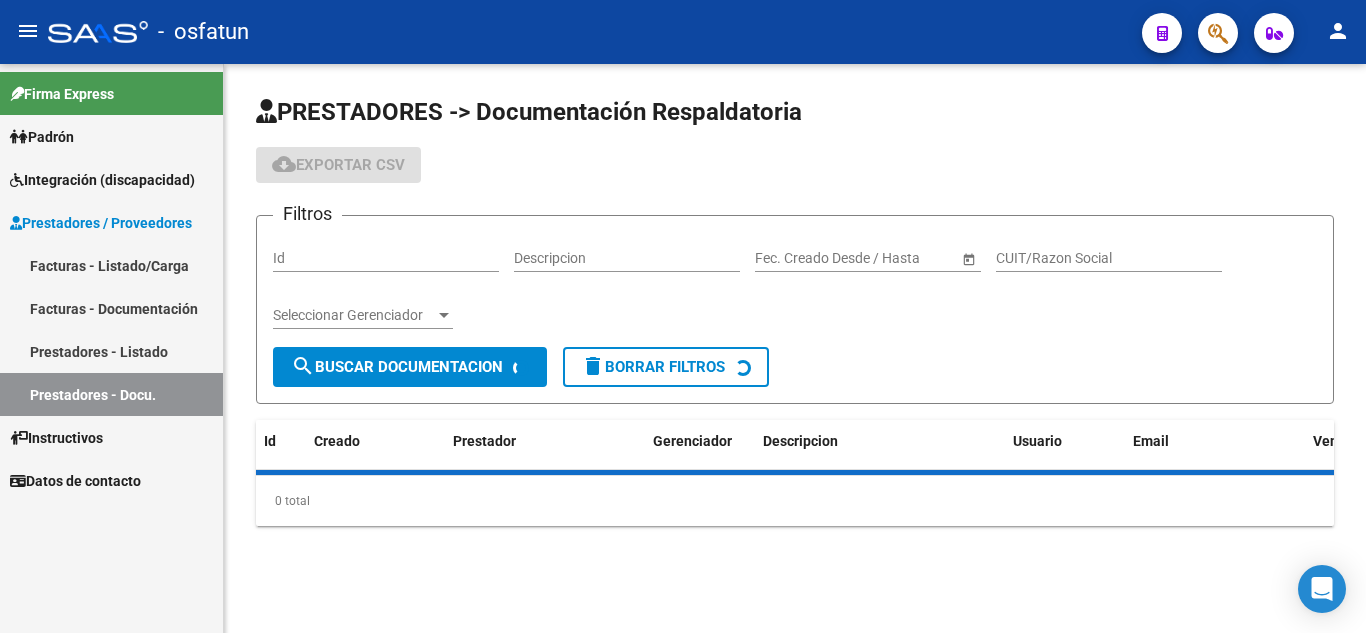 scroll, scrollTop: 0, scrollLeft: 0, axis: both 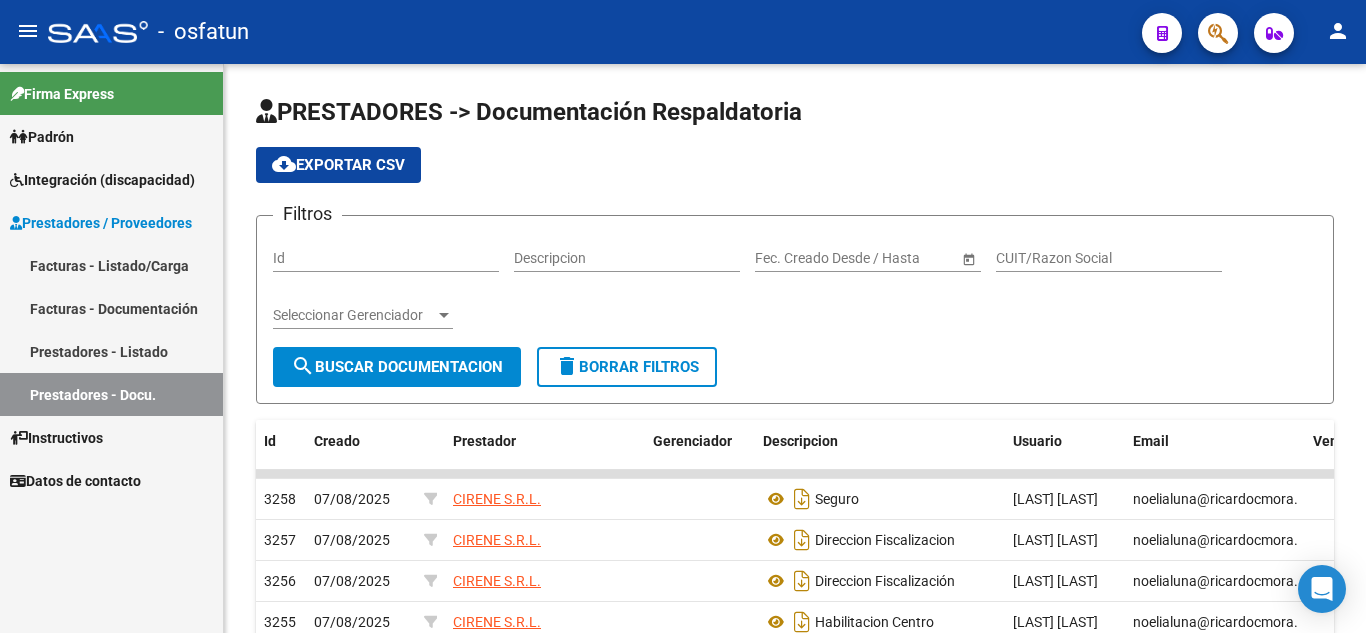 click on "Prestadores - Listado" at bounding box center (111, 351) 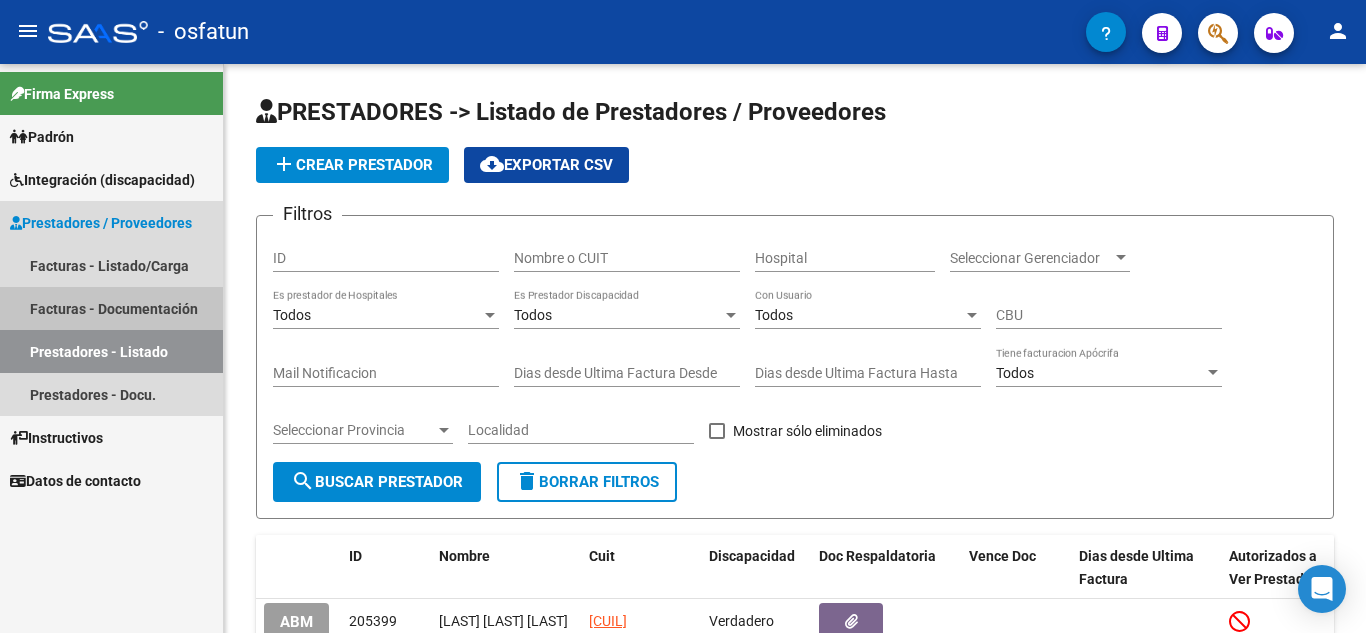 click on "Facturas - Documentación" at bounding box center [111, 308] 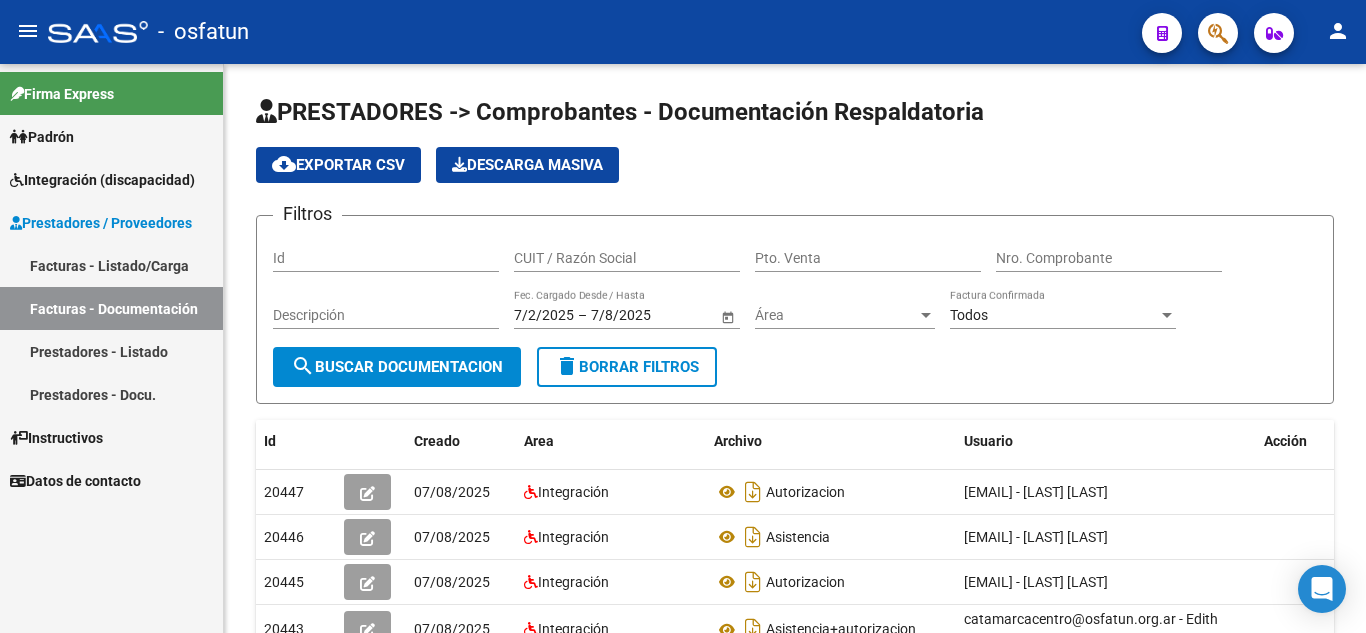 click on "Facturas - Listado/Carga" at bounding box center (111, 265) 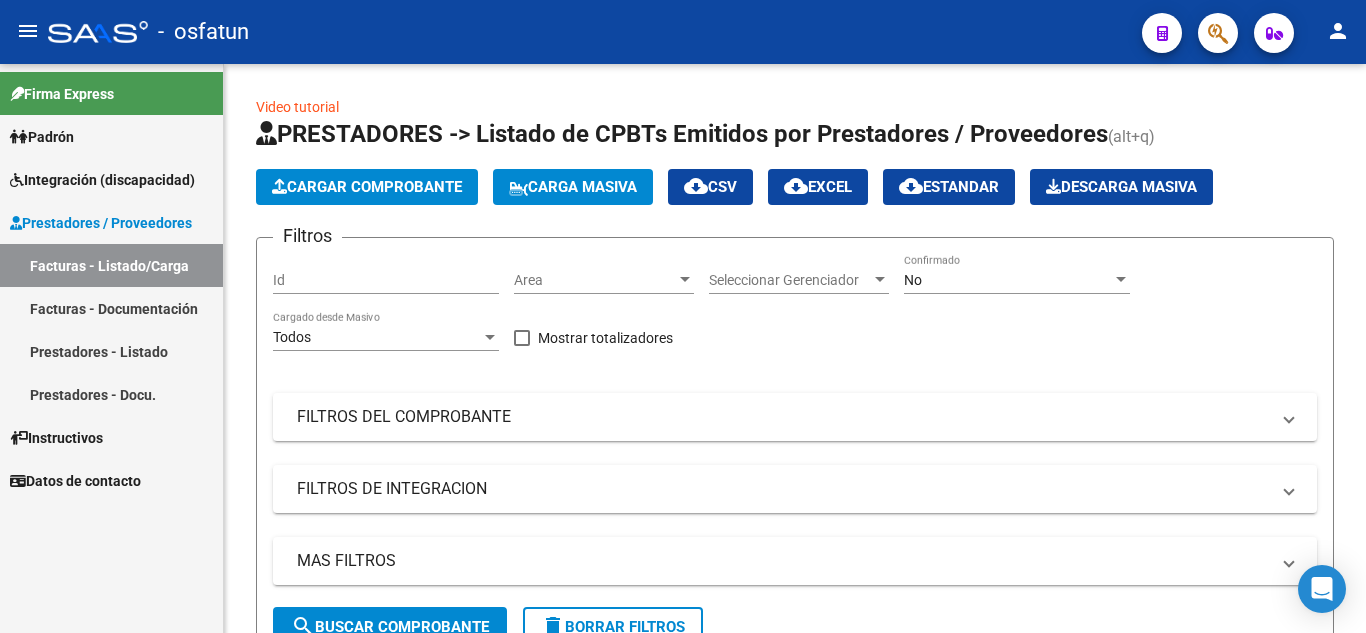 click on "Prestadores / Proveedores" at bounding box center [101, 223] 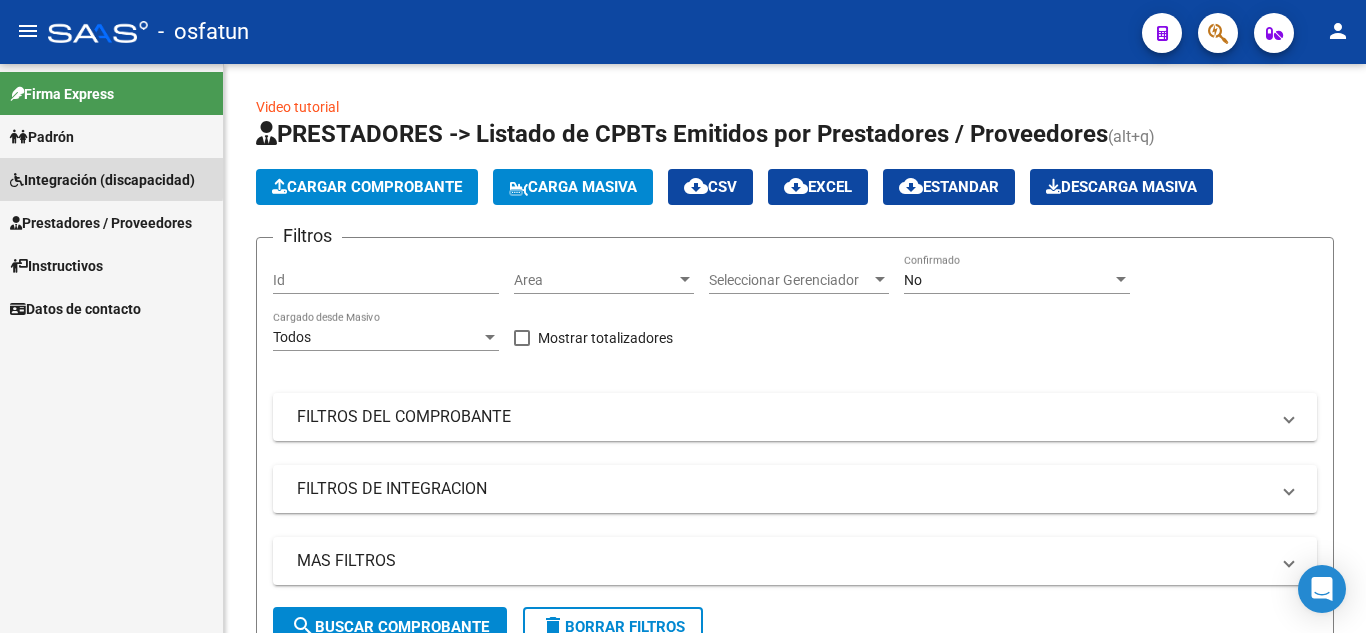 click on "Integración (discapacidad)" at bounding box center [102, 180] 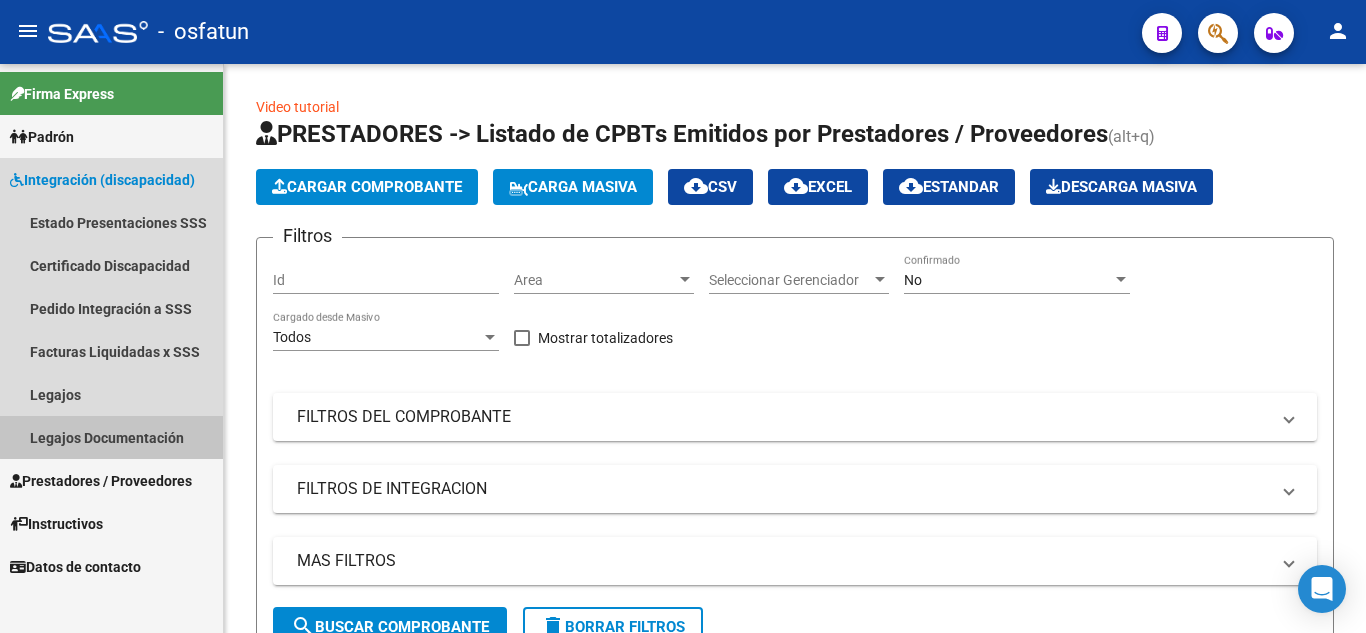 click on "Legajos Documentación" at bounding box center [111, 437] 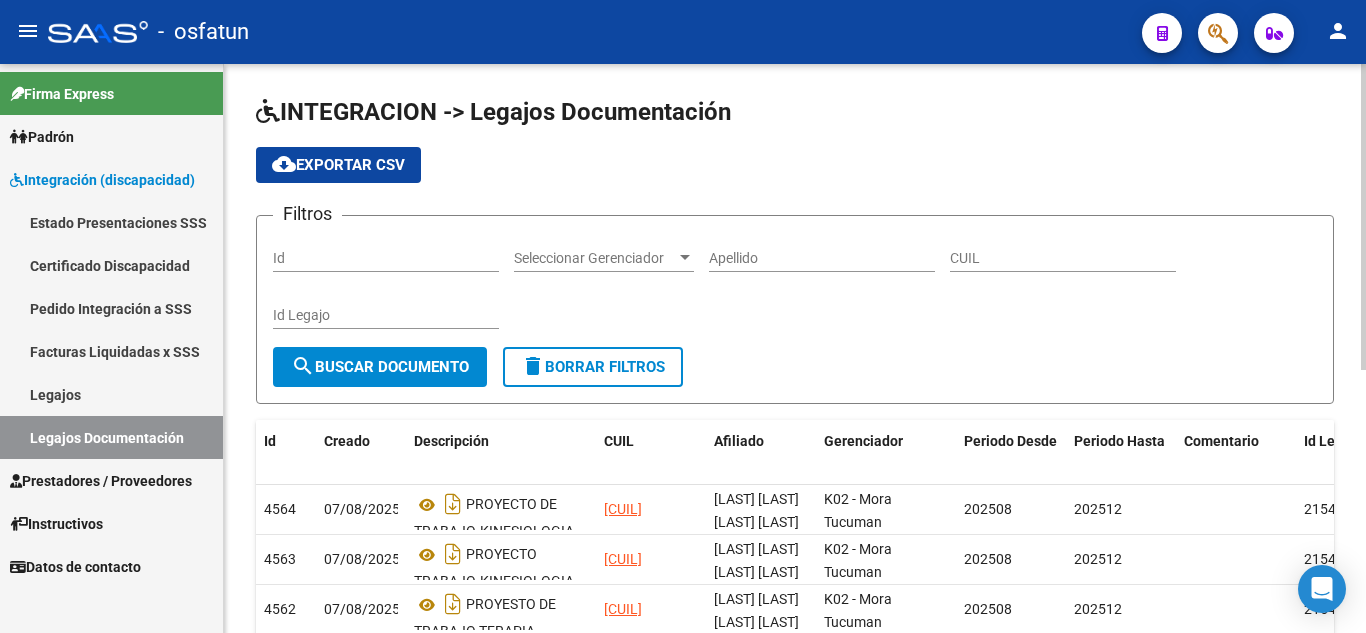 click on "Apellido" at bounding box center [822, 258] 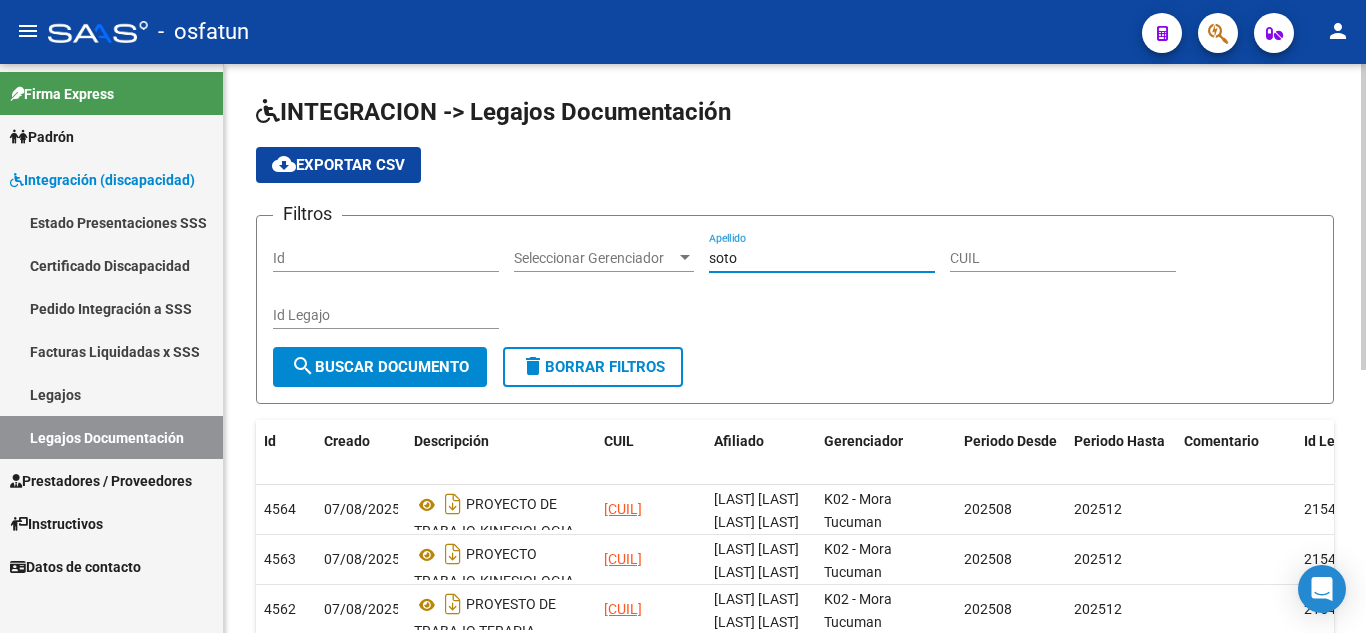 type on "soto" 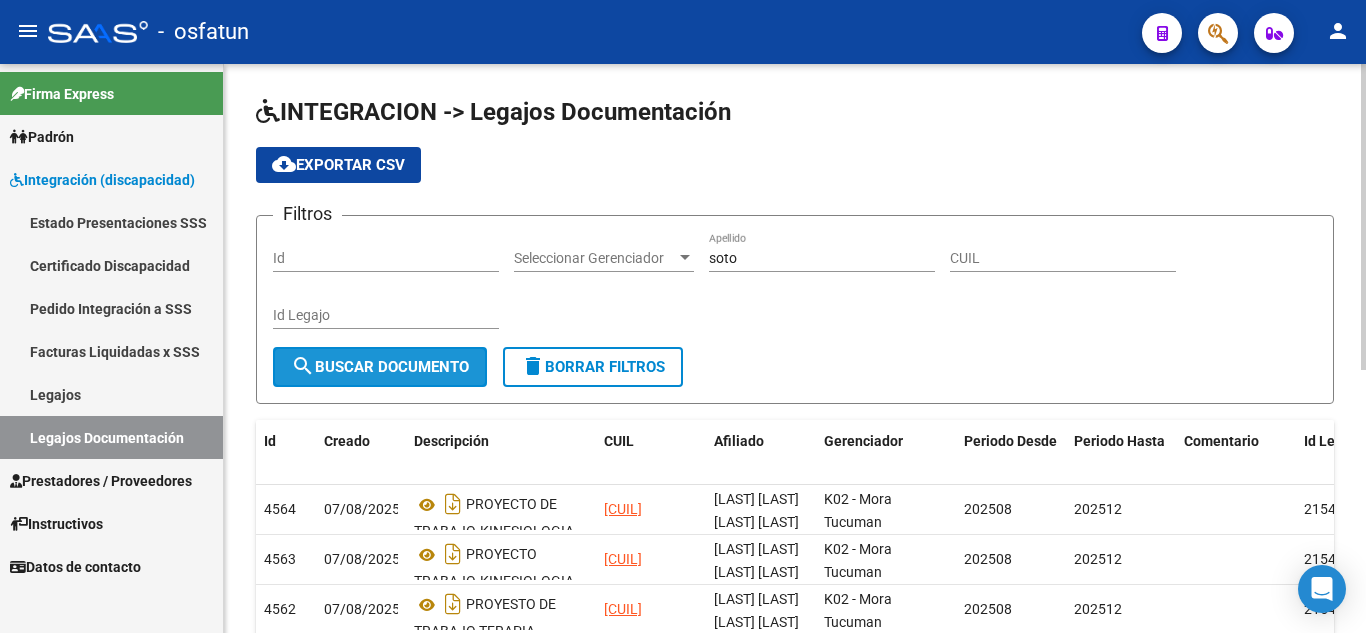 click on "search  Buscar Documento" 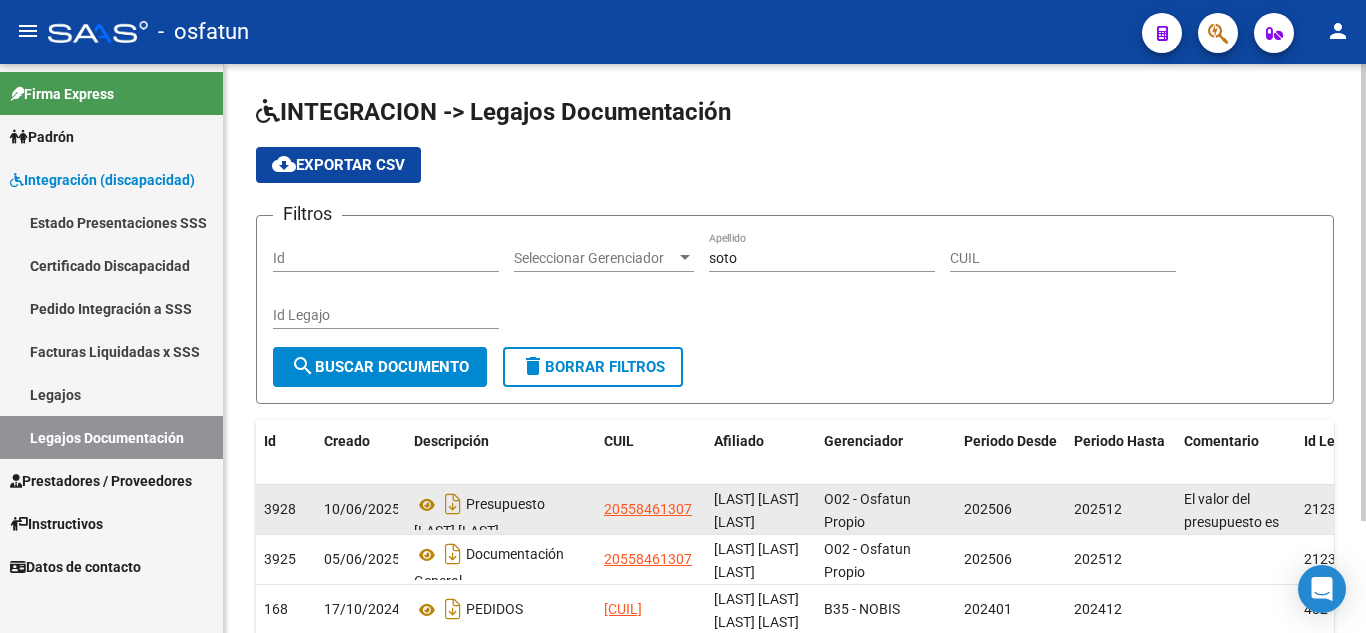 scroll, scrollTop: 26, scrollLeft: 0, axis: vertical 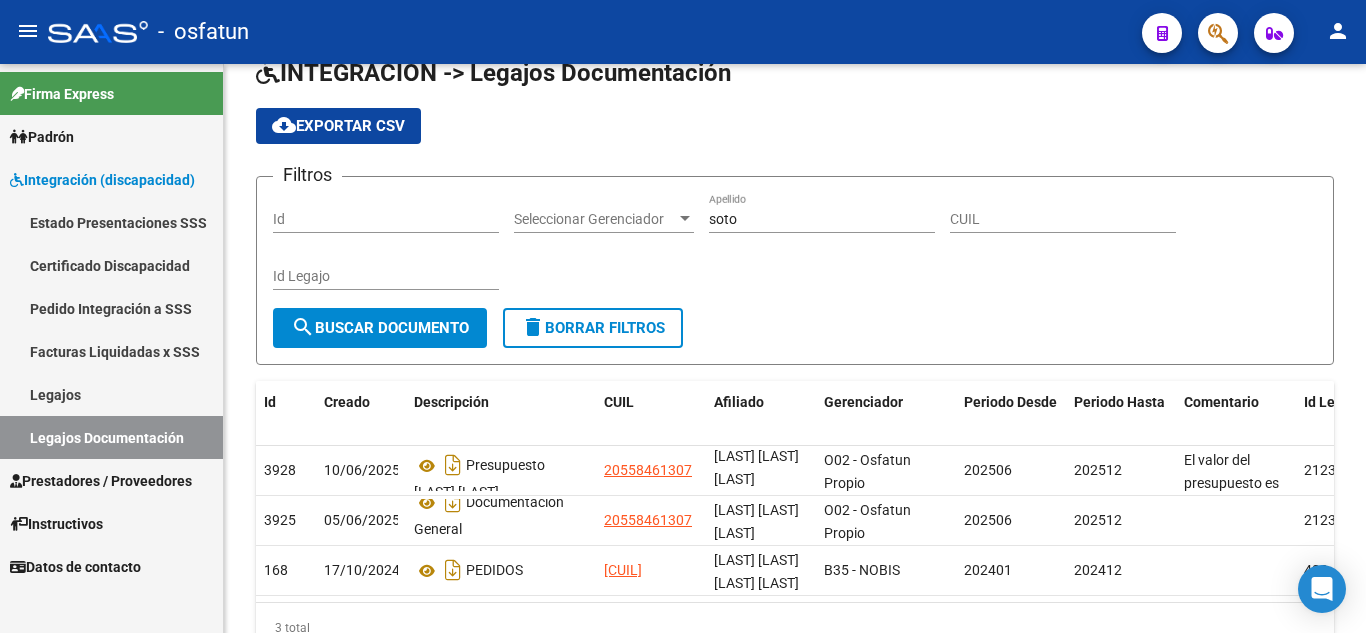 click on "Legajos" at bounding box center (111, 394) 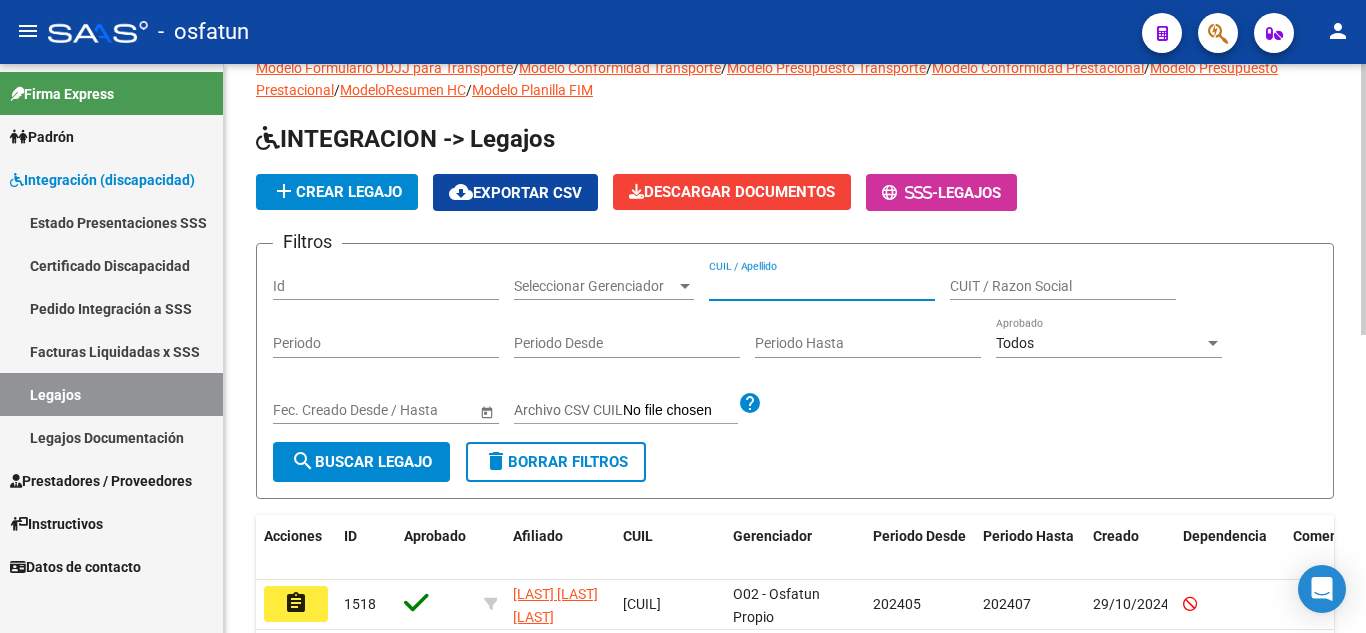 click on "CUIL / Apellido" at bounding box center [822, 286] 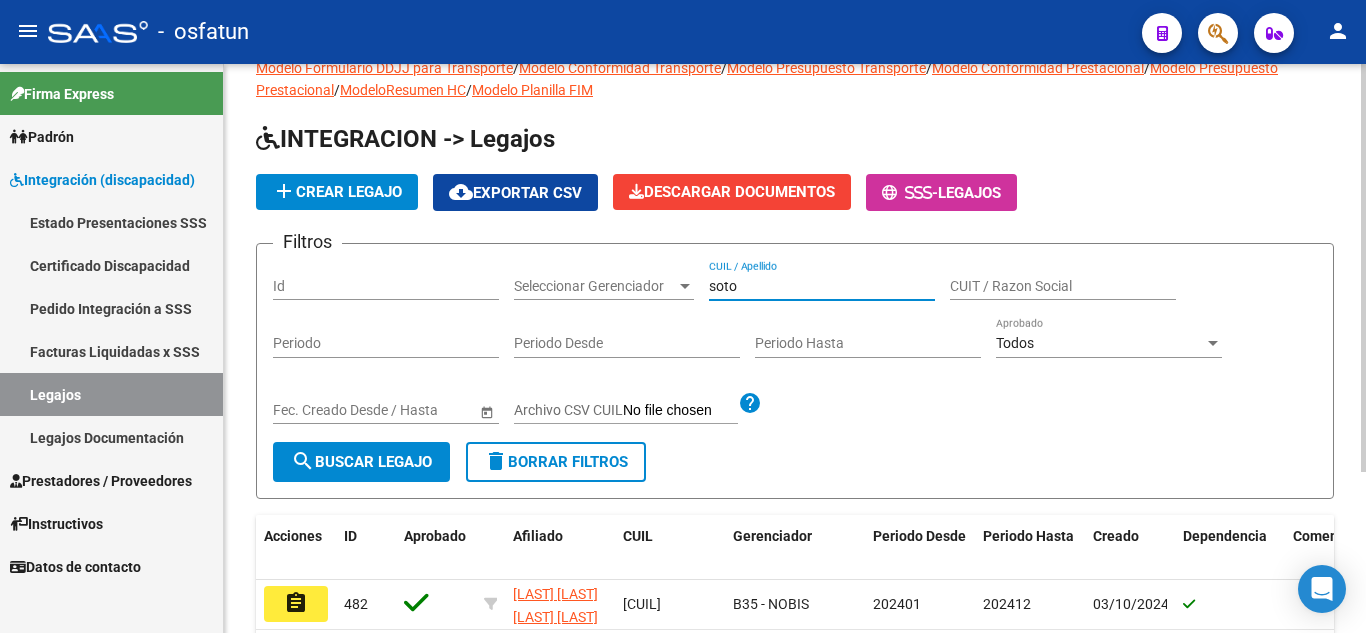 type on "soto" 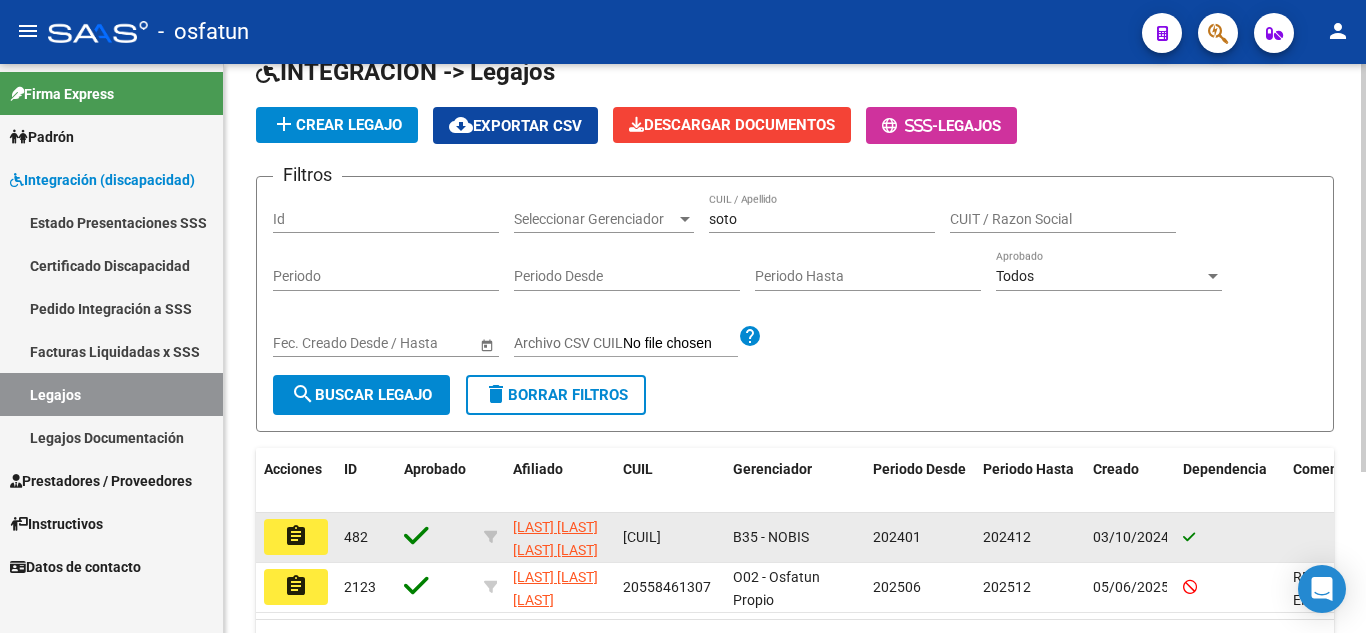 scroll, scrollTop: 224, scrollLeft: 0, axis: vertical 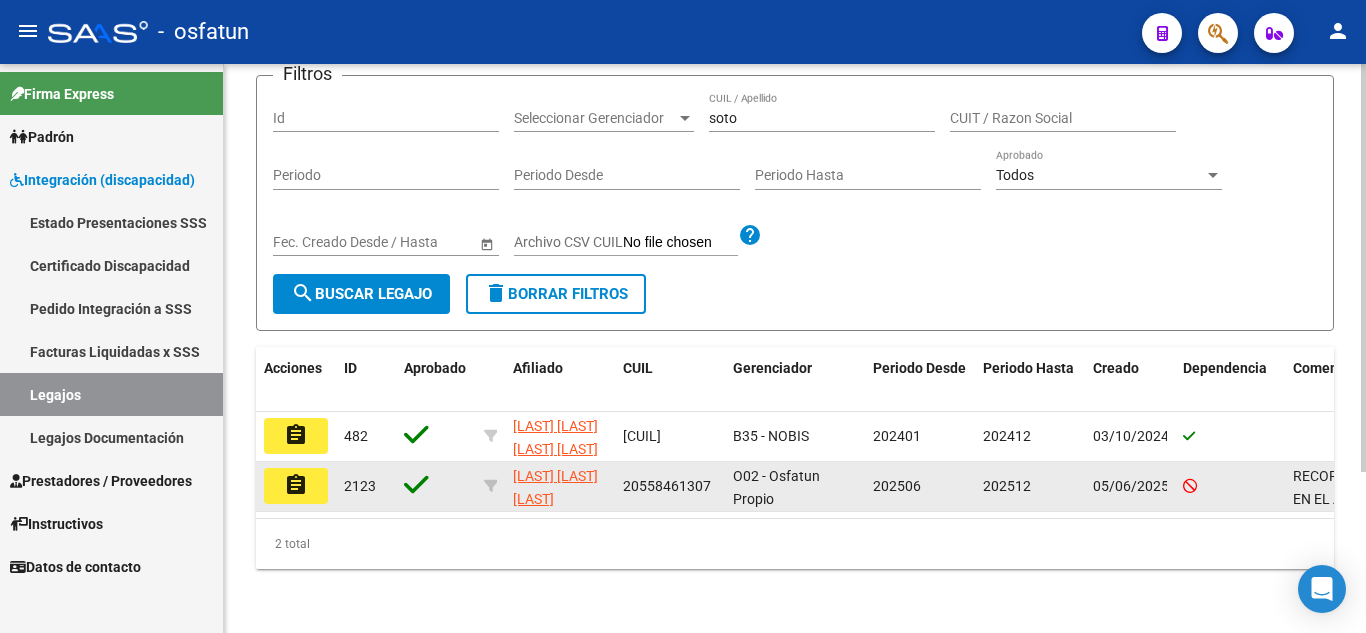 click on "assignment" 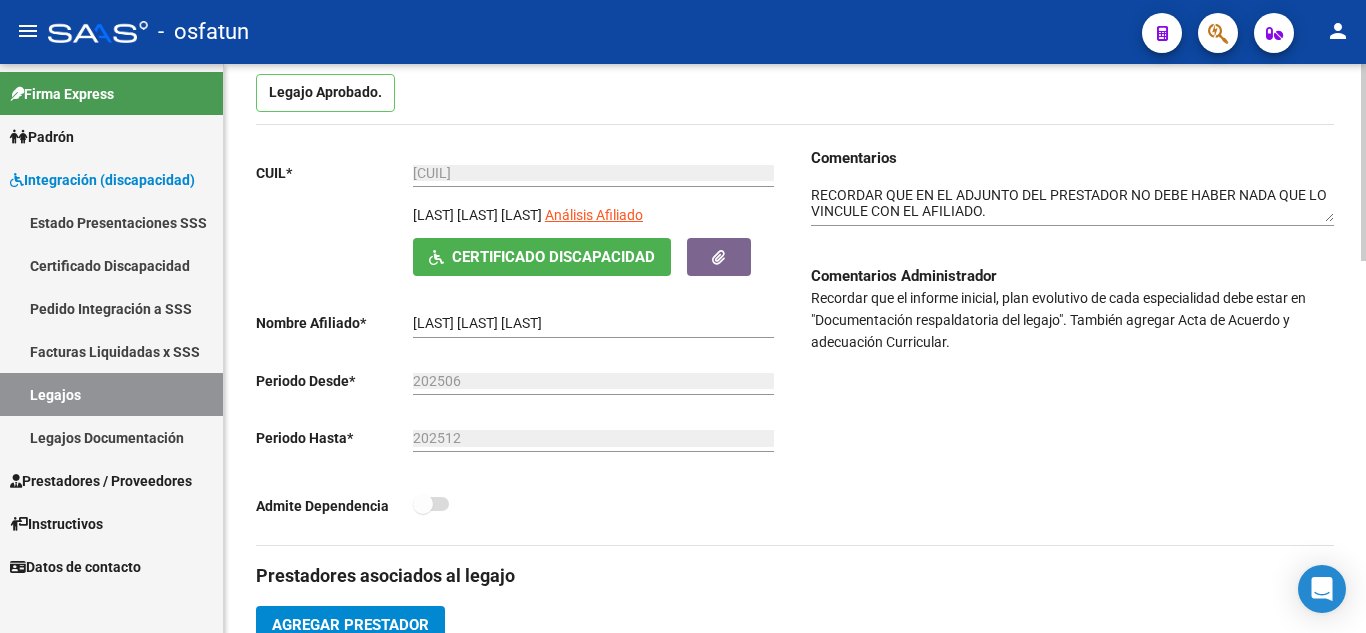 scroll, scrollTop: 100, scrollLeft: 0, axis: vertical 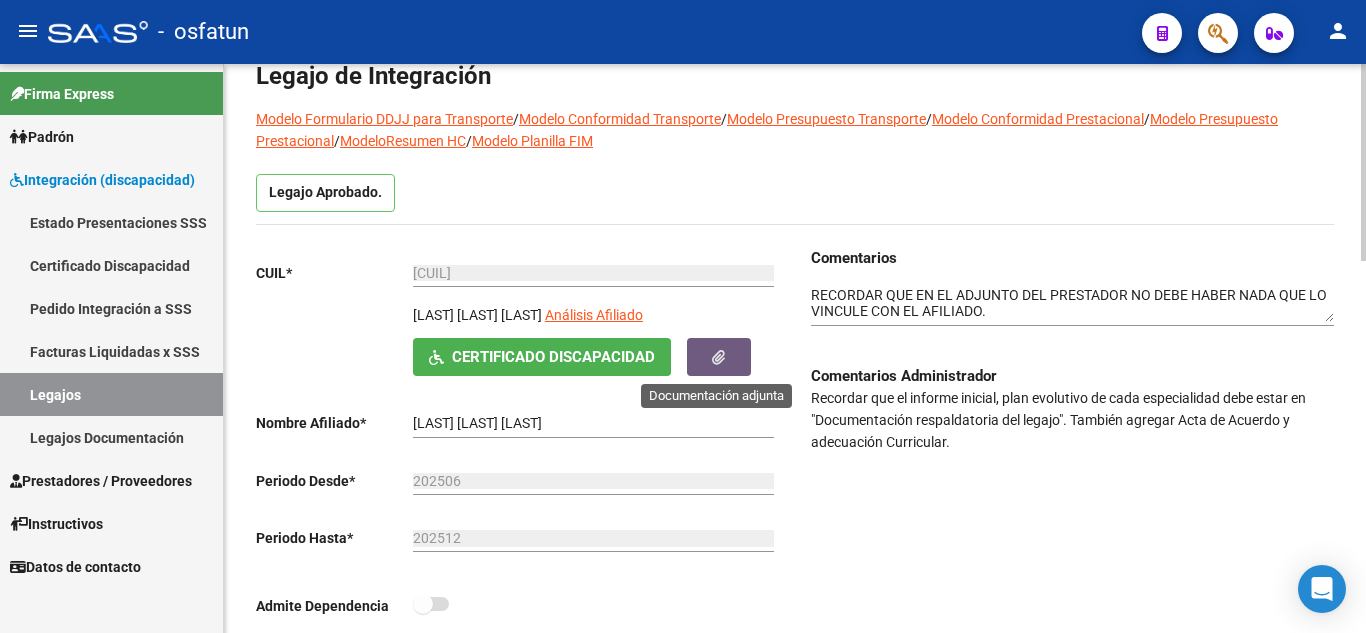 click 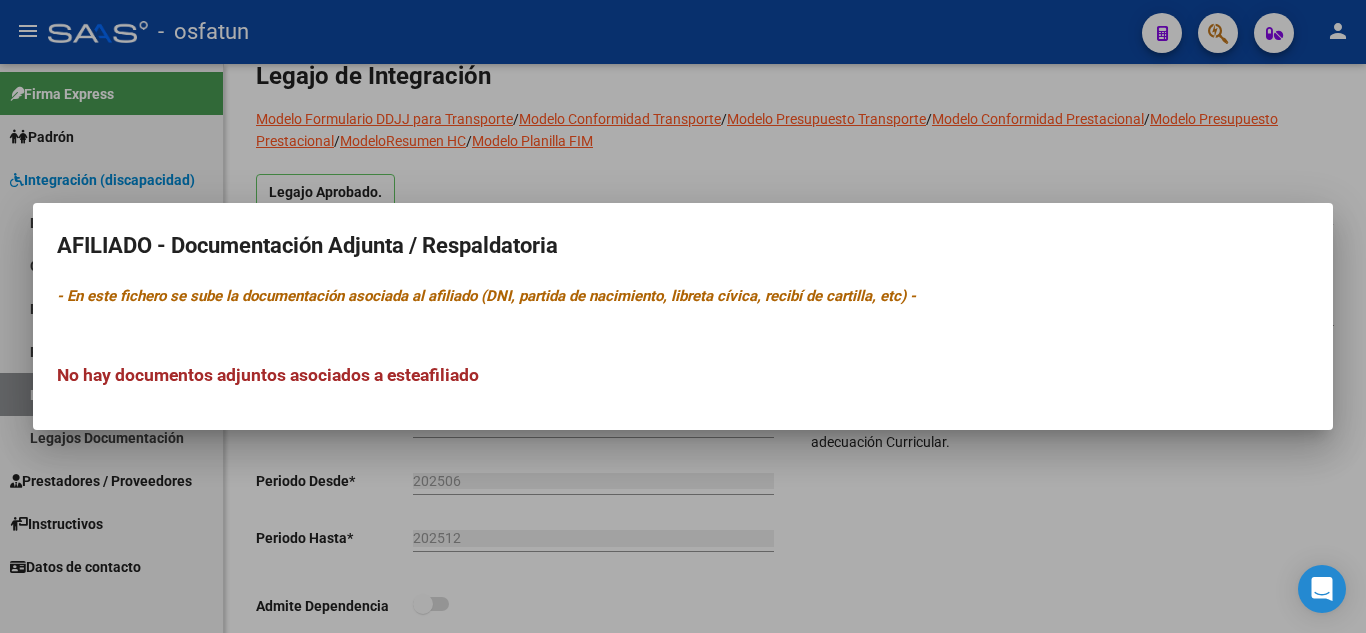 click on "afiliado" at bounding box center [449, 375] 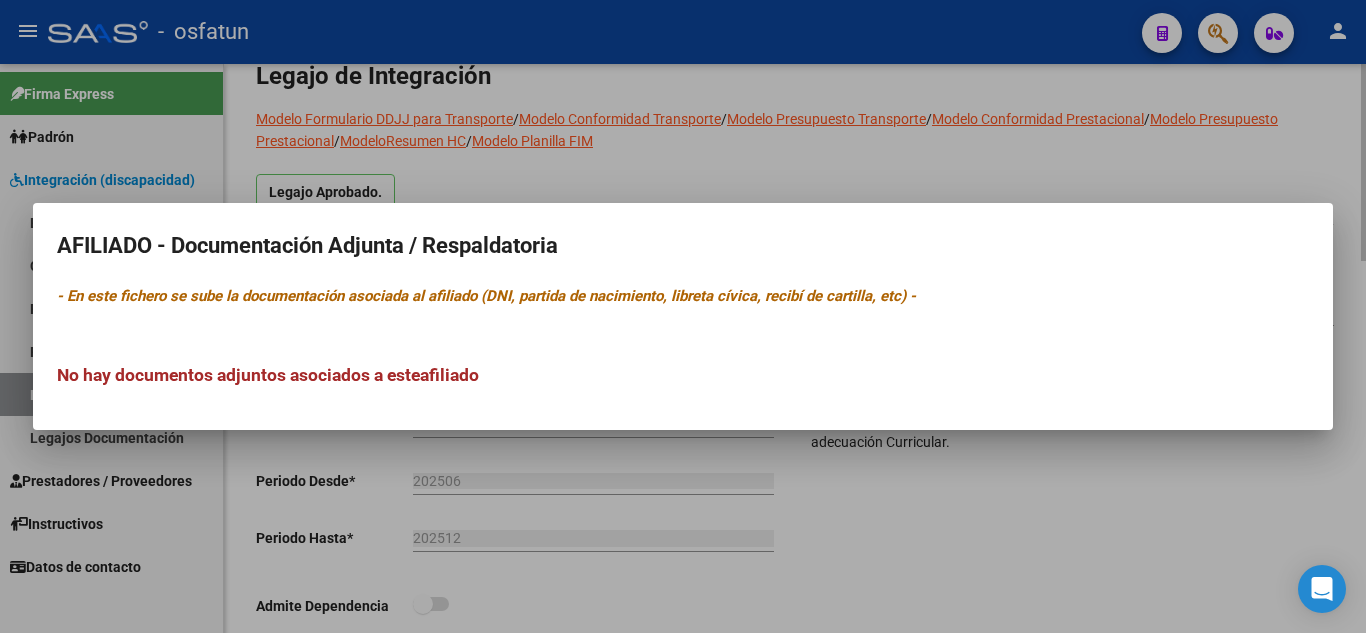 click at bounding box center [683, 316] 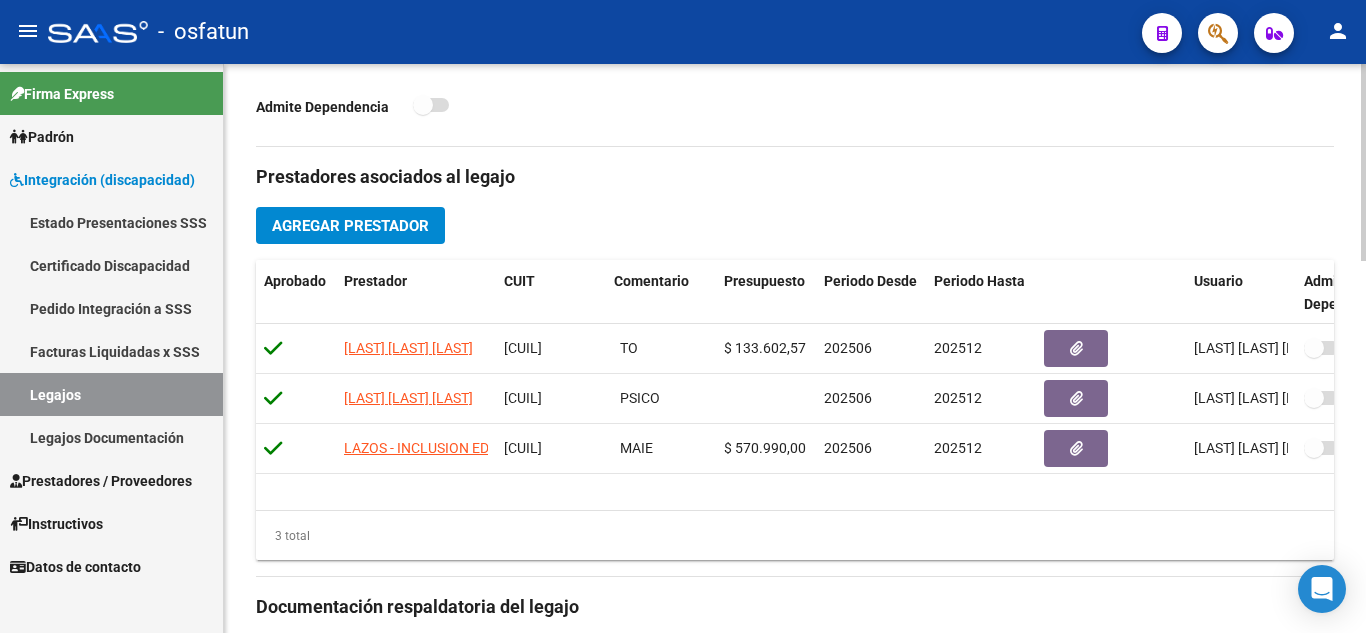 scroll, scrollTop: 600, scrollLeft: 0, axis: vertical 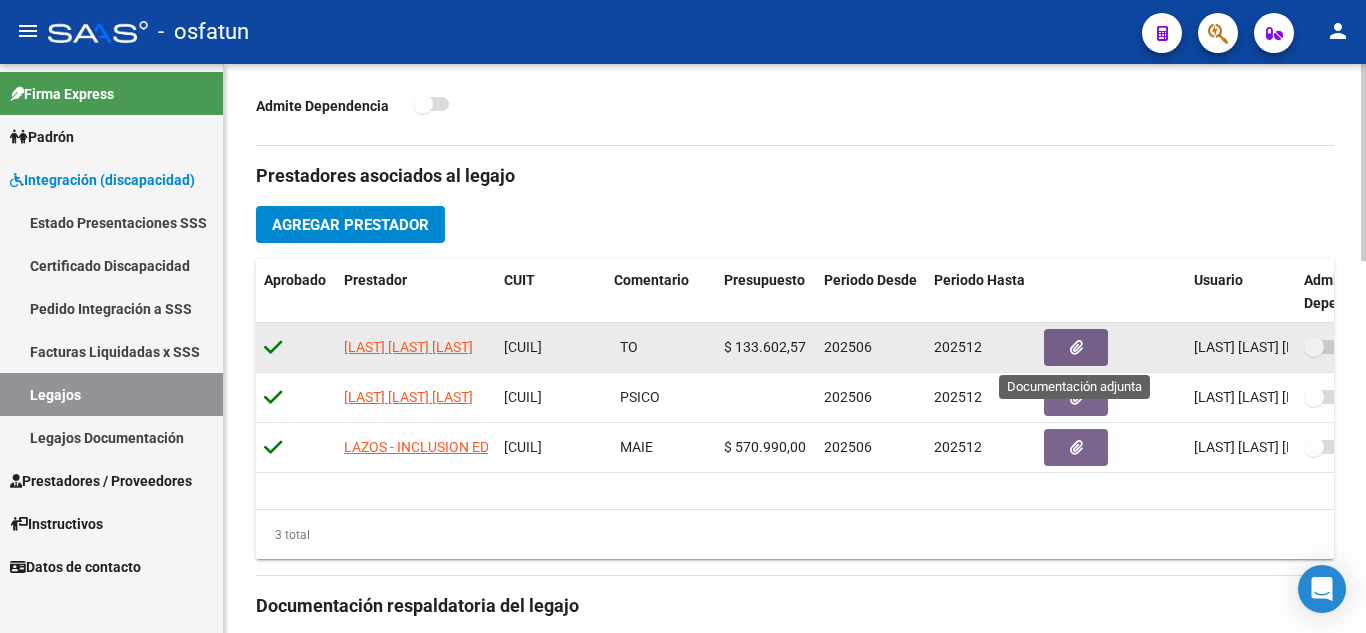 click 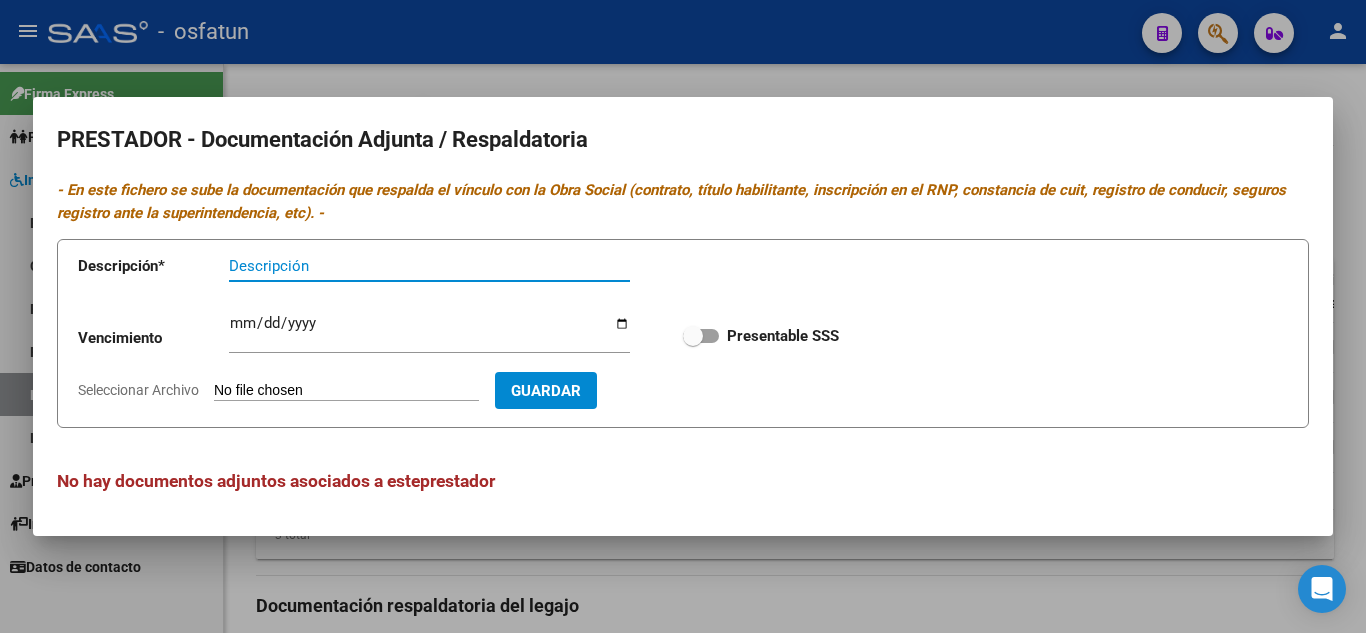 click at bounding box center [683, 316] 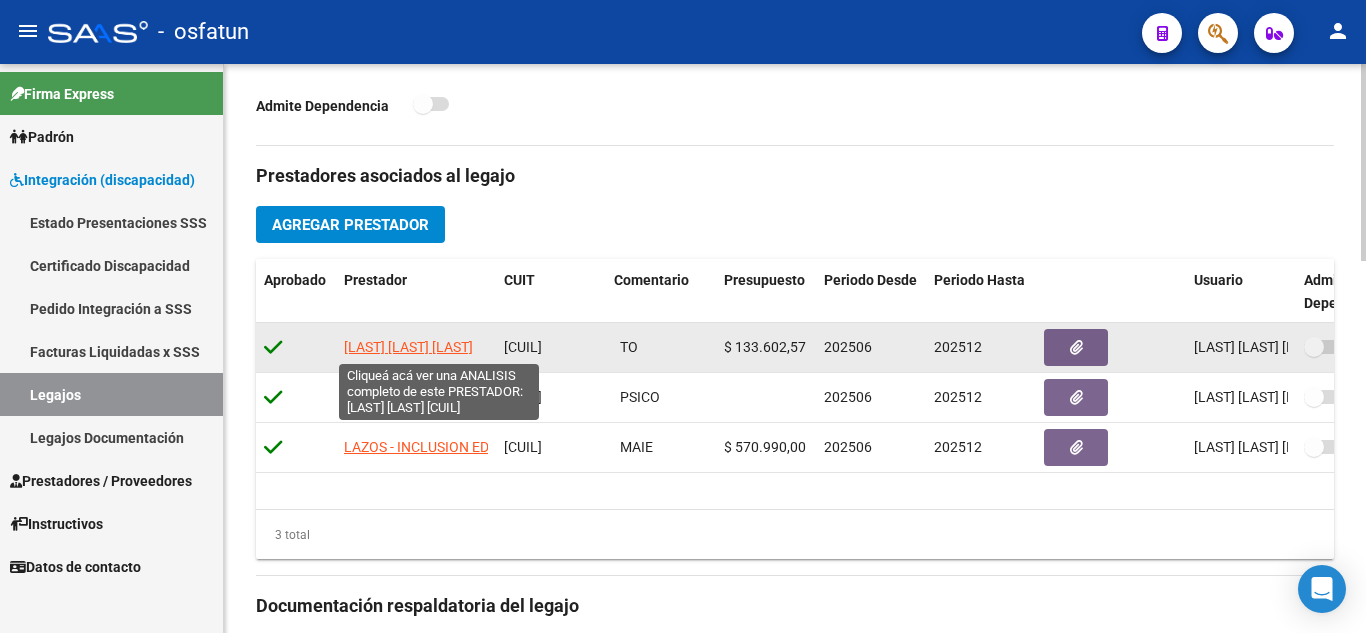 click on "[LAST] [LAST] [LAST]" 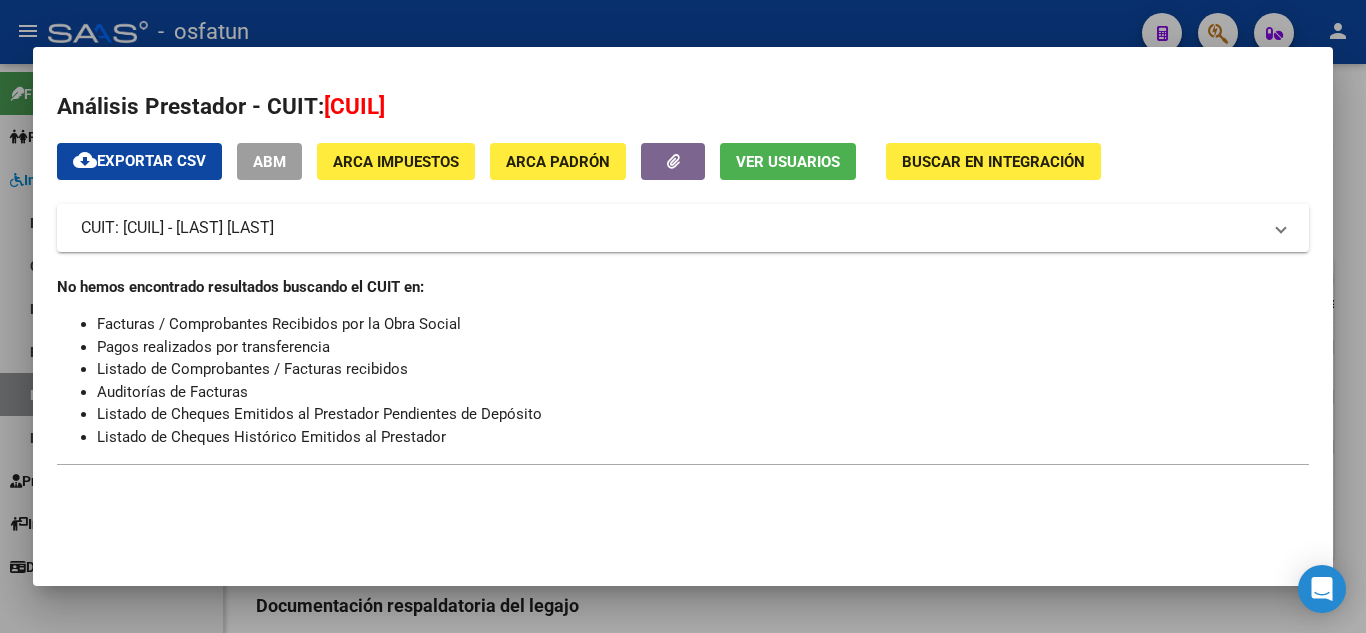 click at bounding box center [683, 316] 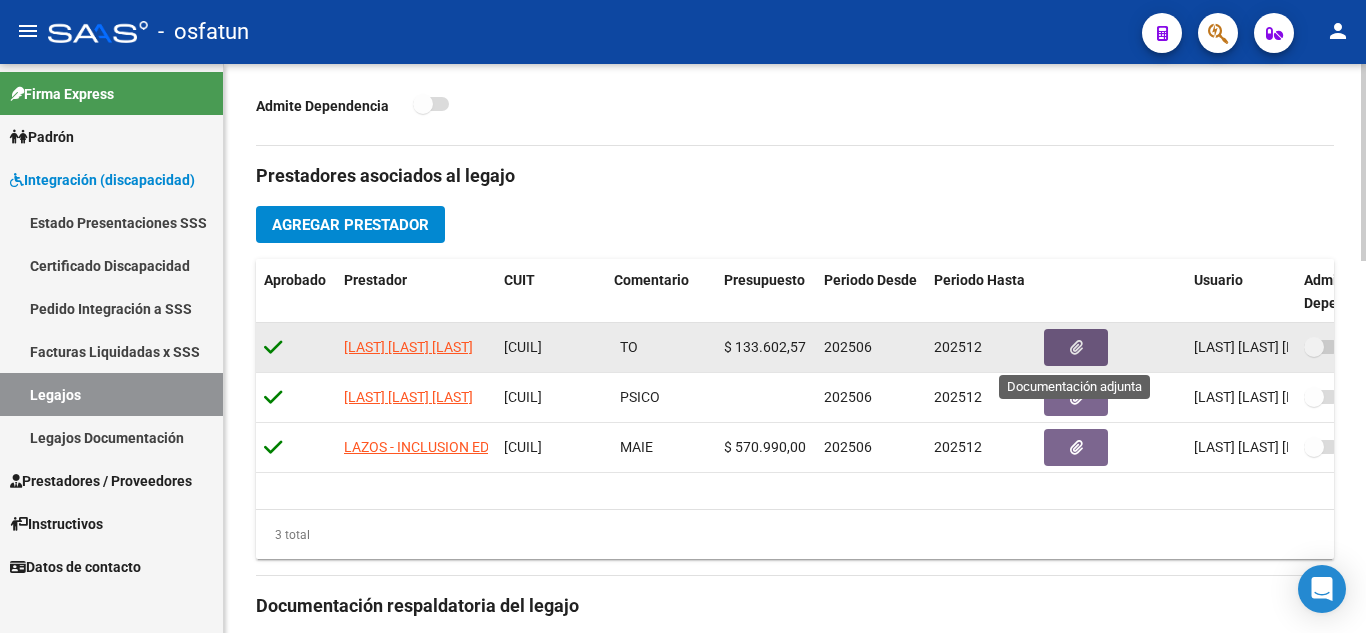 click 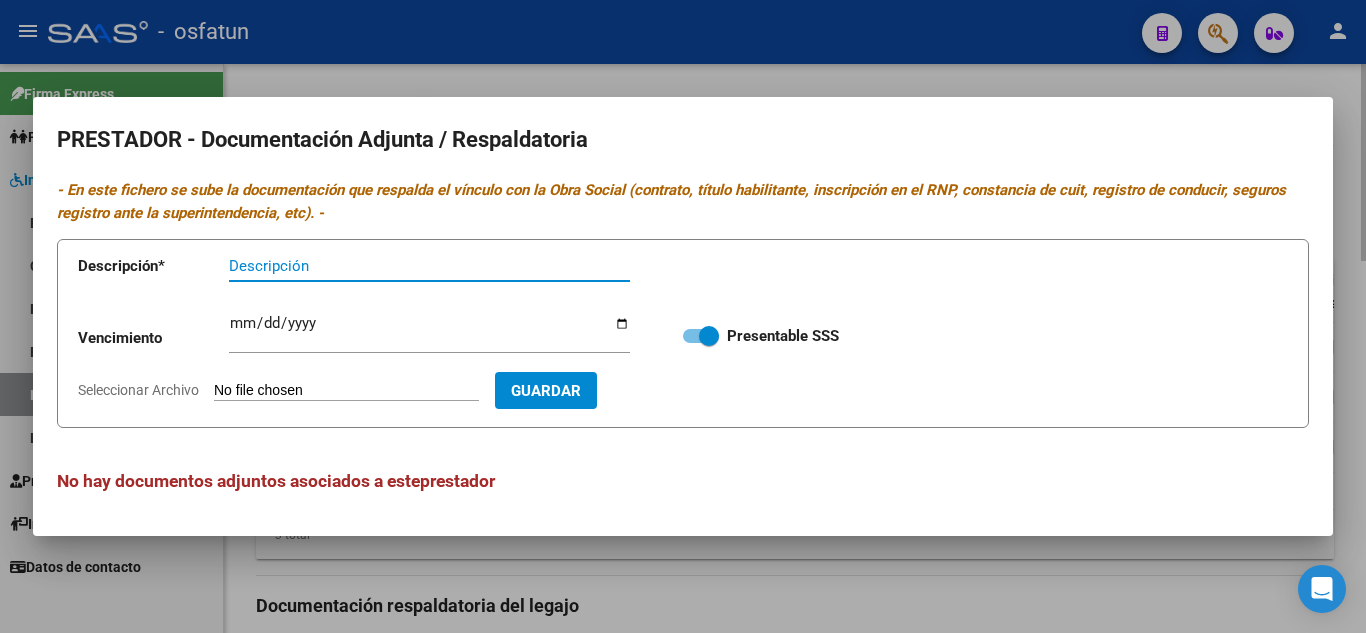click at bounding box center (683, 316) 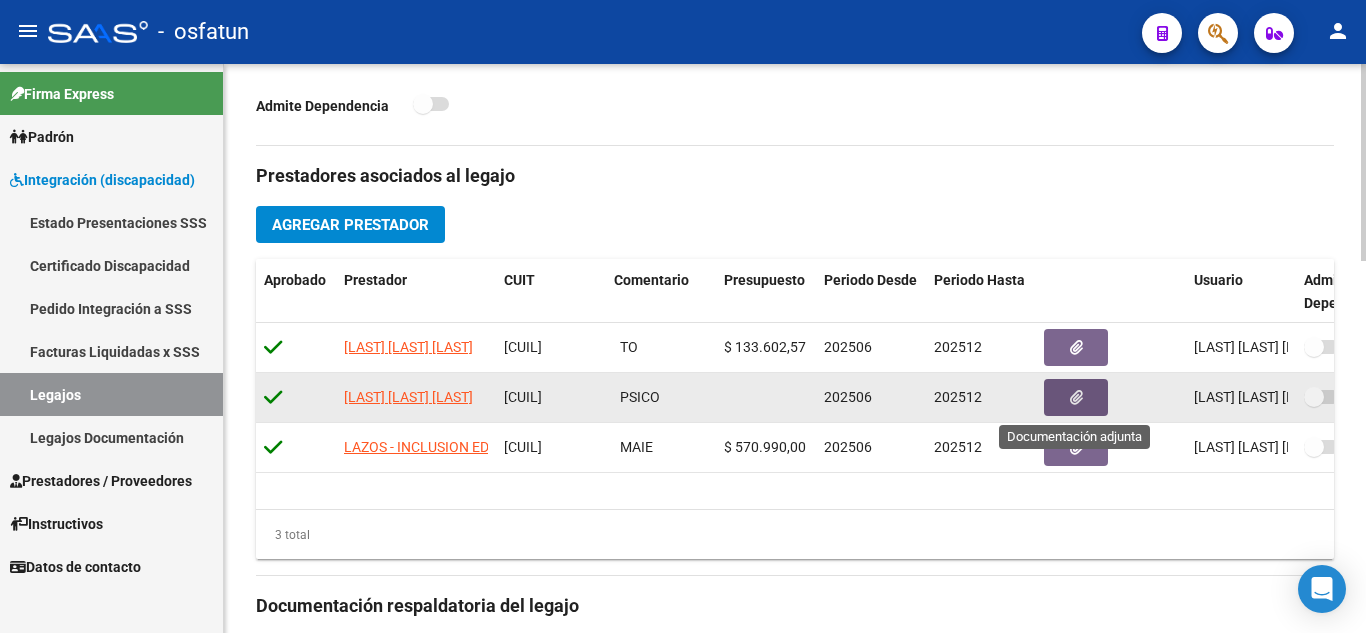click 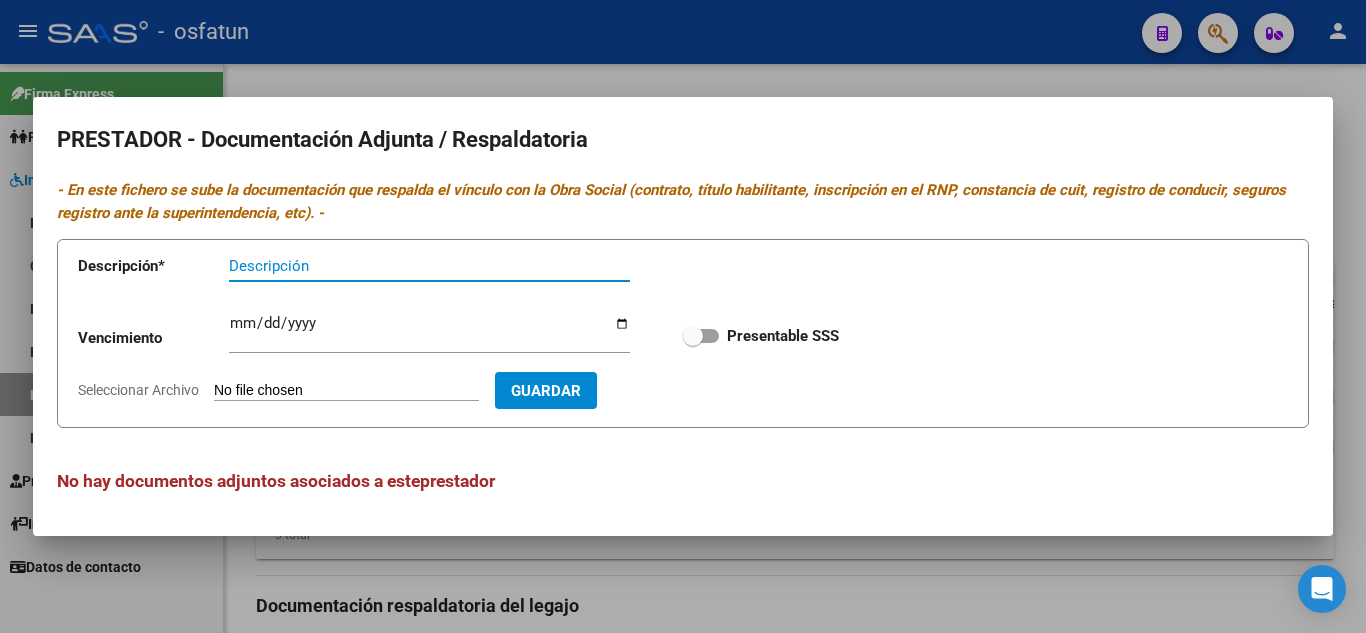 click at bounding box center [683, 316] 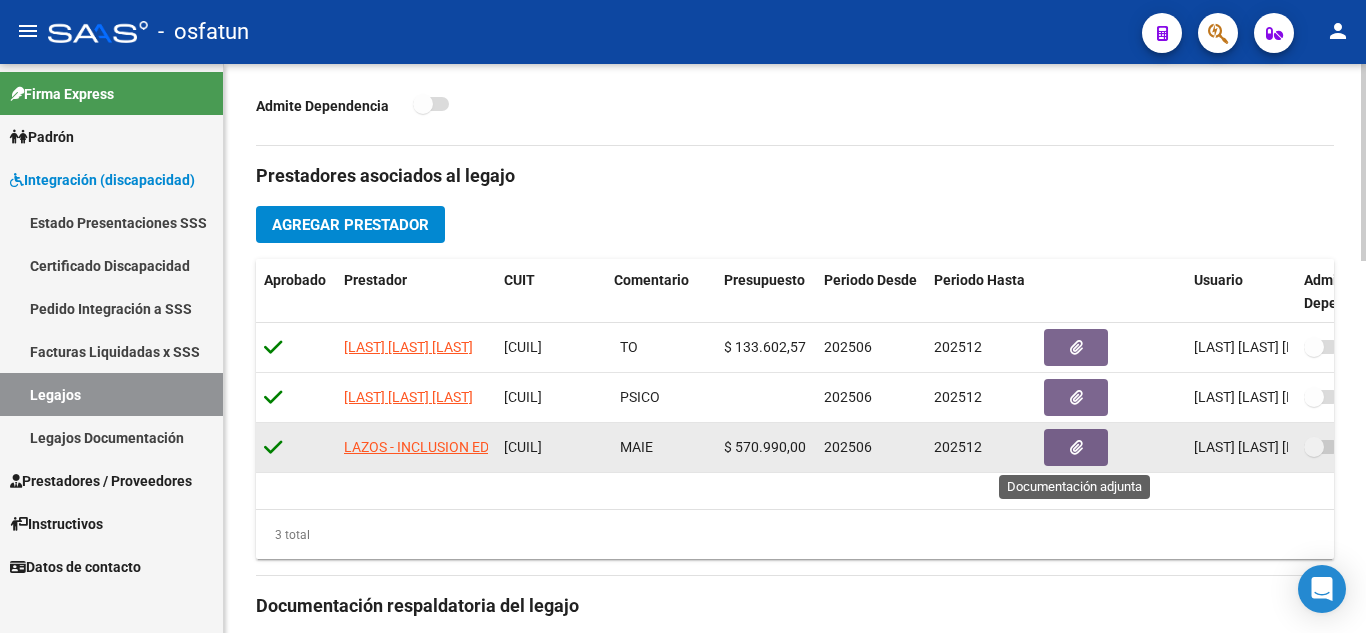 click 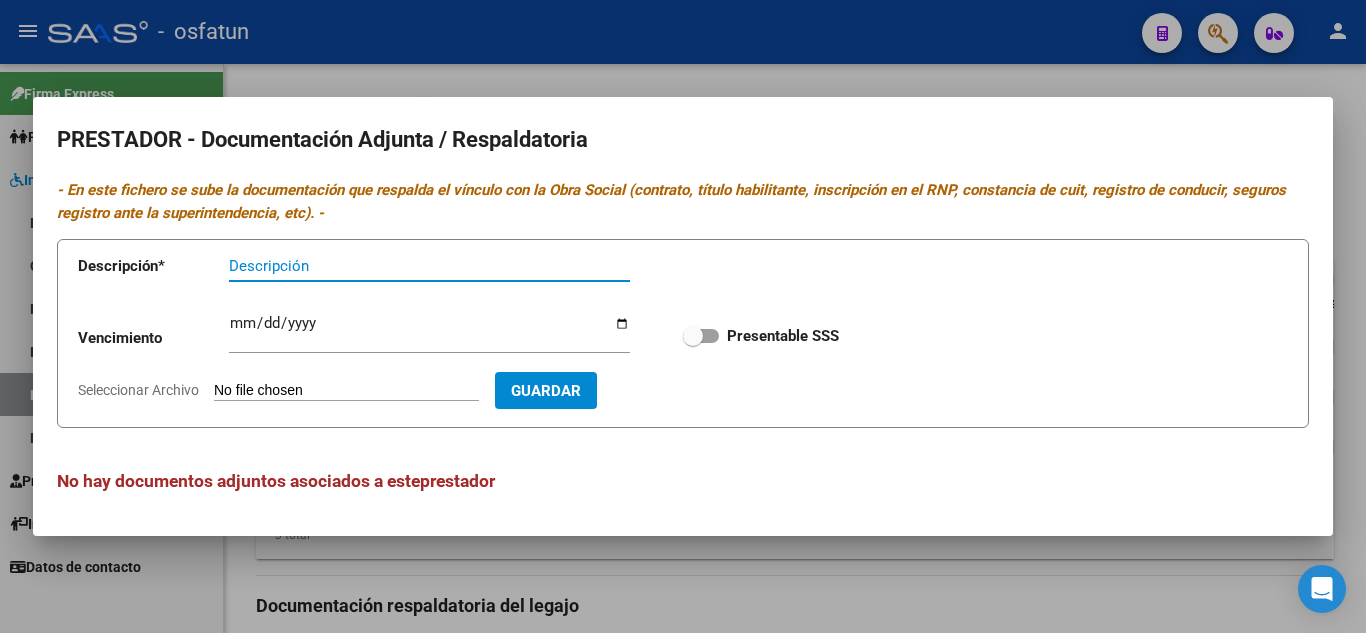 click at bounding box center [683, 316] 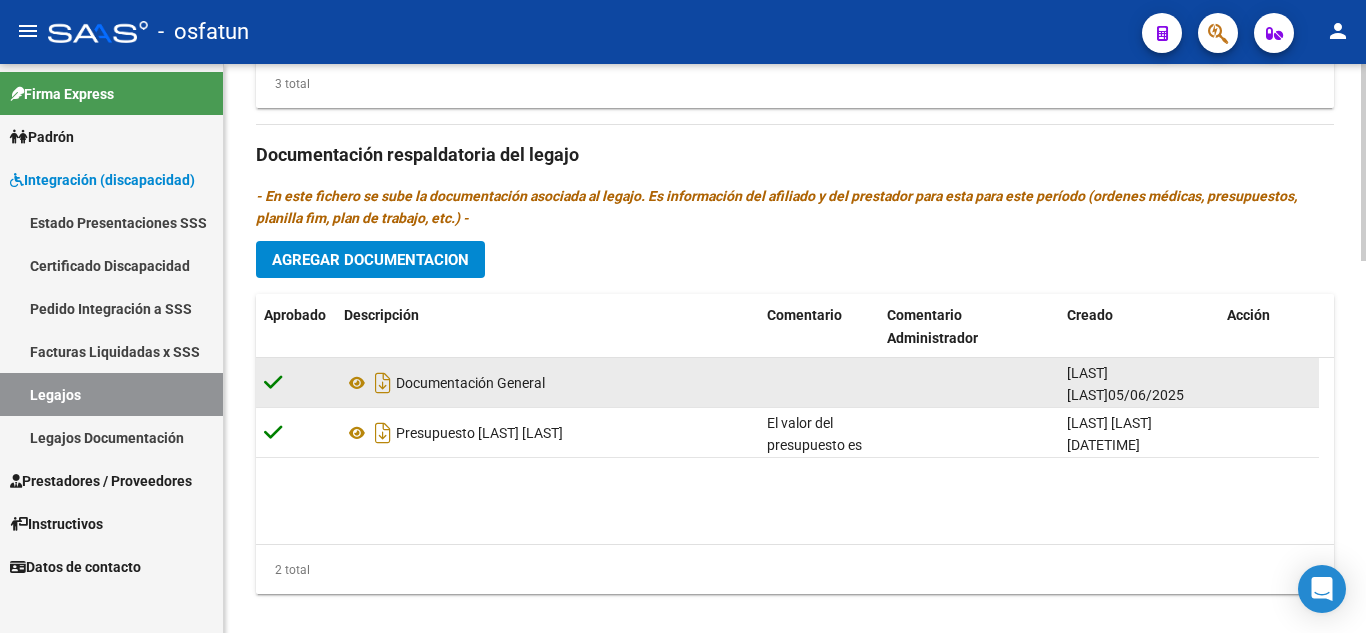 scroll, scrollTop: 1077, scrollLeft: 0, axis: vertical 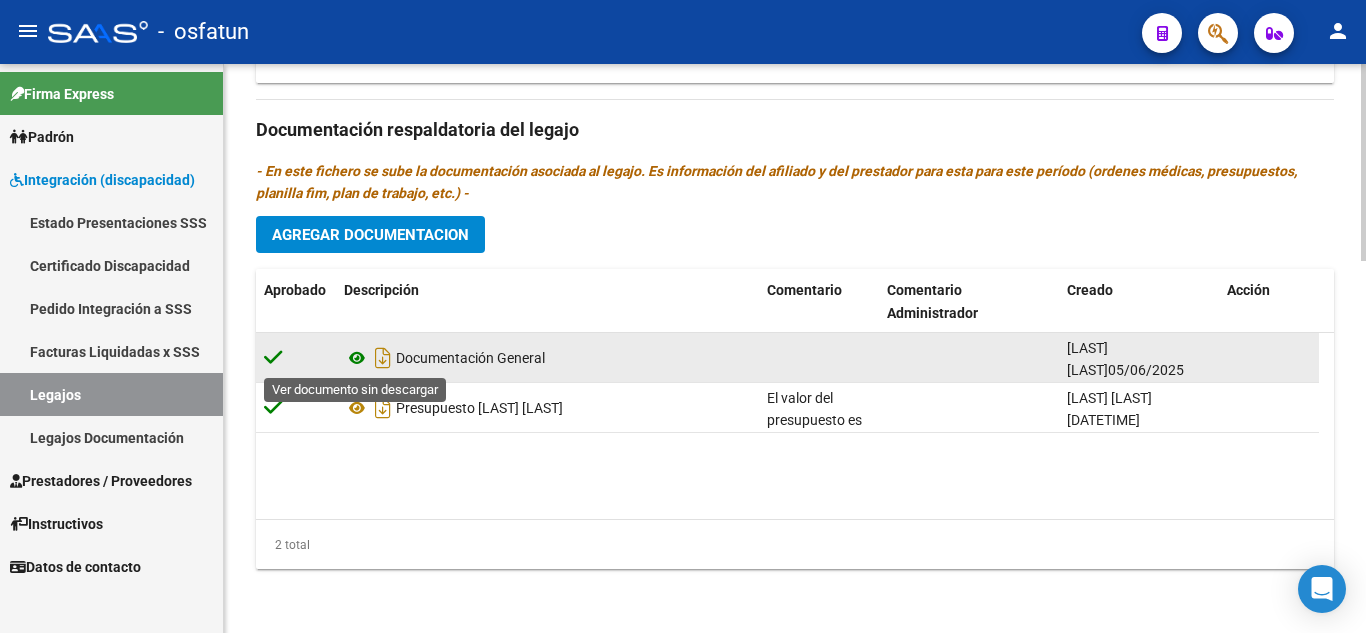 click 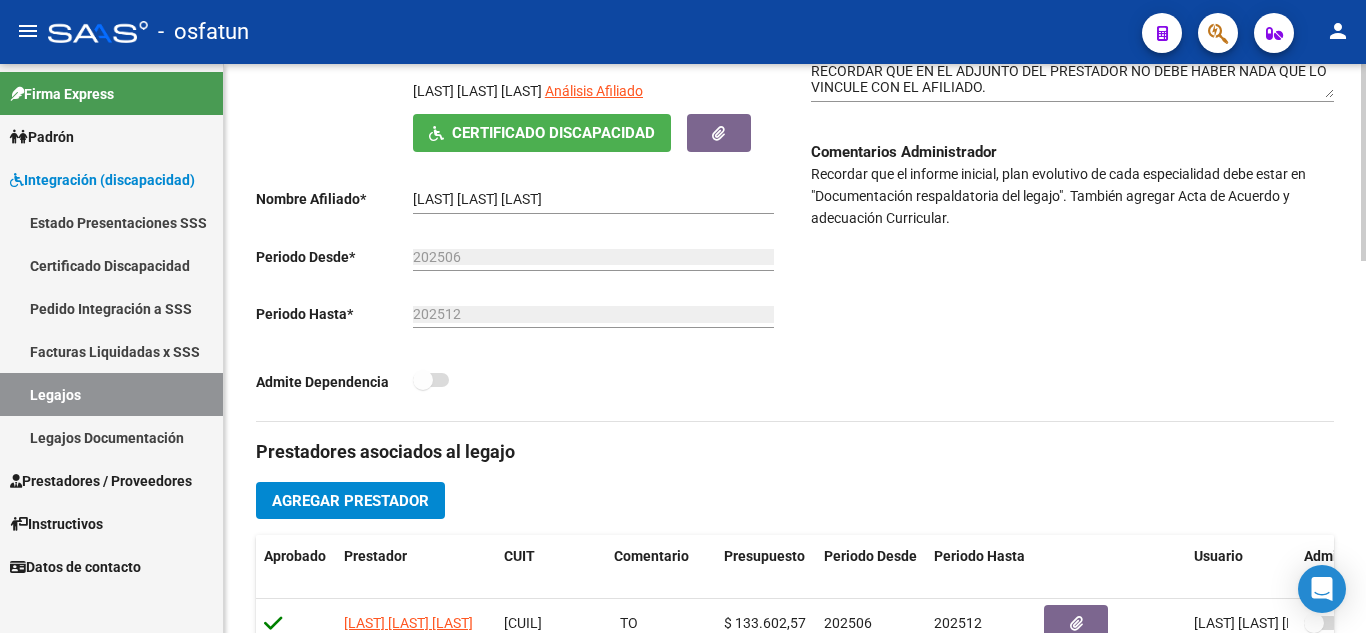 scroll, scrollTop: 277, scrollLeft: 0, axis: vertical 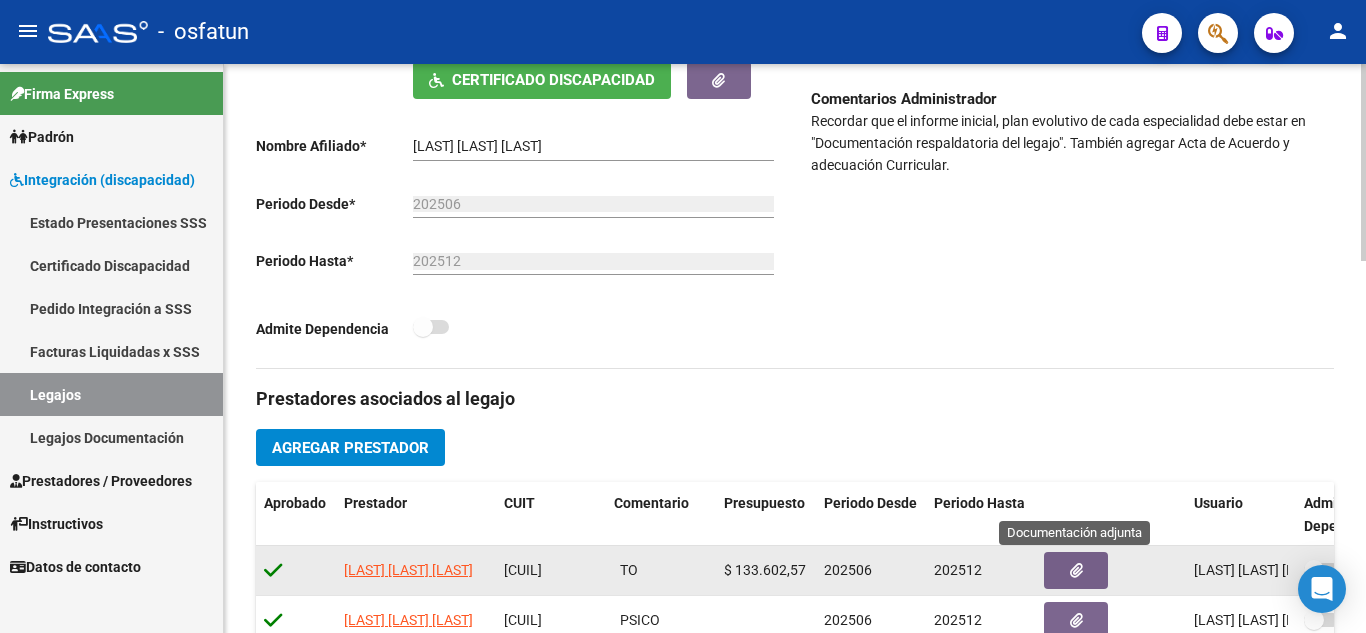 click 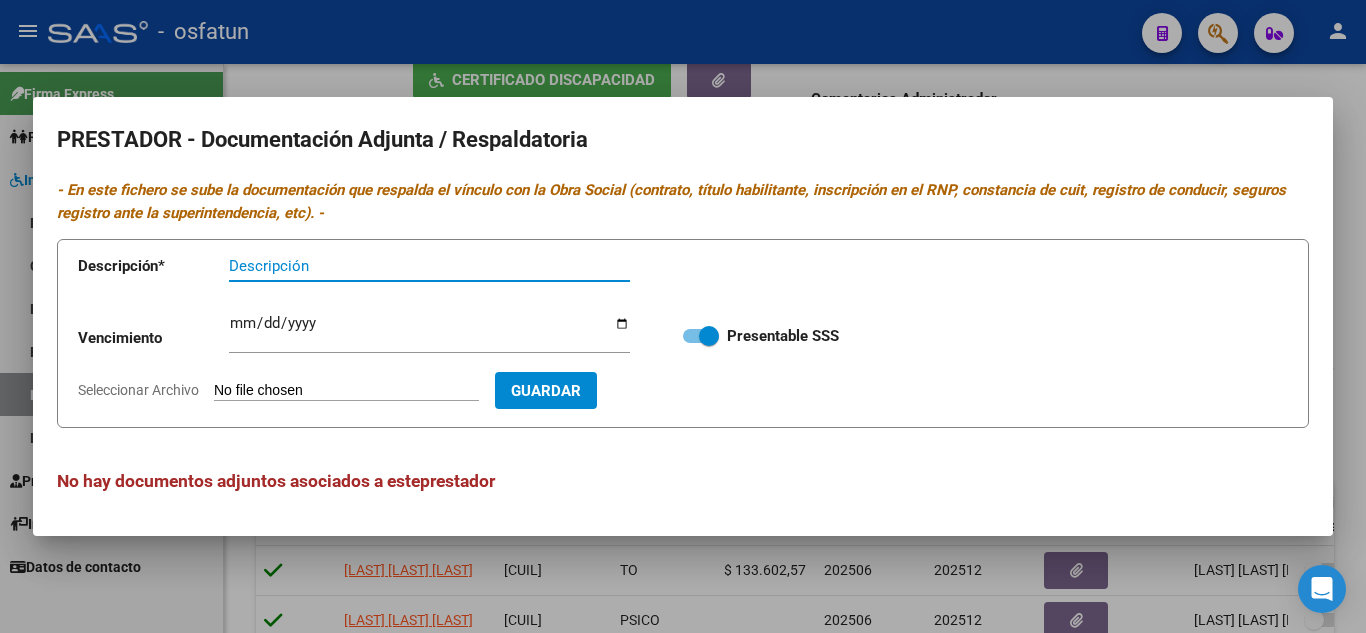 click at bounding box center [683, 316] 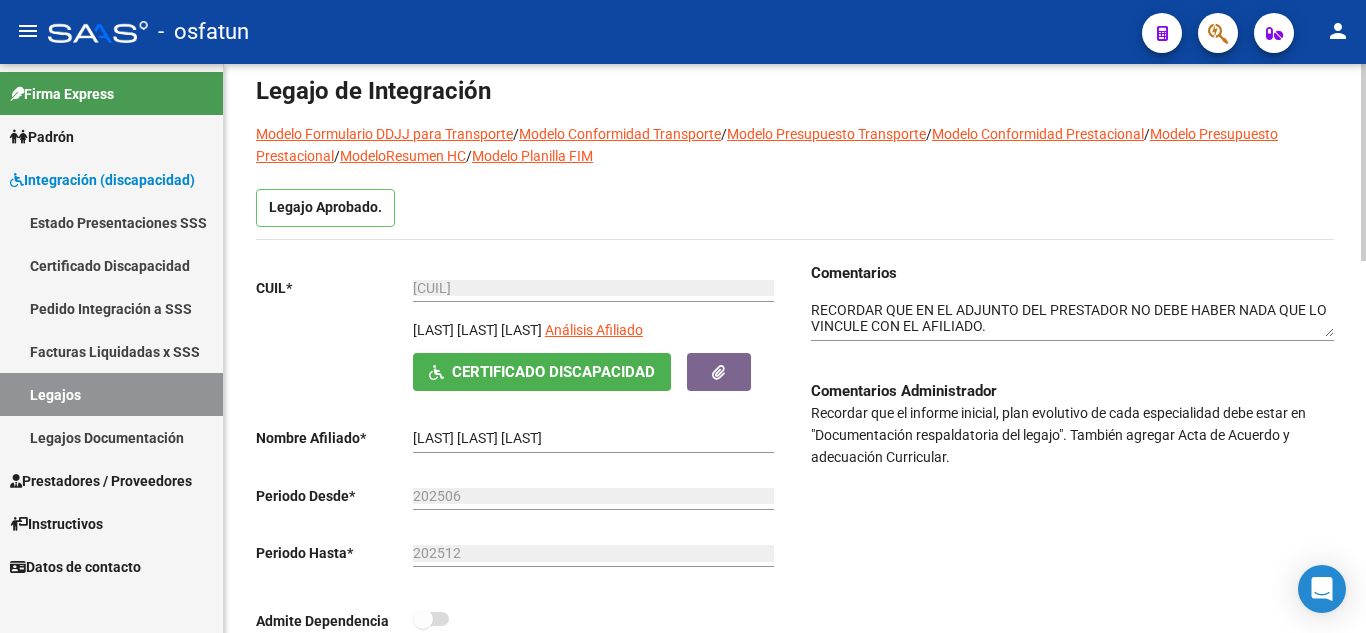 scroll, scrollTop: 77, scrollLeft: 0, axis: vertical 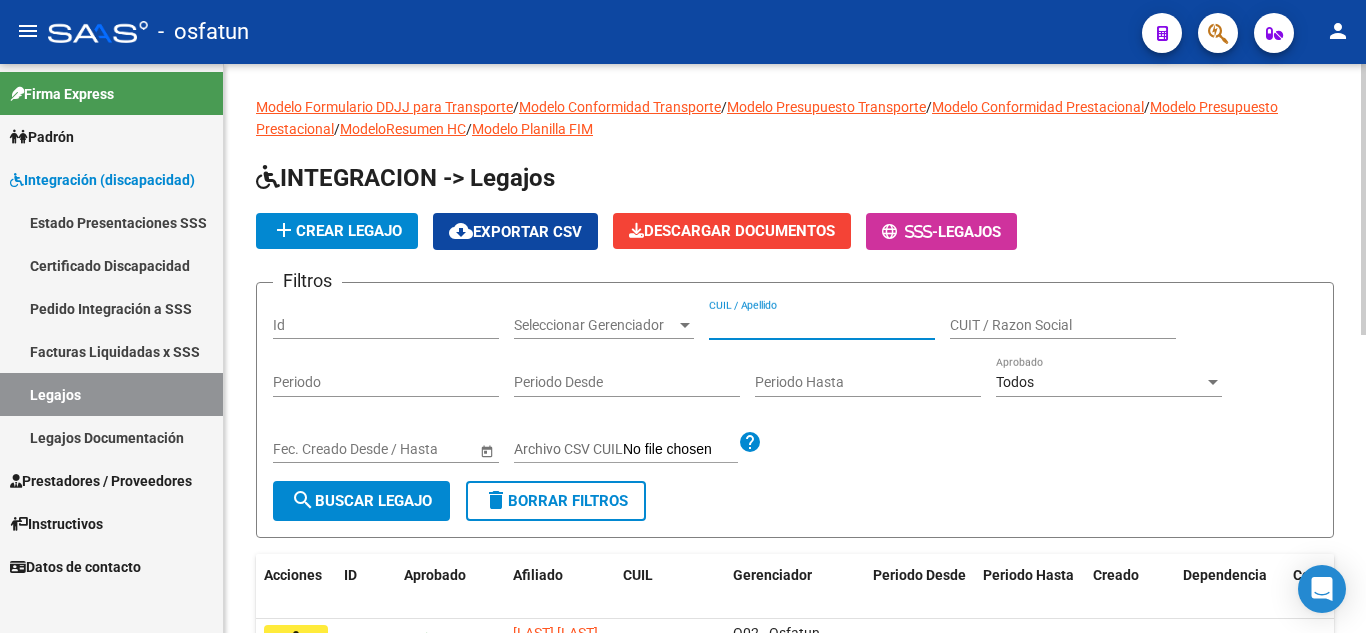 click on "CUIL / Apellido" at bounding box center [822, 325] 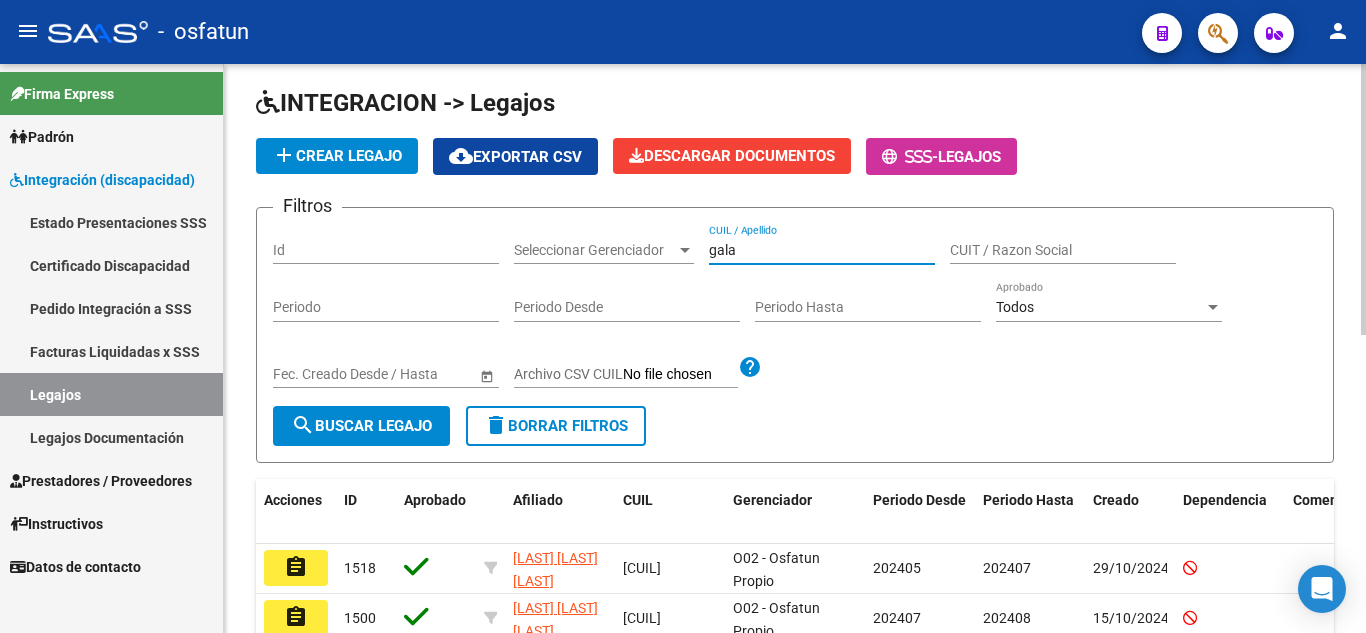 scroll, scrollTop: 200, scrollLeft: 0, axis: vertical 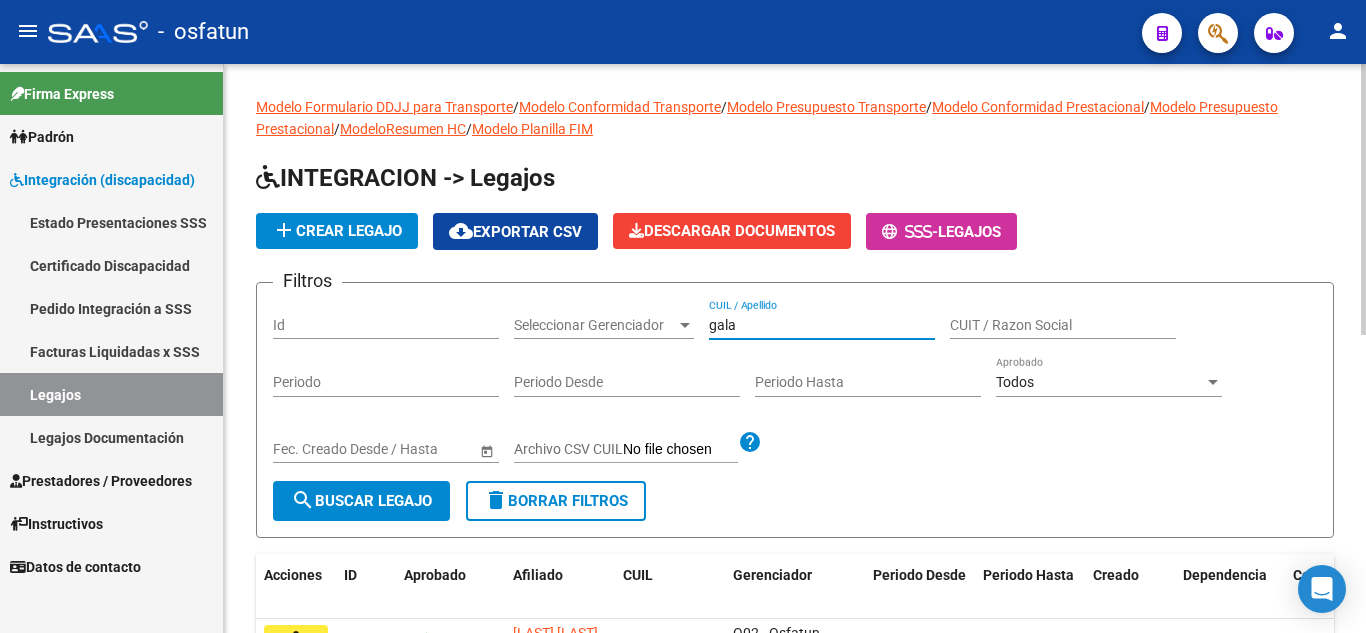 click on "gala" at bounding box center [822, 325] 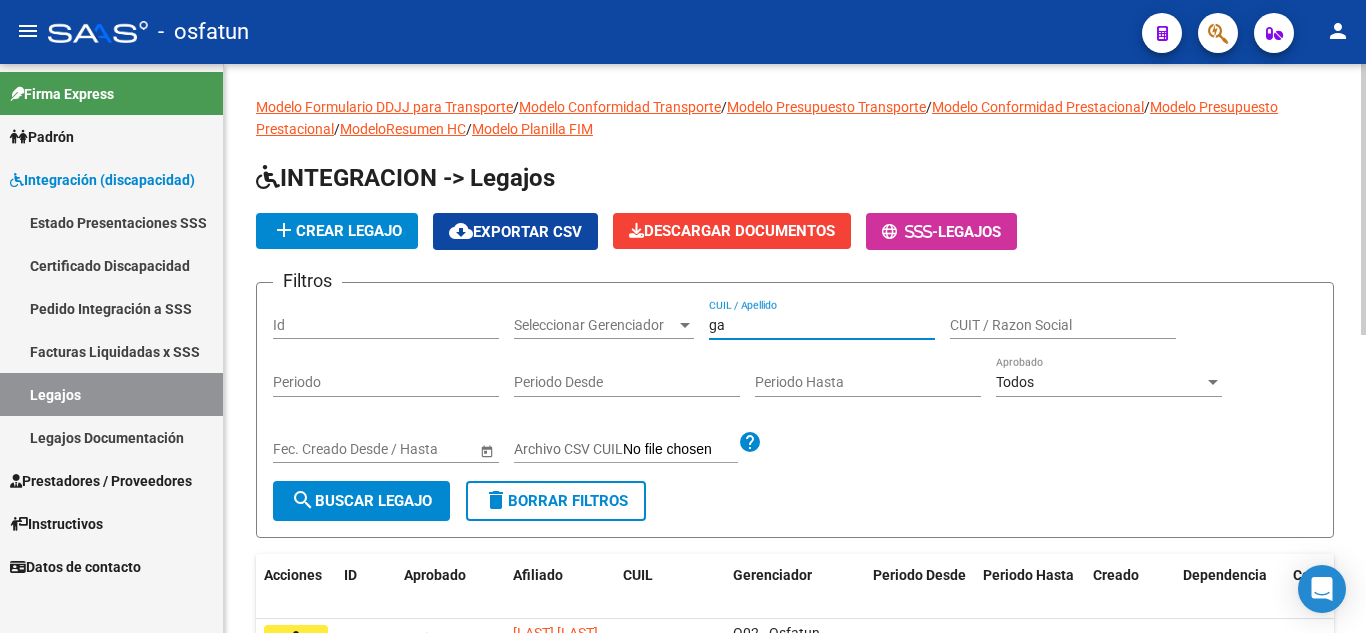 type on "g" 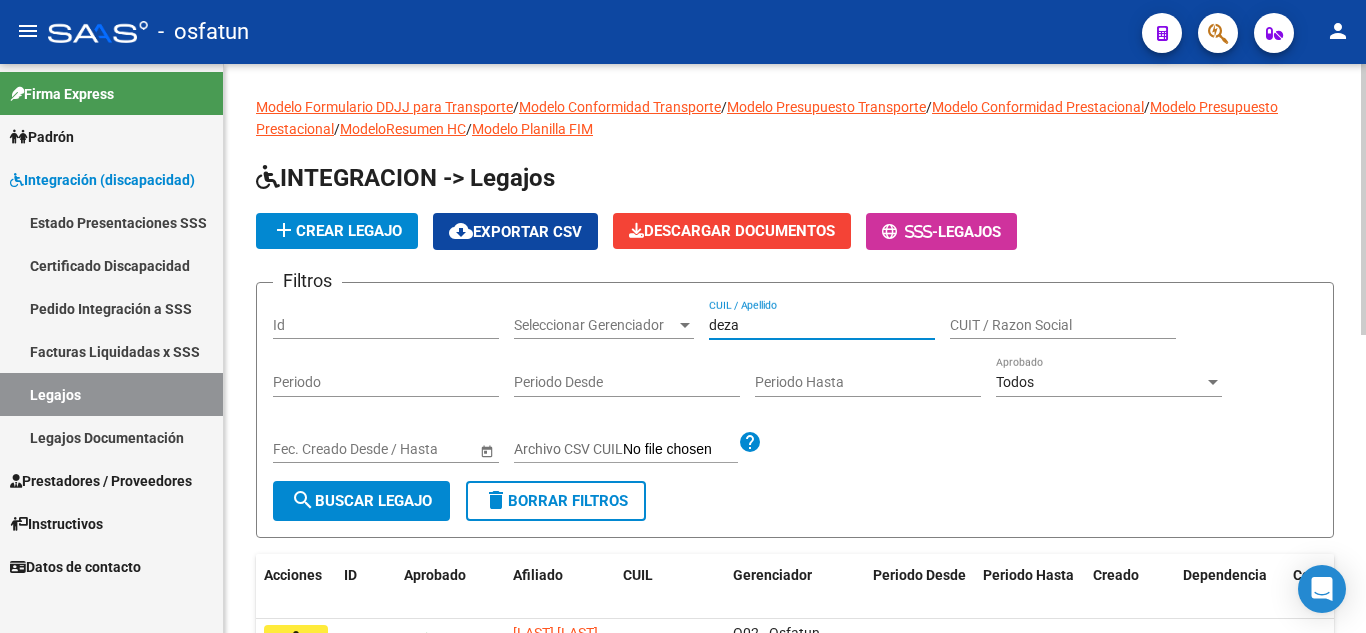 type on "deza" 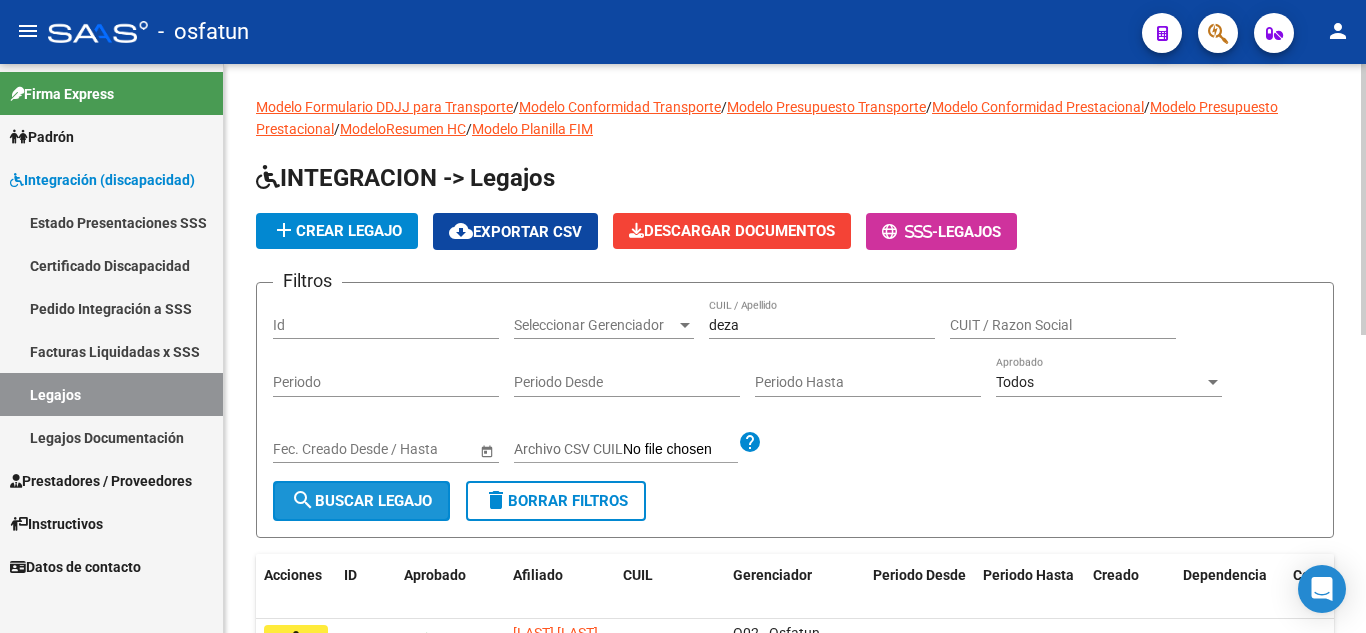 click on "search  Buscar Legajo" 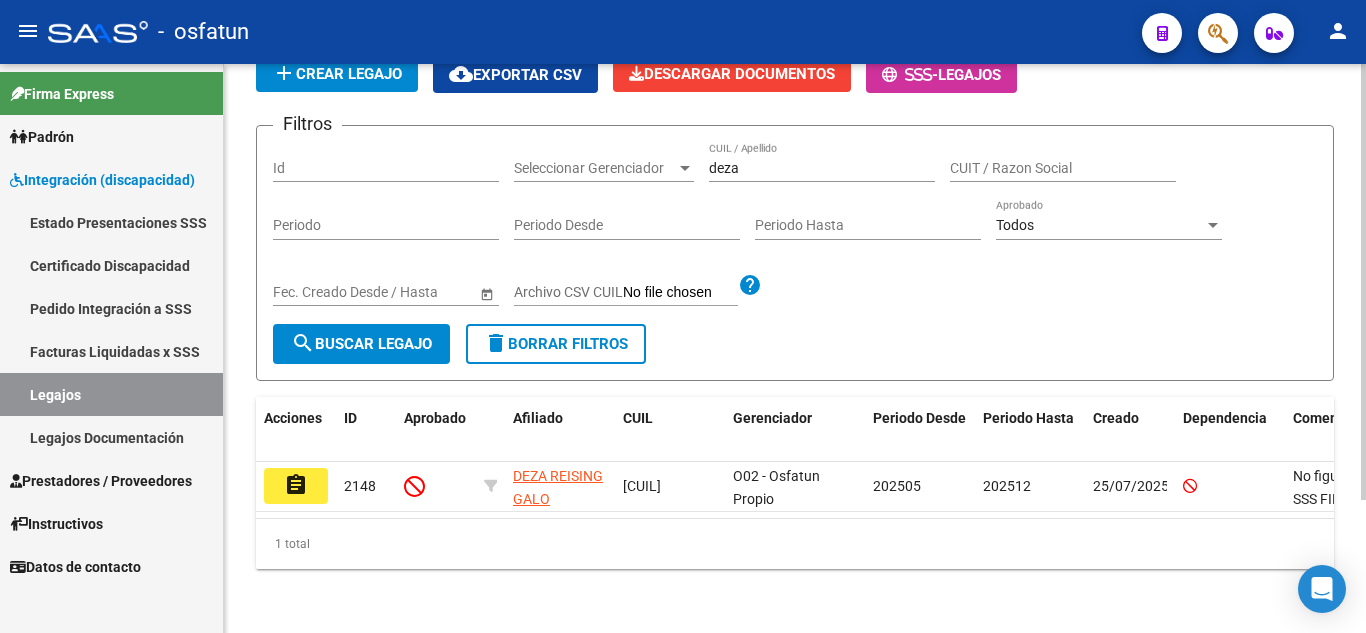 scroll, scrollTop: 174, scrollLeft: 0, axis: vertical 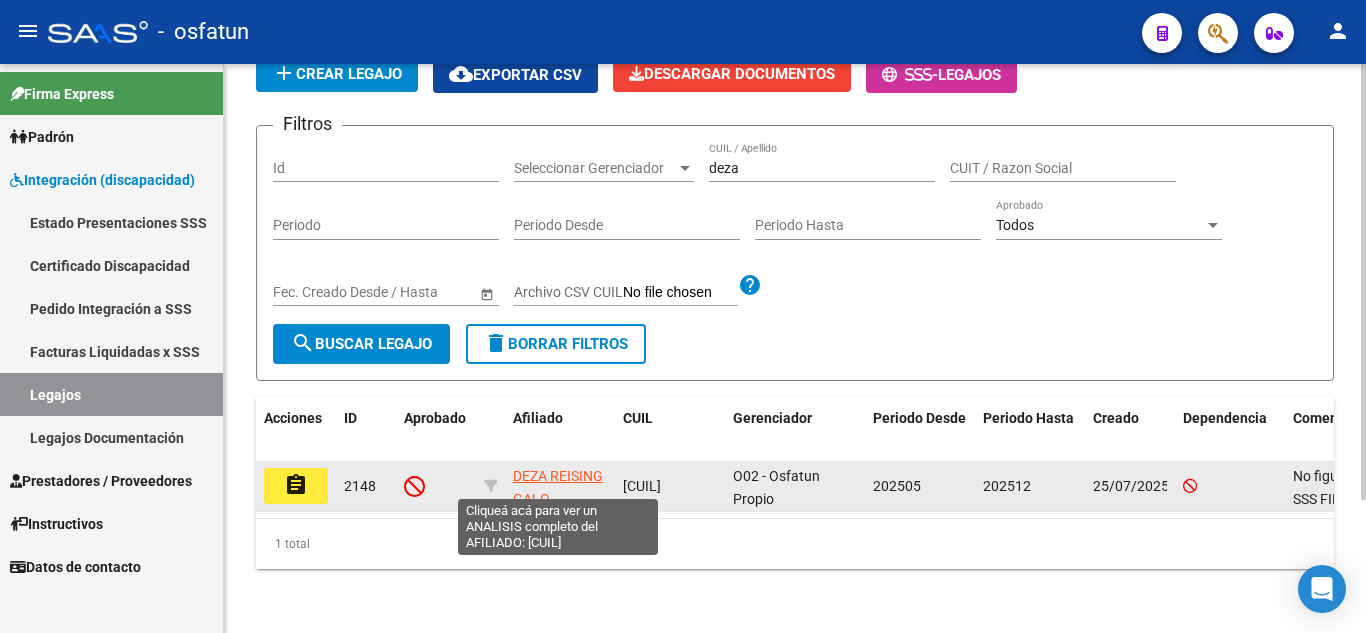 click on "DEZA REISING GALO" 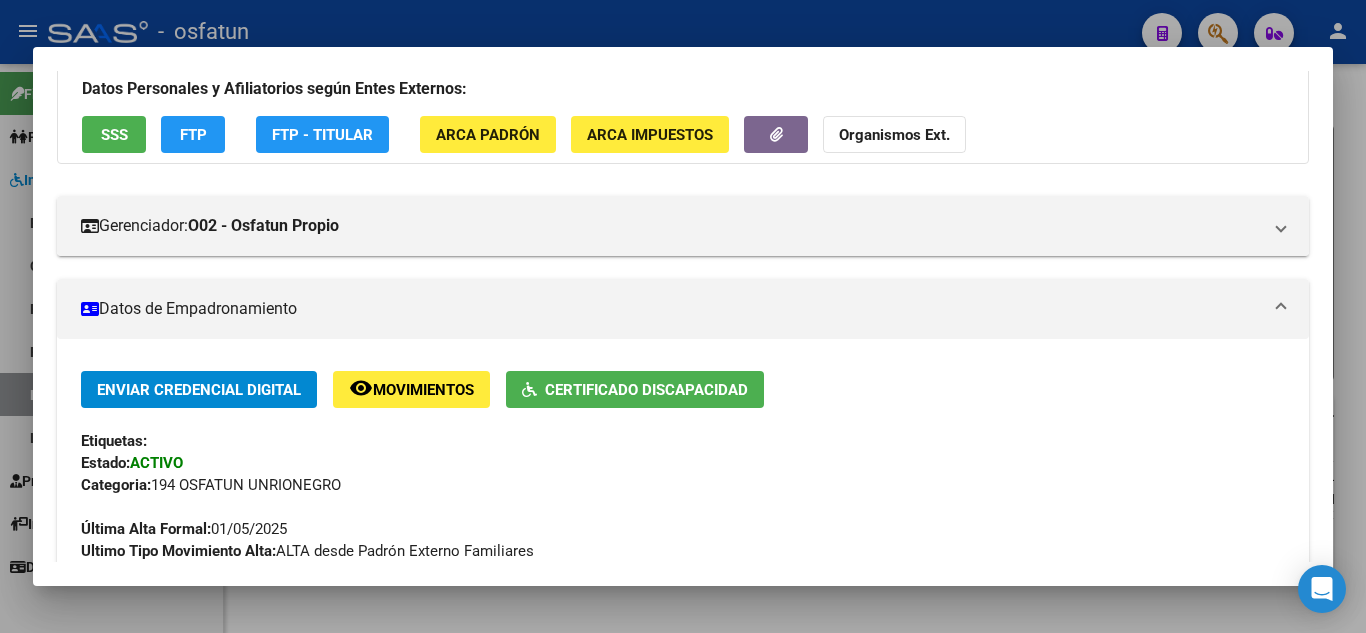 scroll, scrollTop: 0, scrollLeft: 0, axis: both 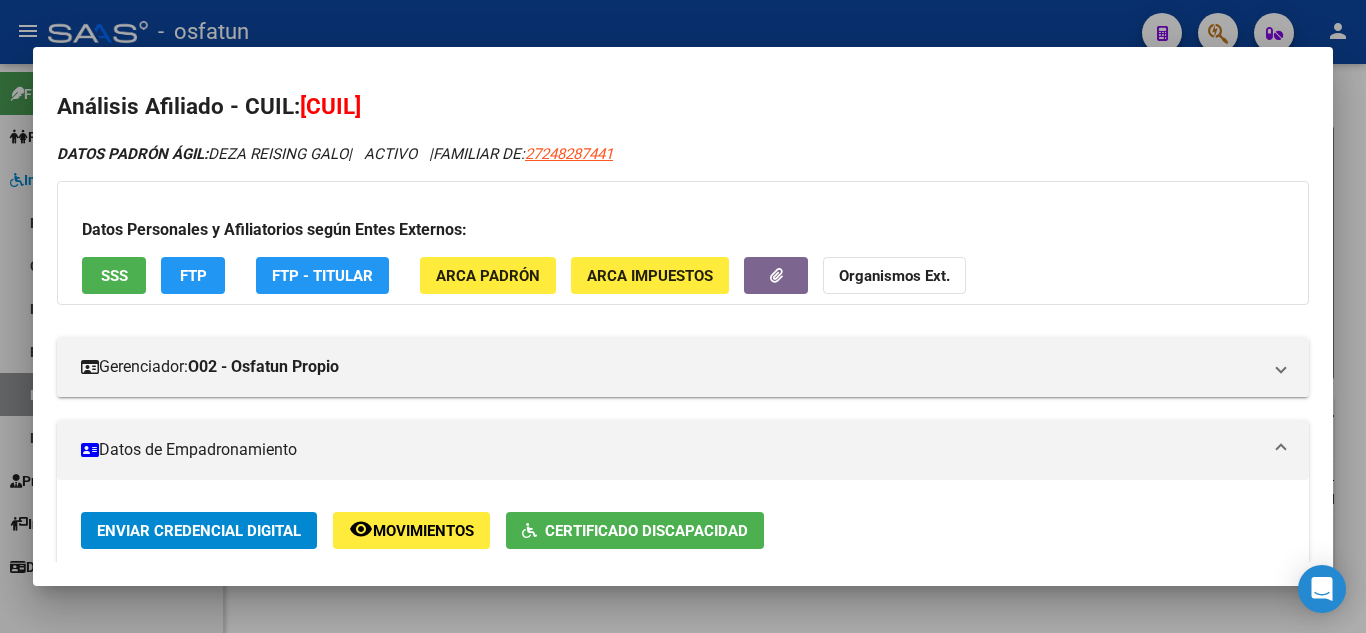 click at bounding box center [683, 316] 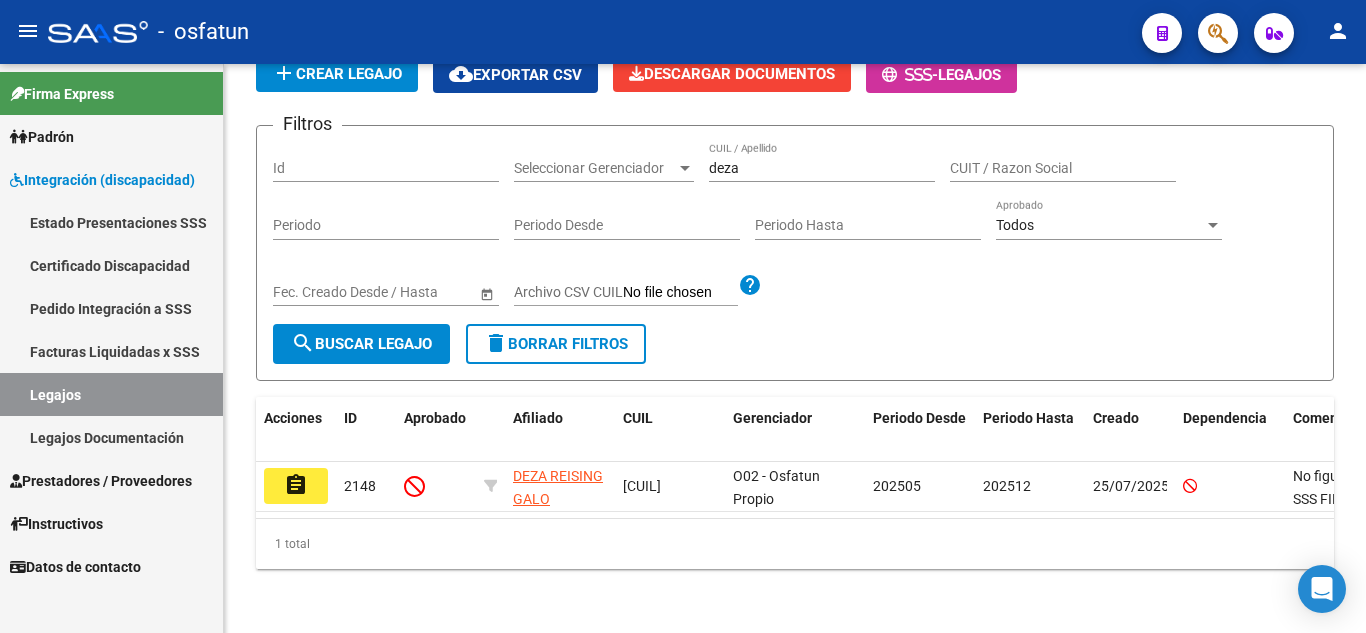click on "Legajos Documentación" at bounding box center (111, 437) 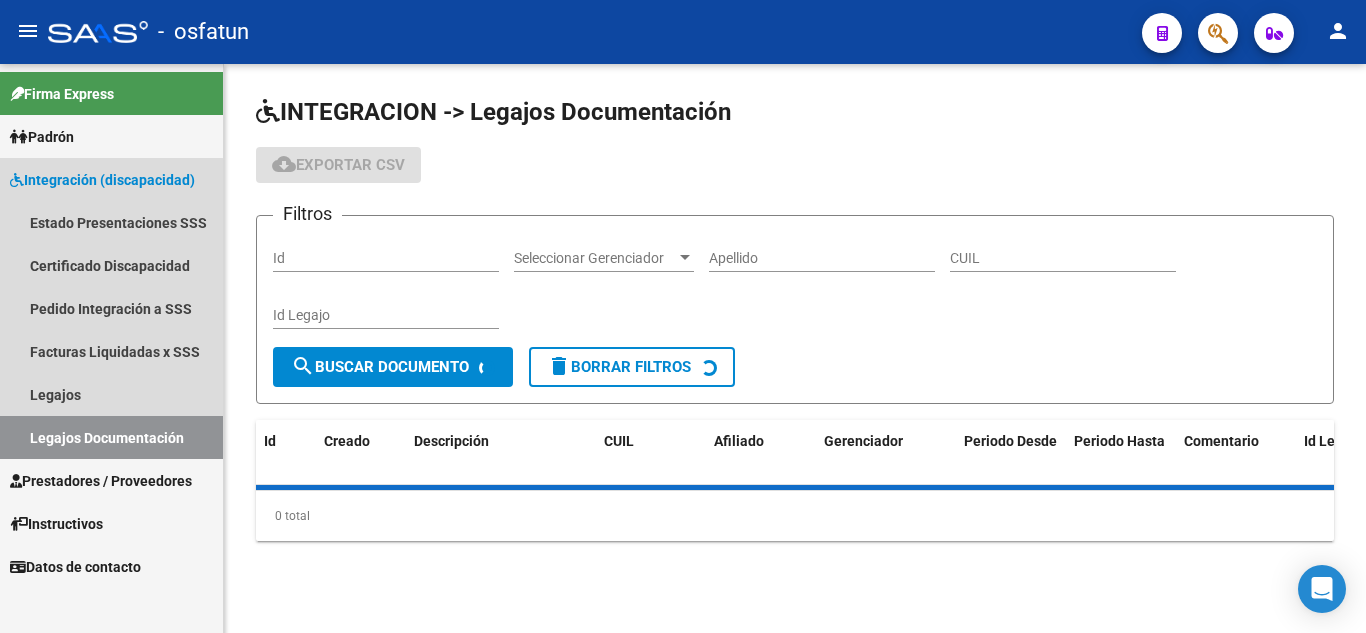 scroll, scrollTop: 0, scrollLeft: 0, axis: both 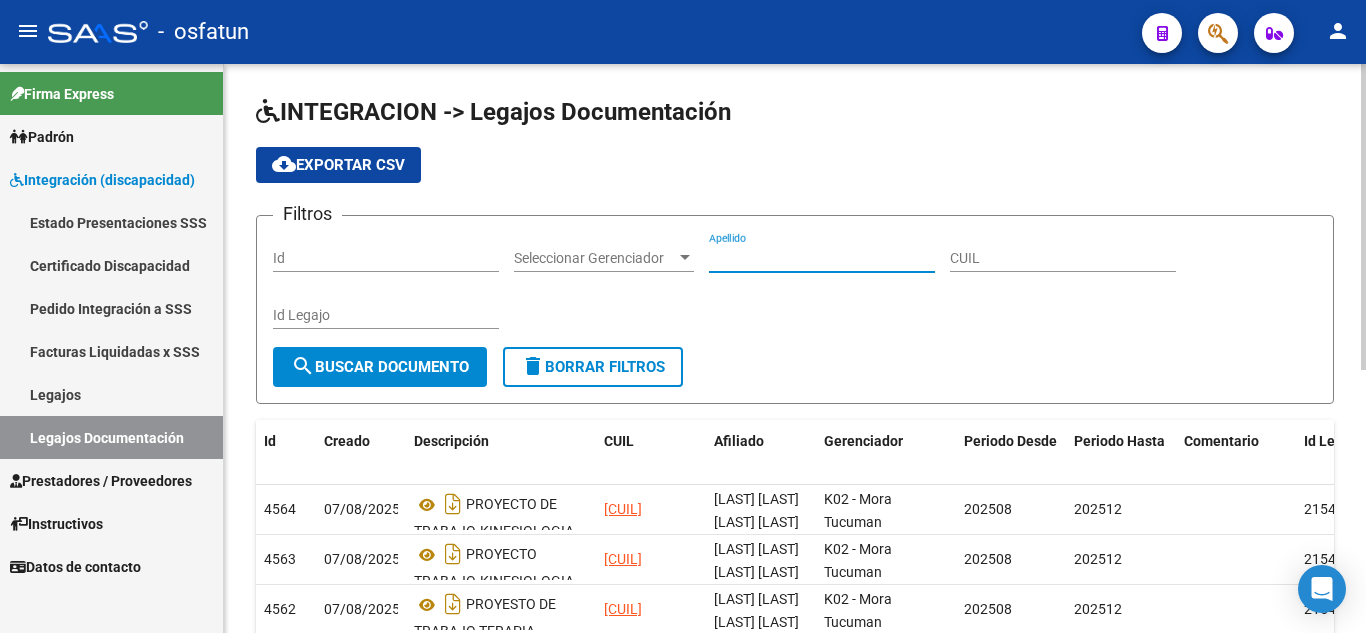 click on "Apellido" at bounding box center (822, 258) 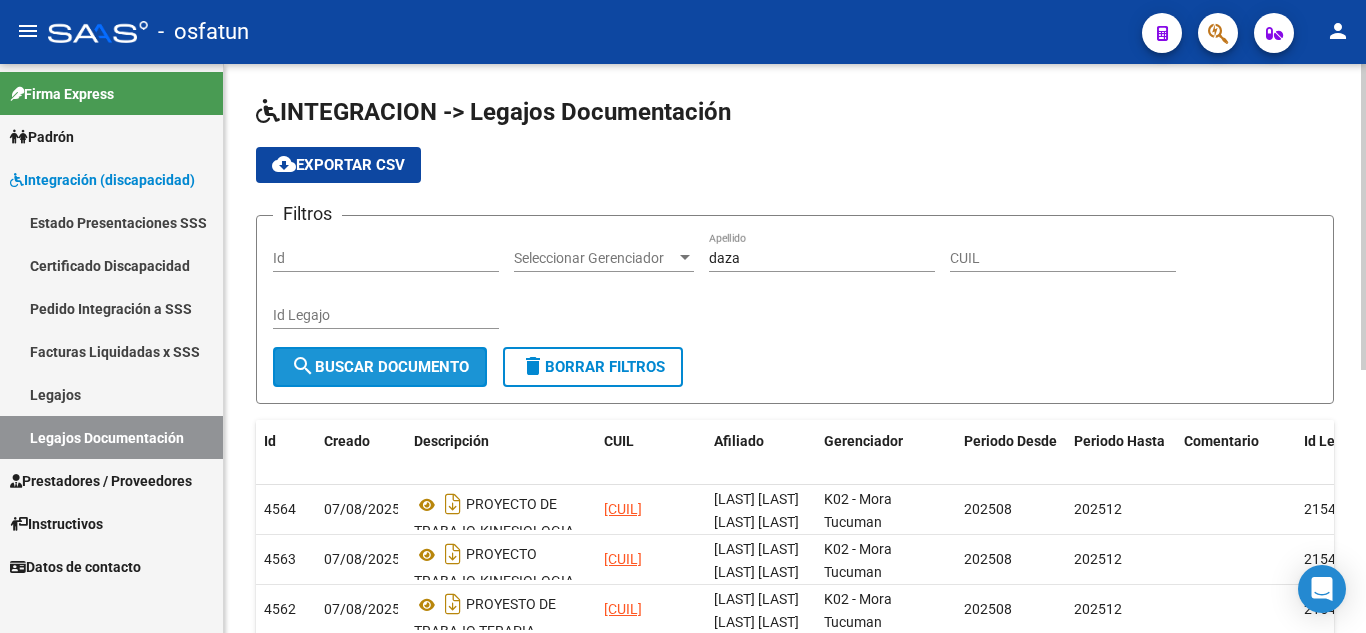 click on "search  Buscar Documento" 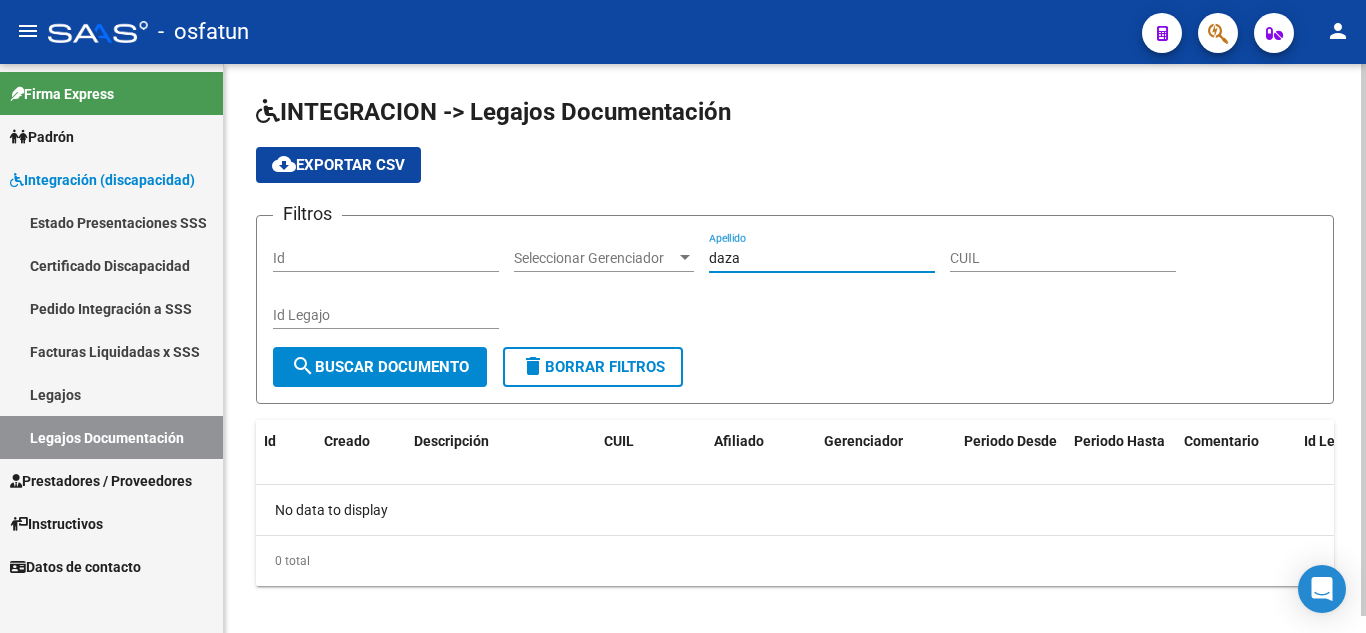click on "daza" at bounding box center [822, 258] 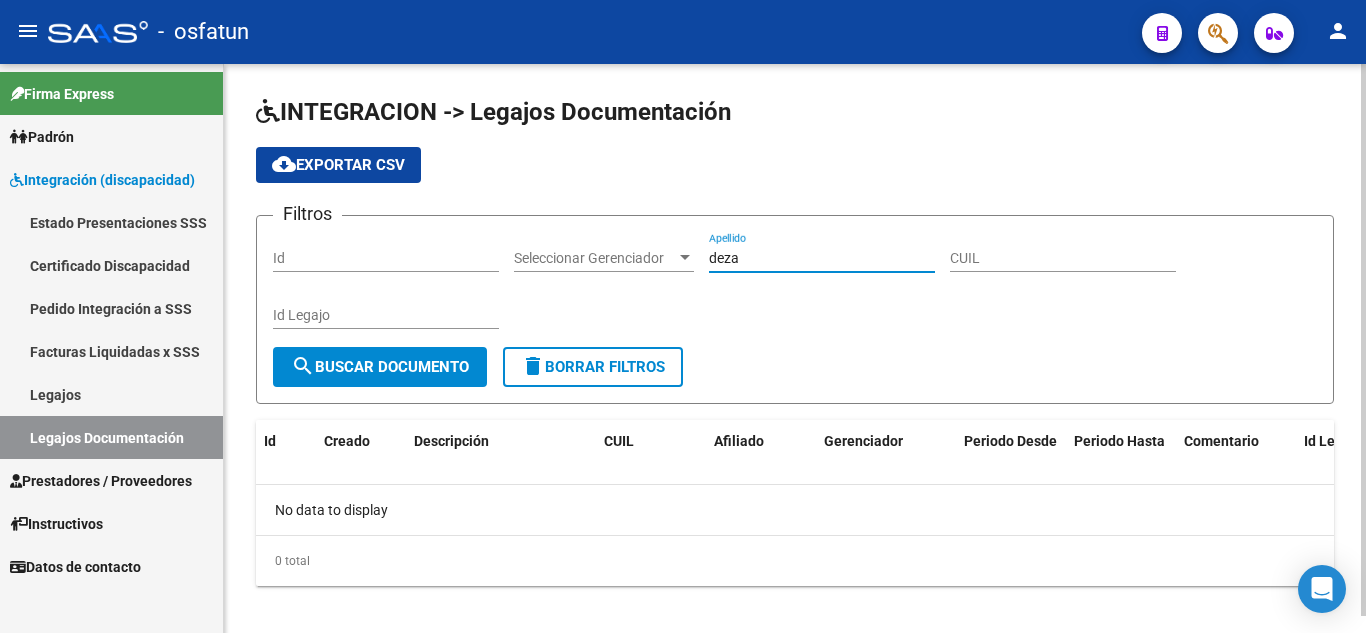 type on "deza" 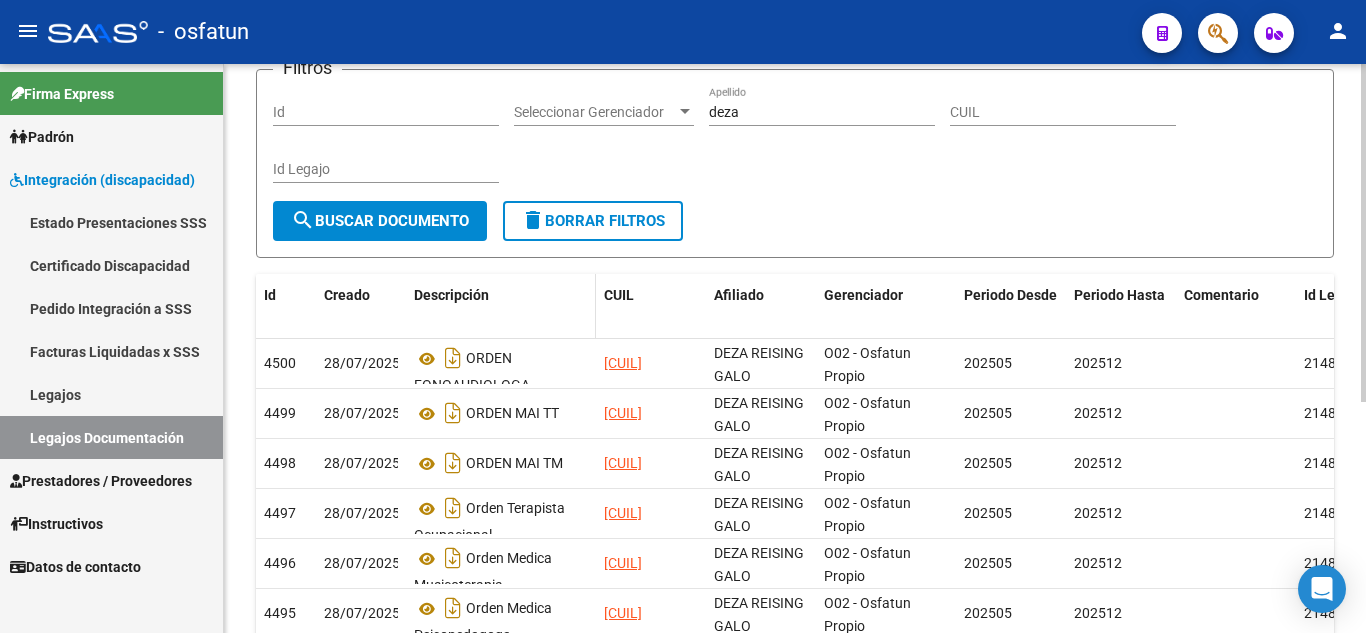 scroll, scrollTop: 200, scrollLeft: 0, axis: vertical 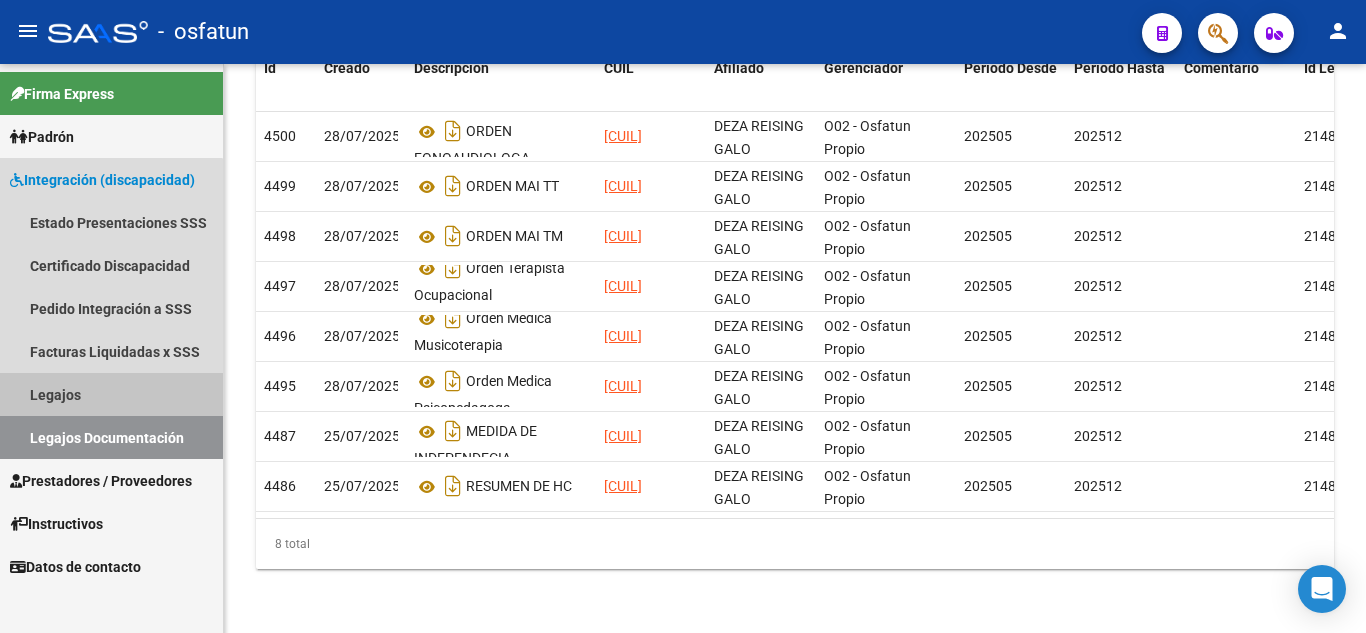 click on "Legajos" at bounding box center [111, 394] 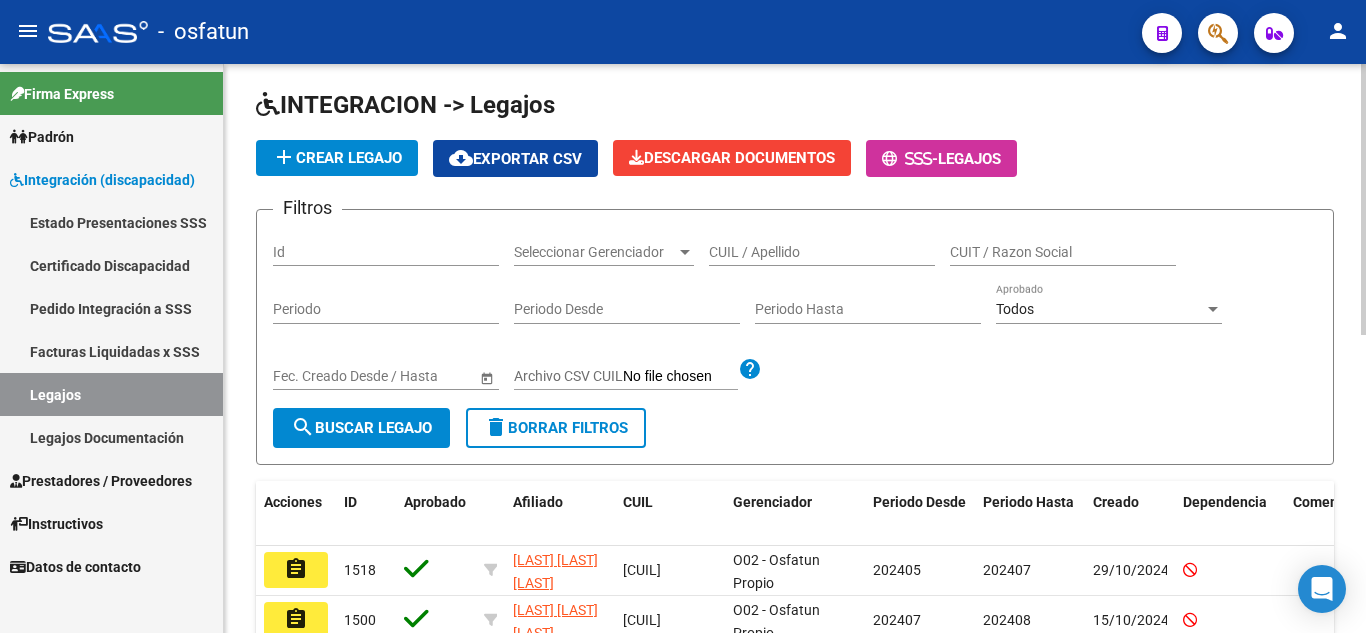 scroll, scrollTop: 200, scrollLeft: 0, axis: vertical 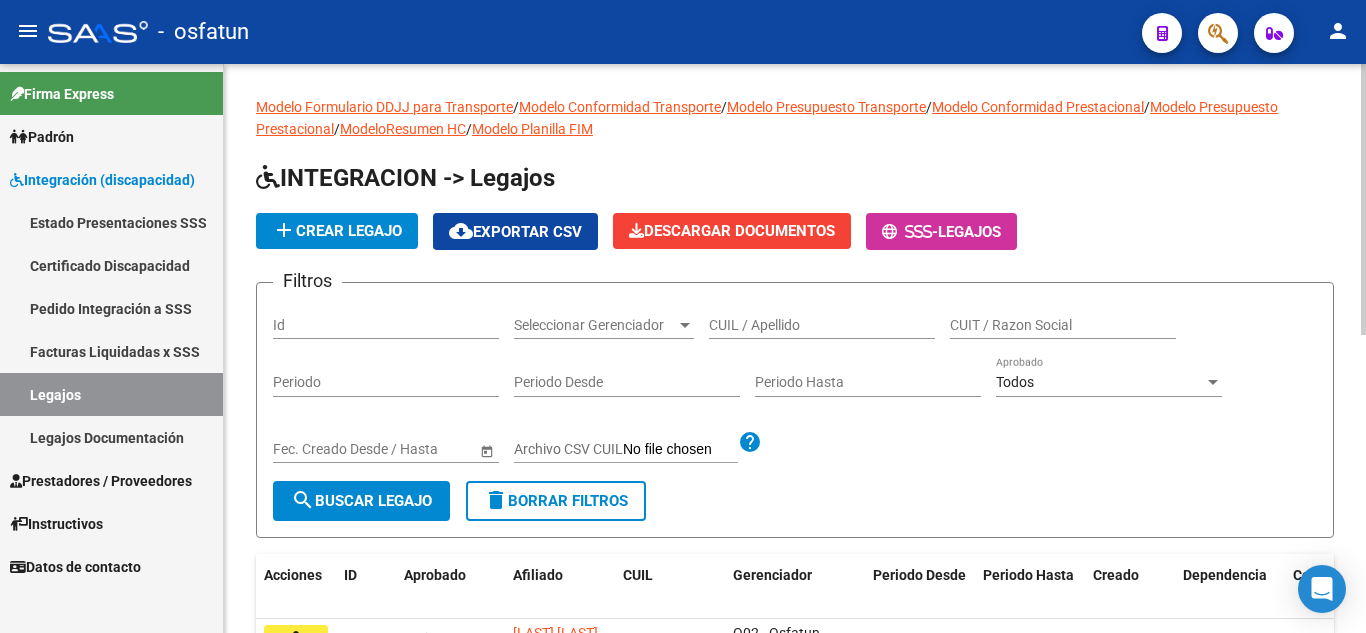 click on "CUIL / Apellido" 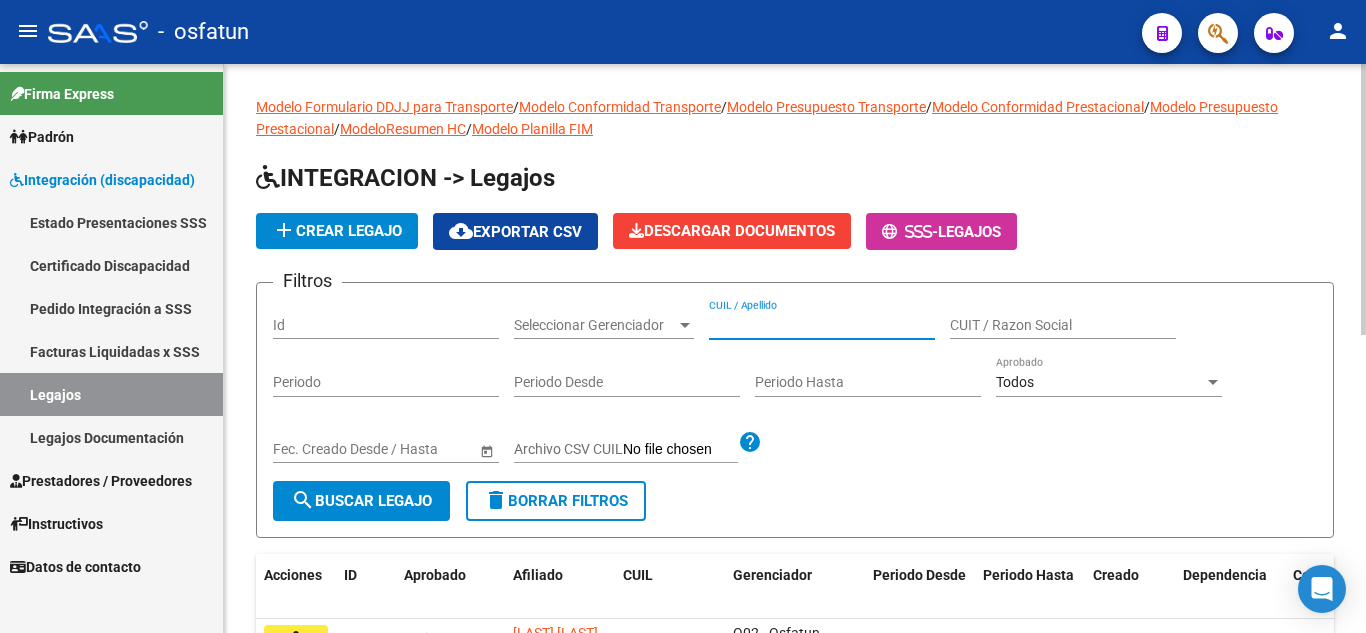 click on "CUIL / Apellido" at bounding box center (822, 325) 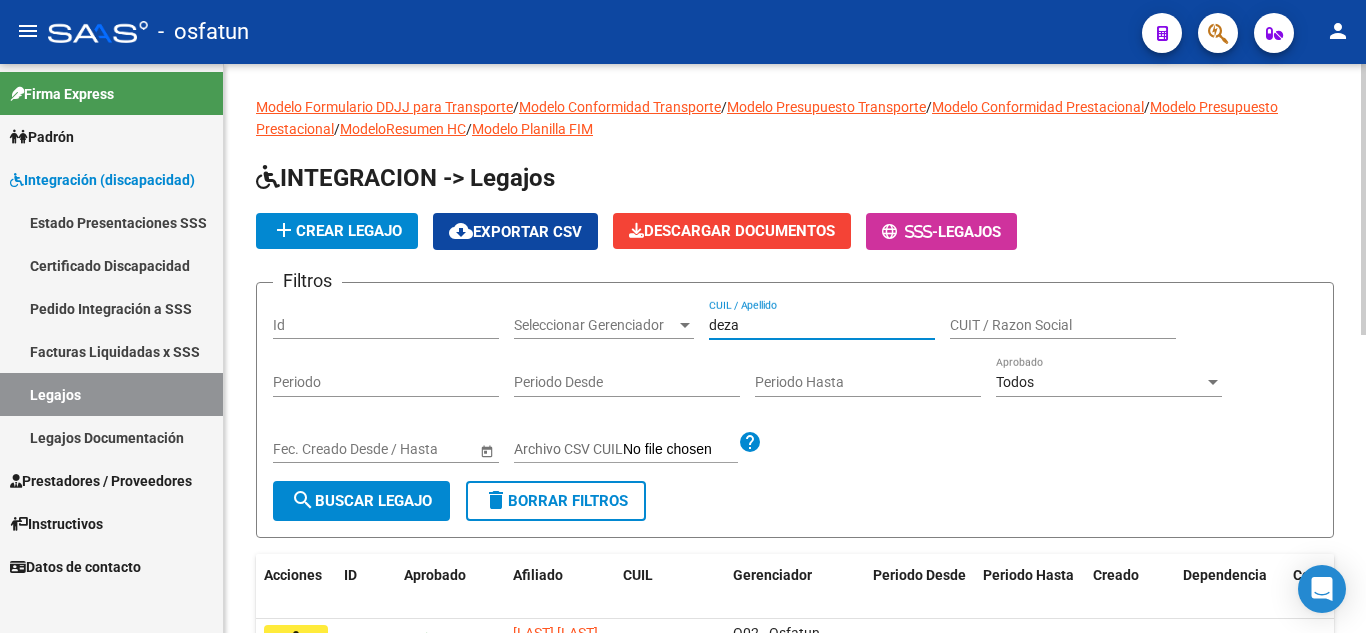 type on "deza" 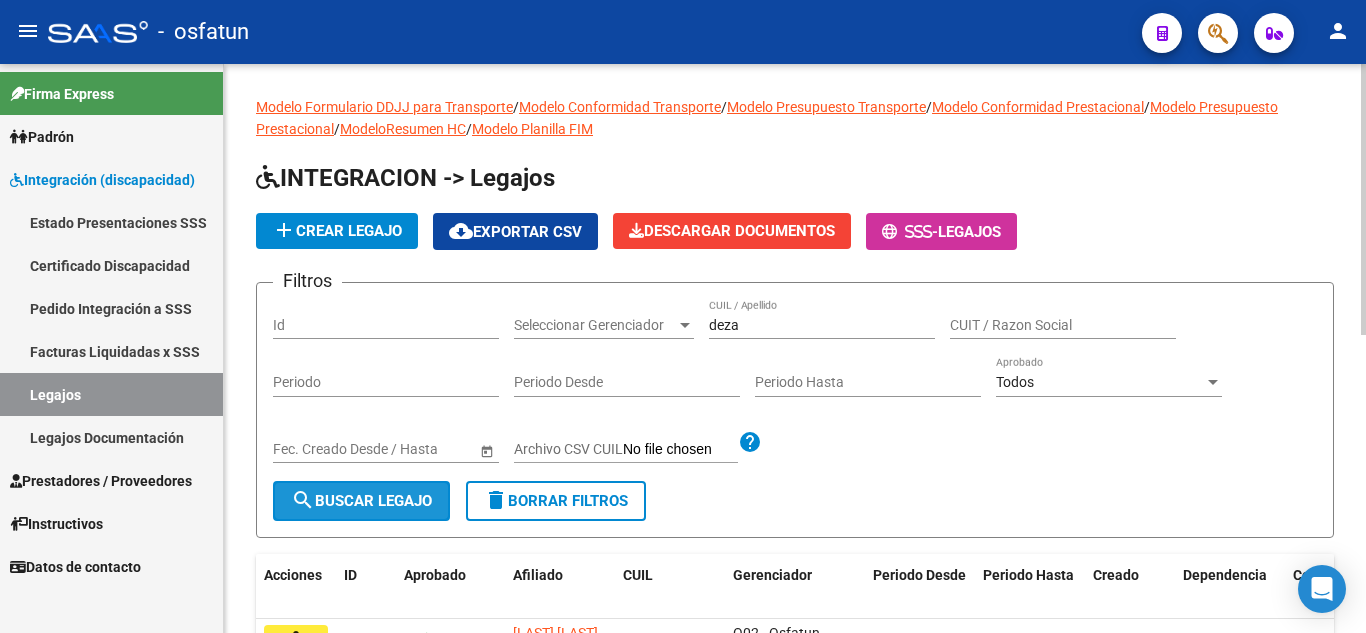 click on "search  Buscar Legajo" 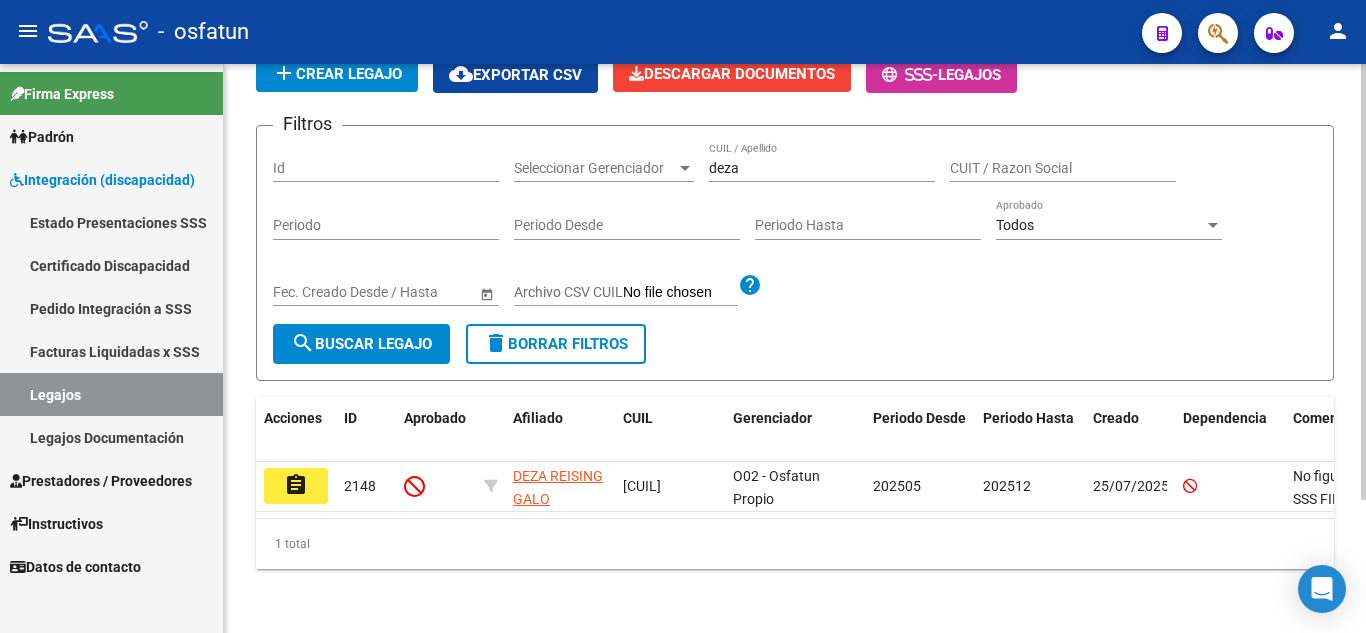 scroll, scrollTop: 174, scrollLeft: 0, axis: vertical 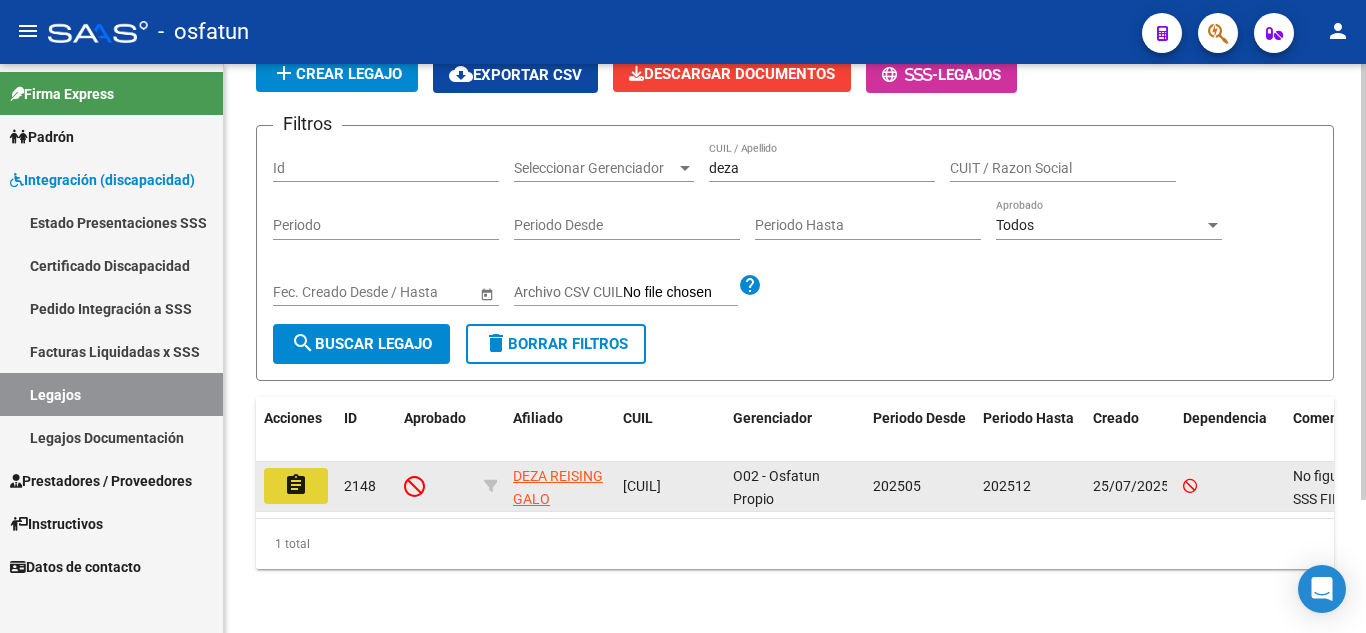 click on "assignment" 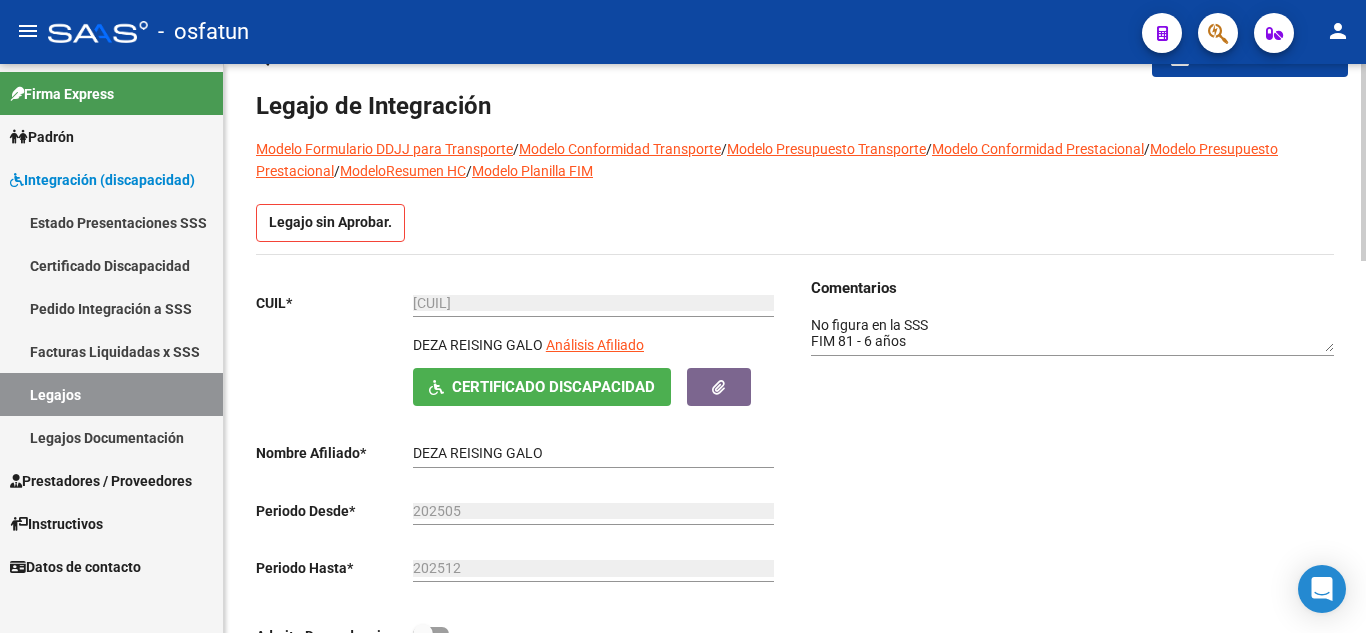 scroll, scrollTop: 100, scrollLeft: 0, axis: vertical 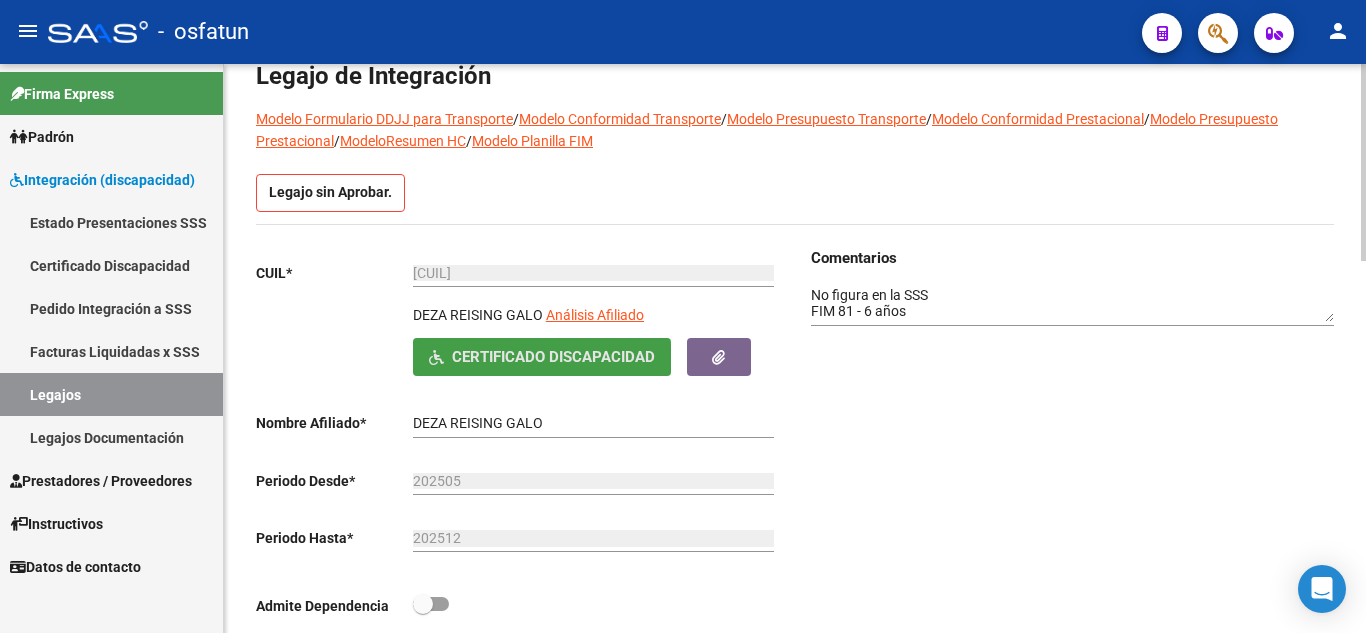 click on "Certificado Discapacidad" 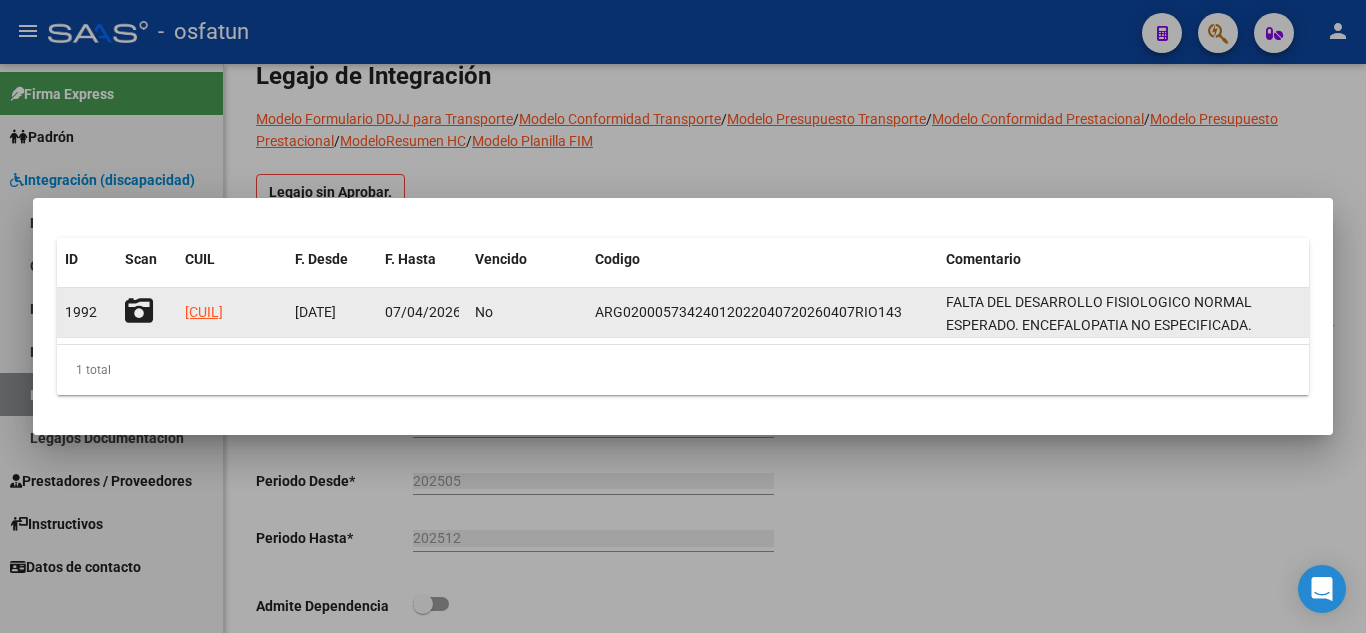 click 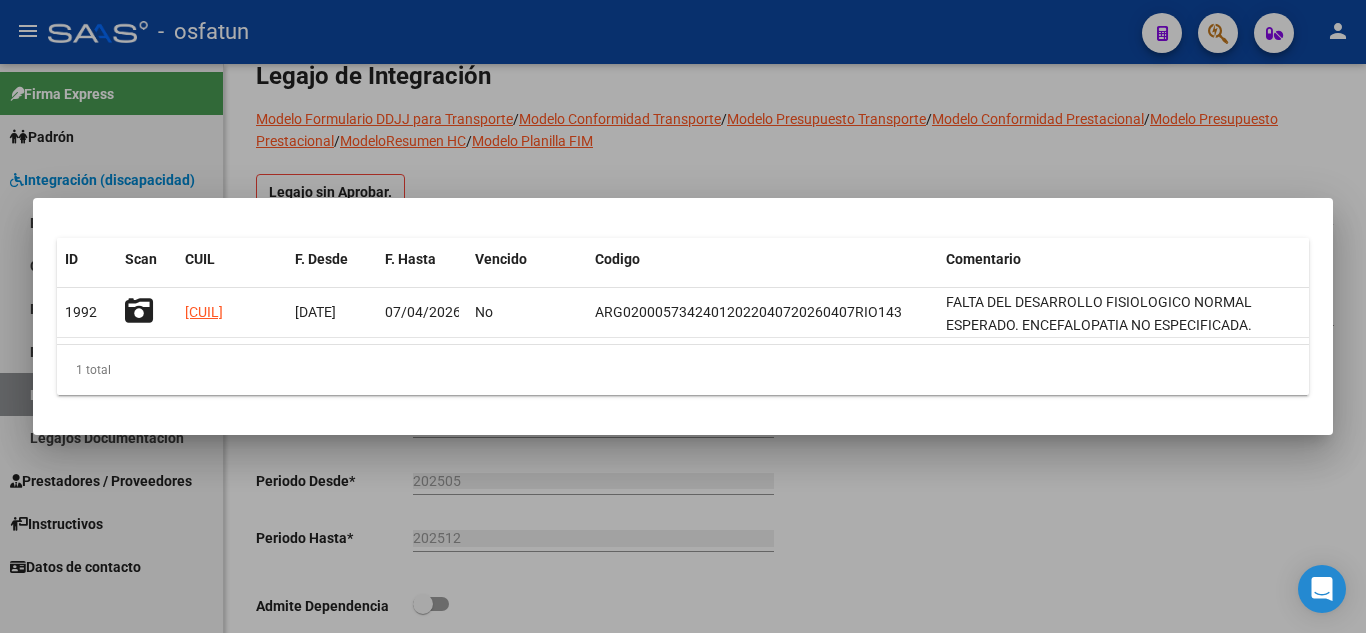 click at bounding box center (683, 316) 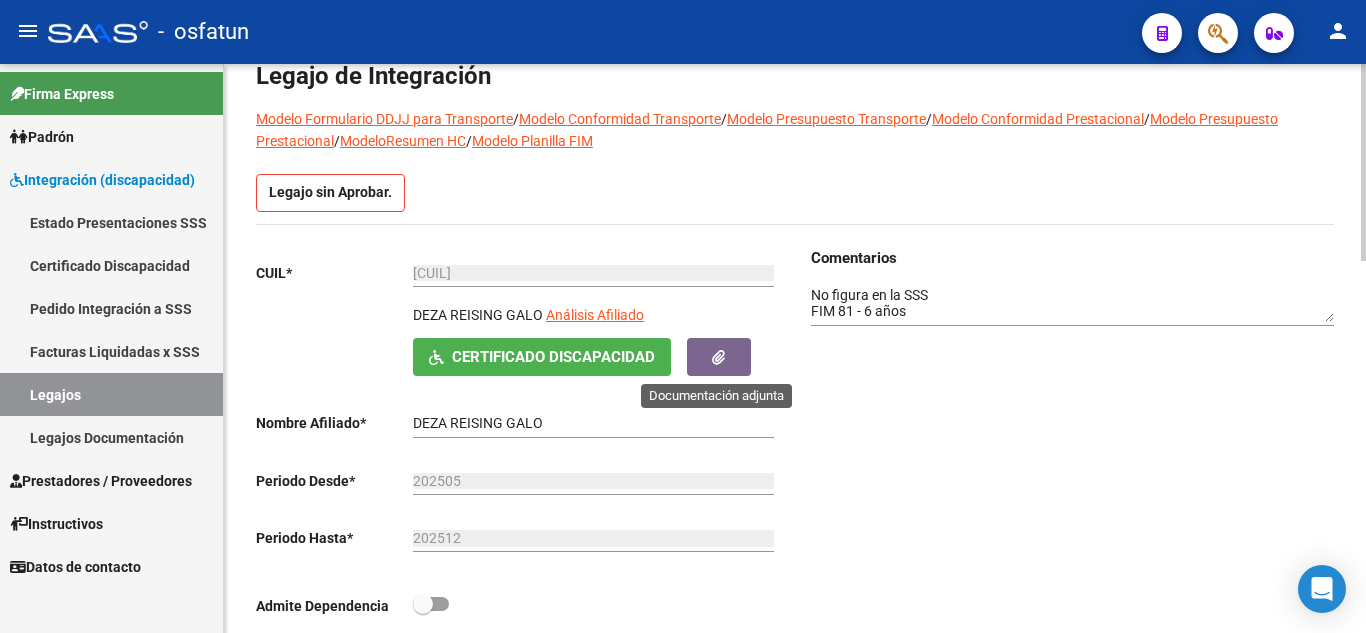 click 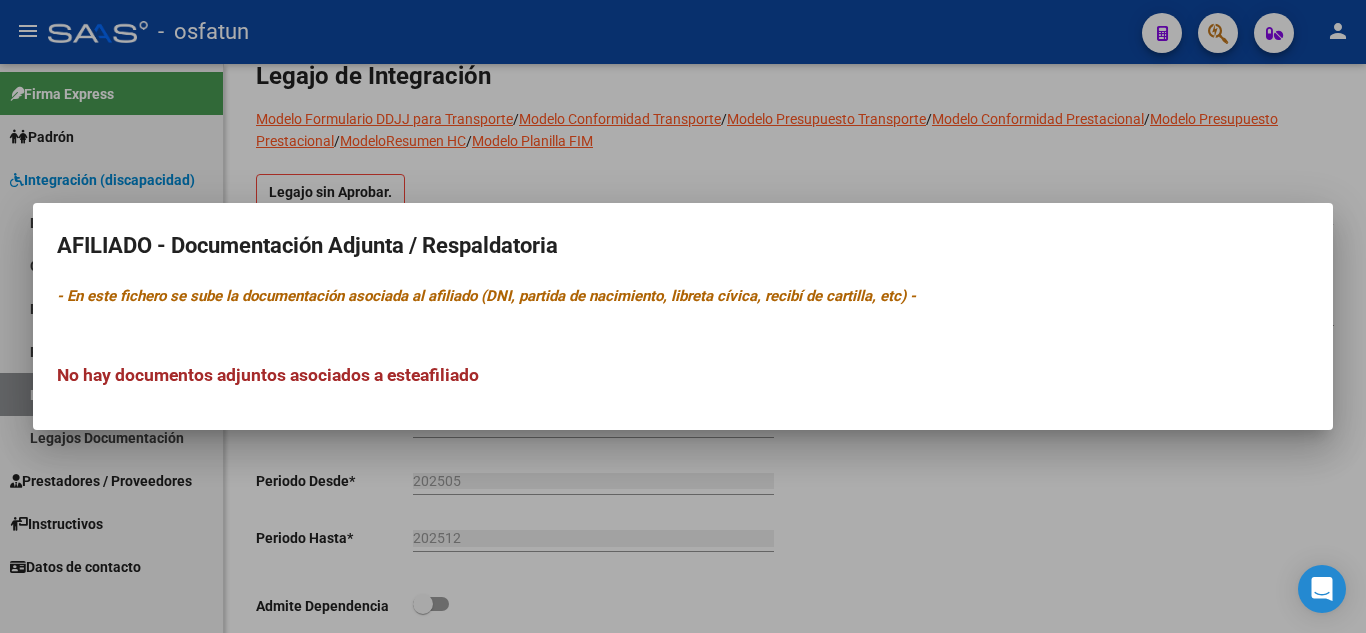 click at bounding box center (683, 316) 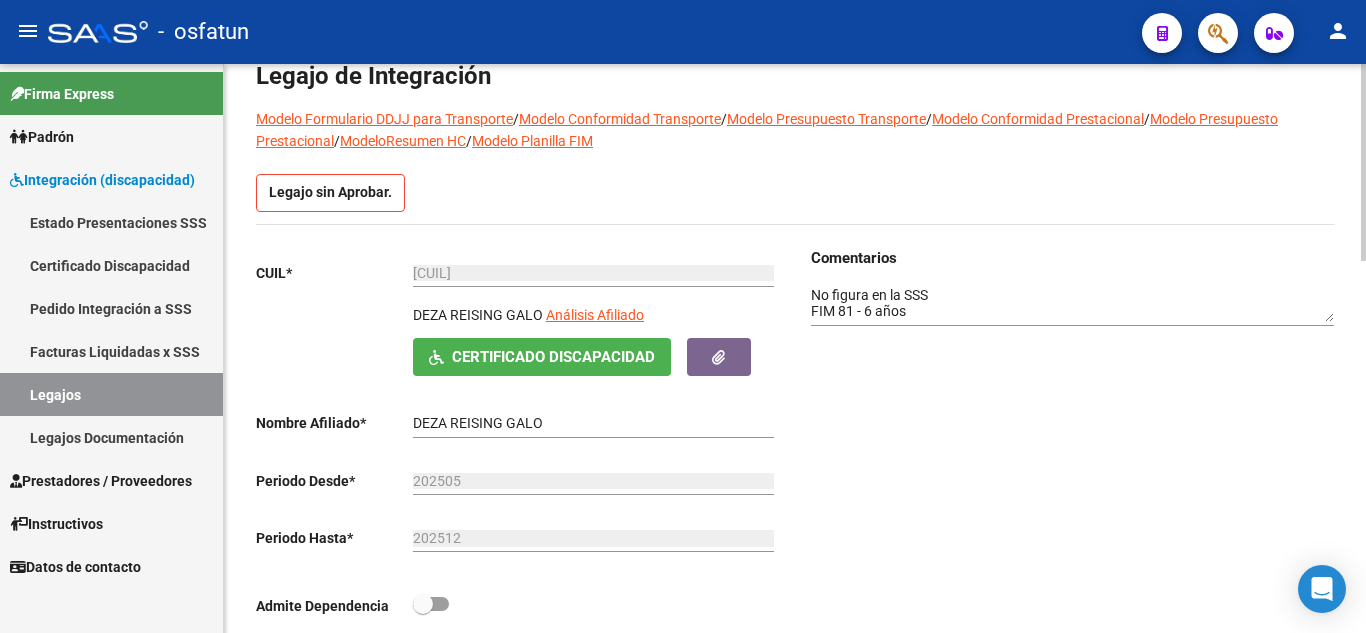 click on "Certificado Discapacidad" 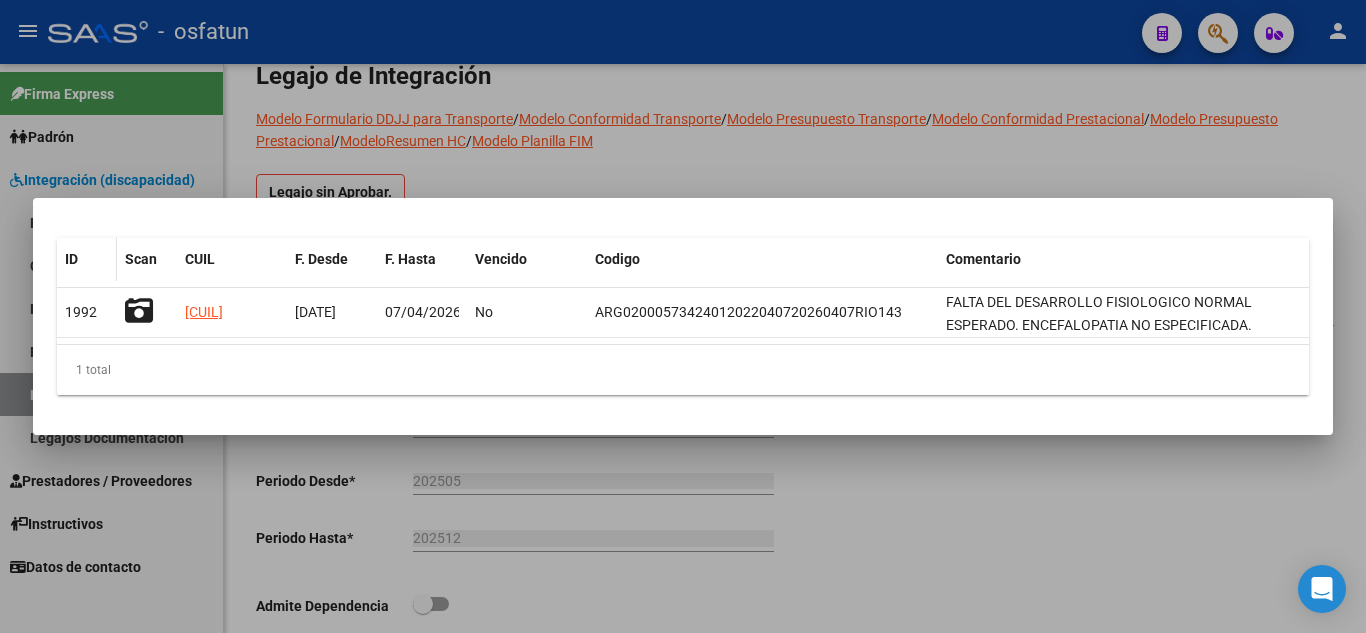 click on "ID" at bounding box center [71, 259] 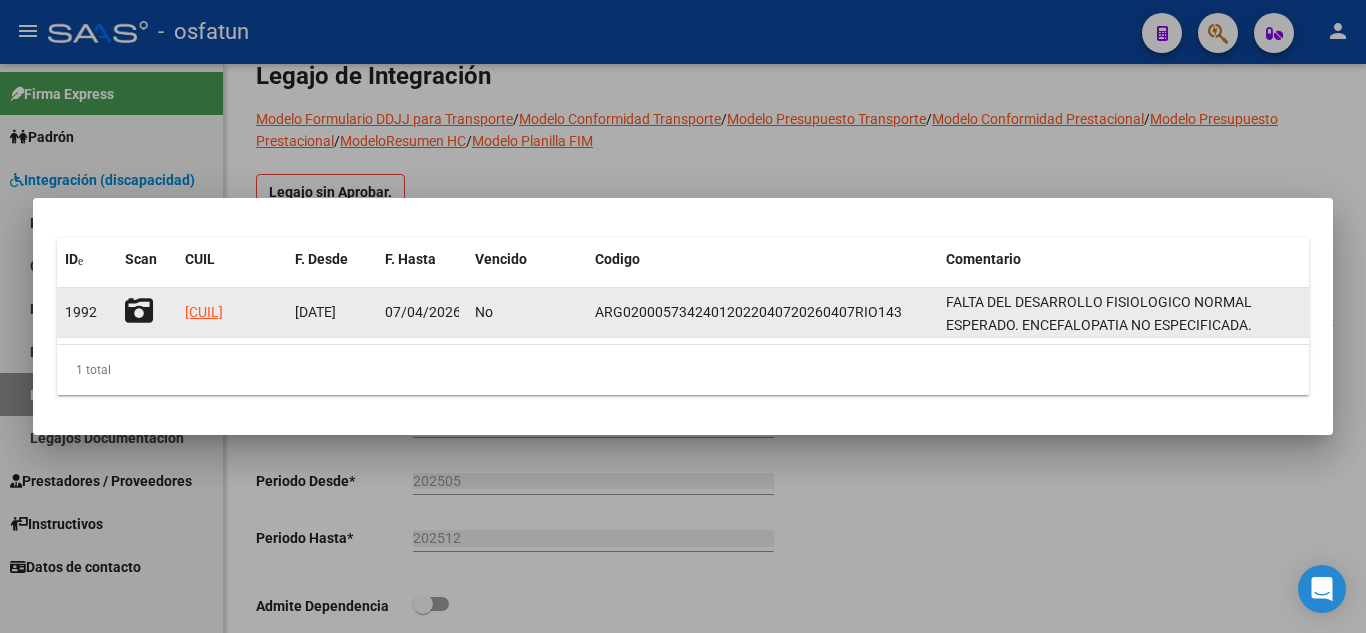click 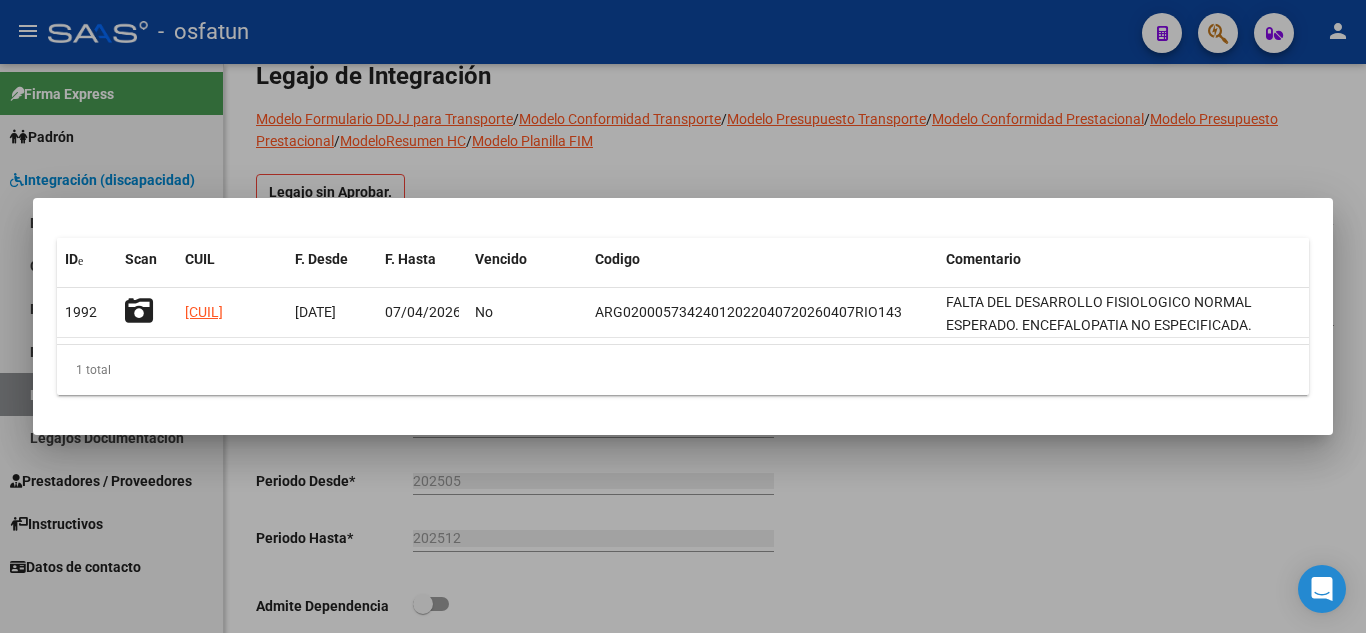 click at bounding box center [683, 316] 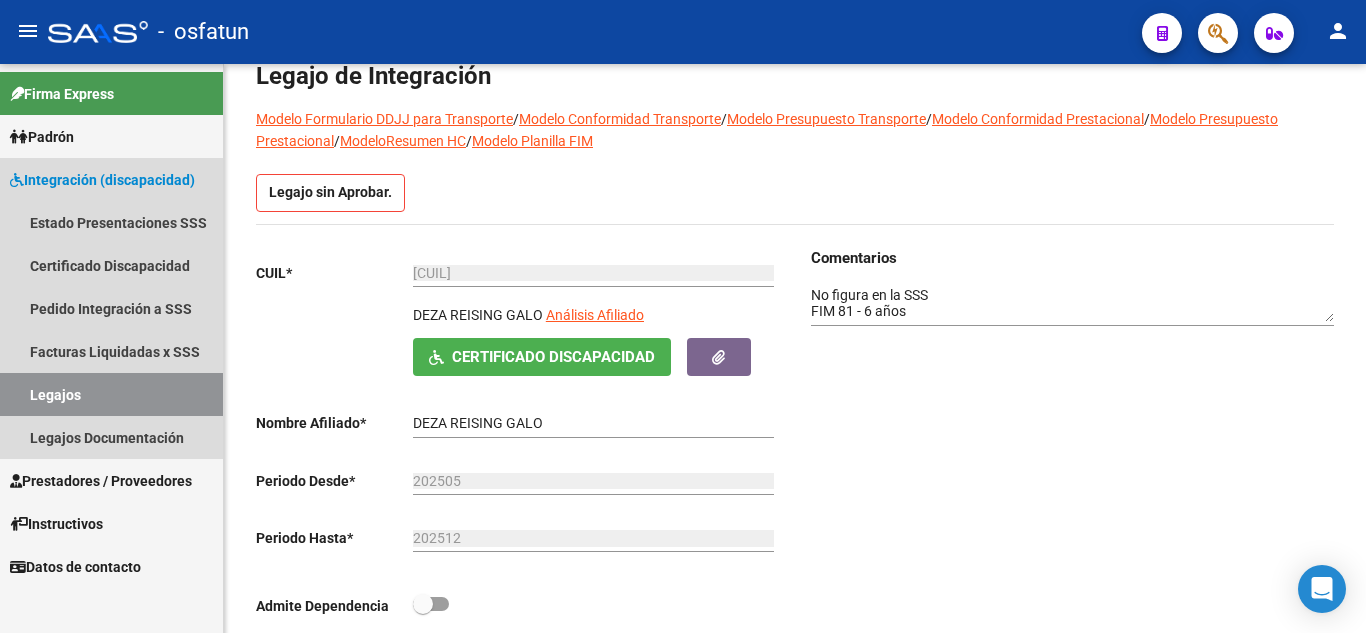 click on "Legajos" at bounding box center [111, 394] 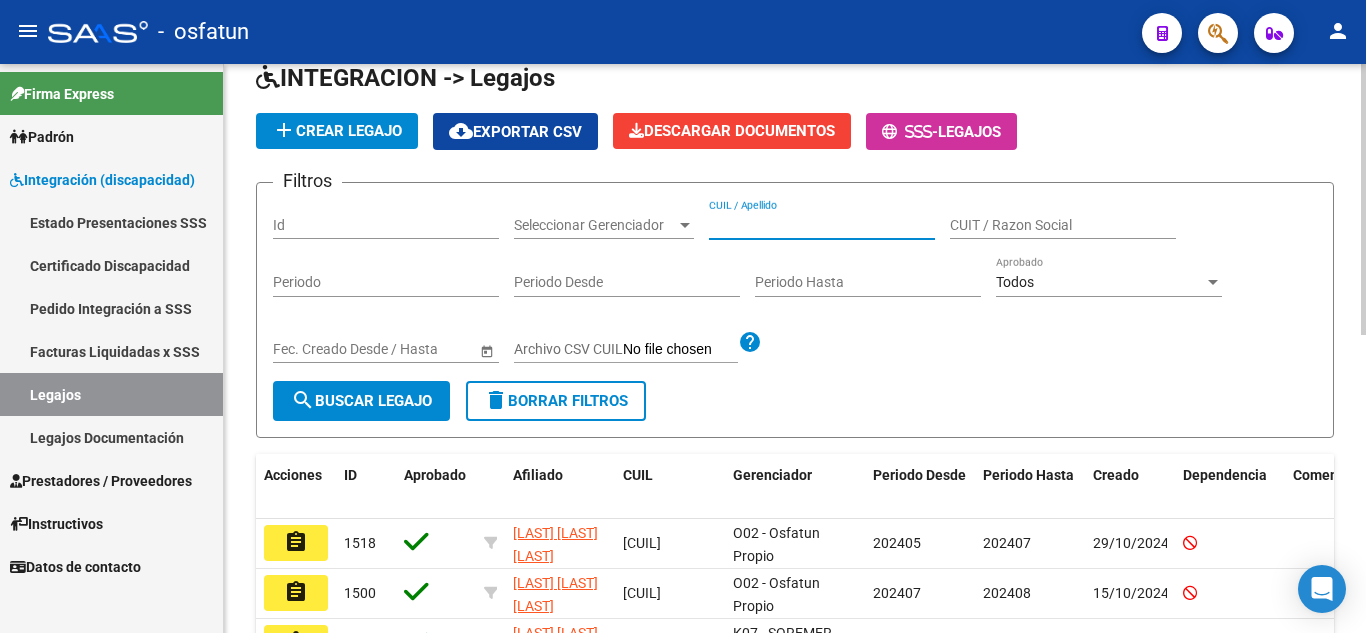 click on "CUIL / Apellido" at bounding box center [822, 225] 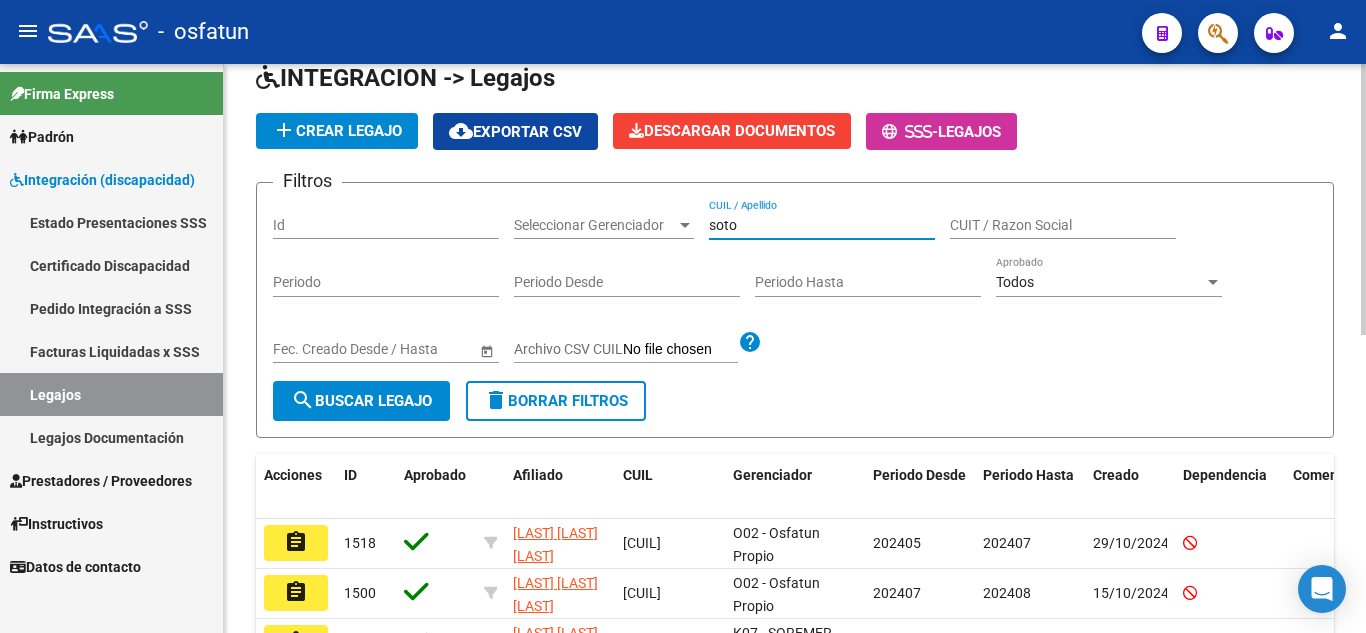 type on "soto" 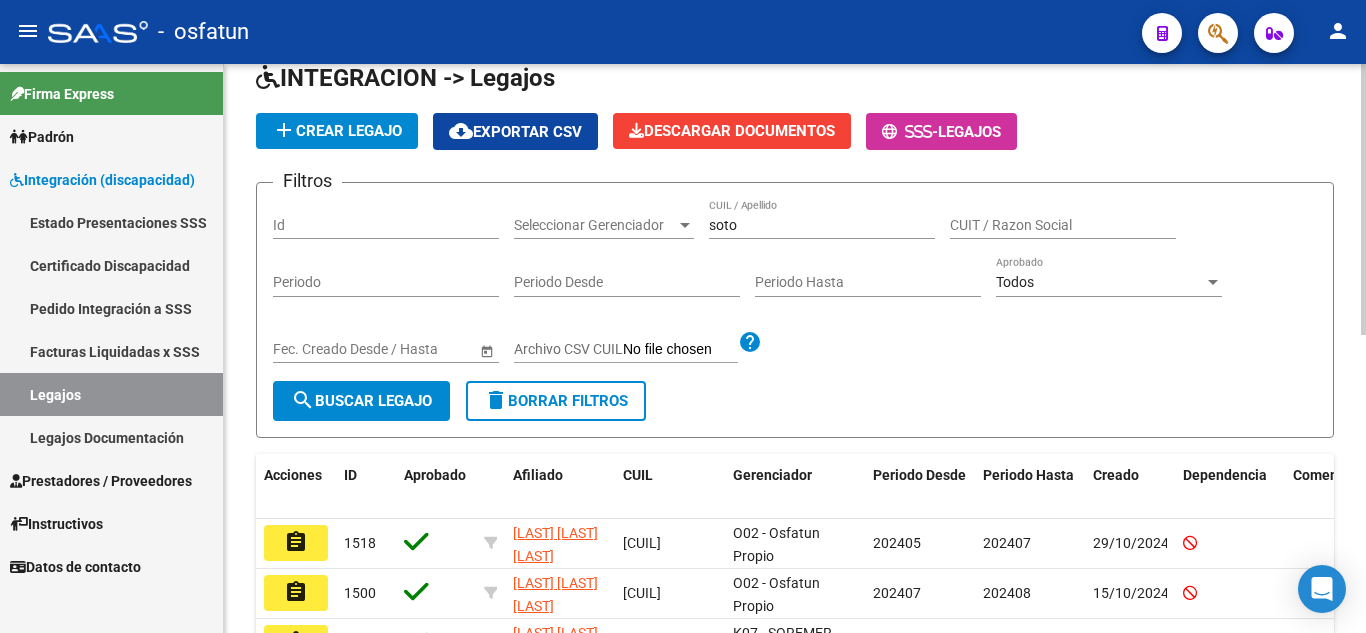 click on "INTEGRACION -> Legajos" 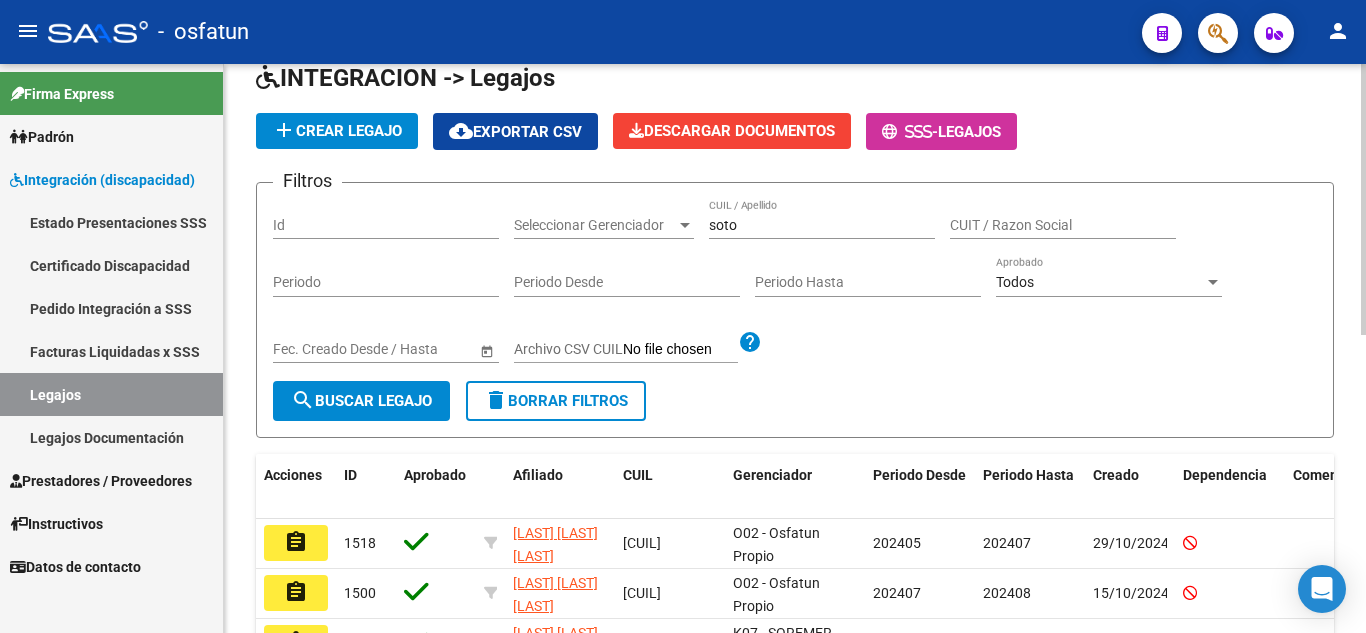 click on "search  Buscar Legajo" 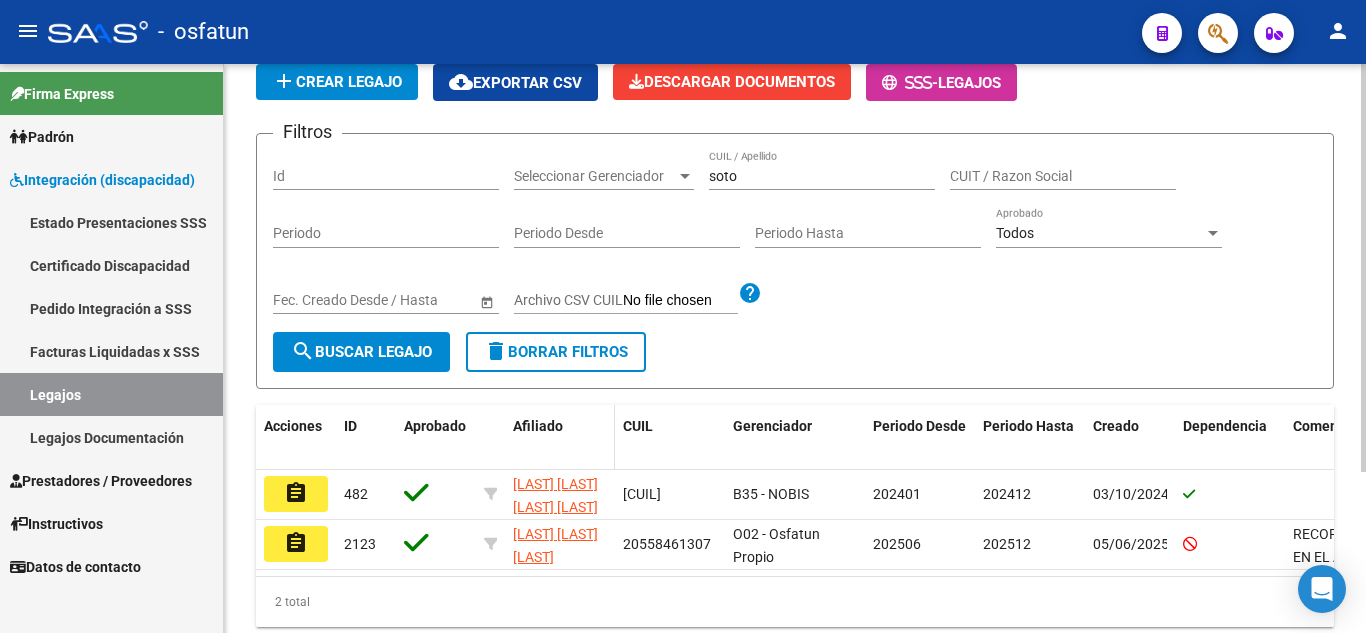 scroll, scrollTop: 224, scrollLeft: 0, axis: vertical 